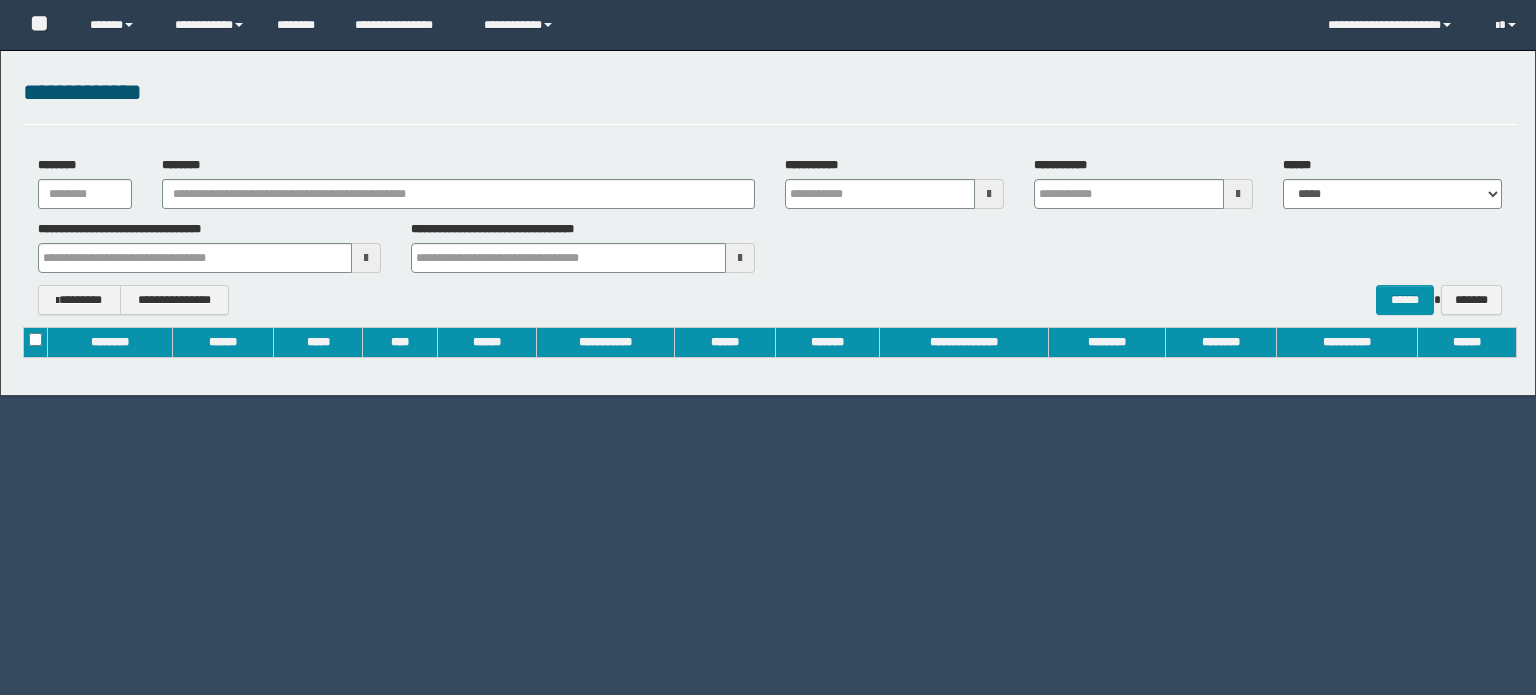 scroll, scrollTop: 0, scrollLeft: 0, axis: both 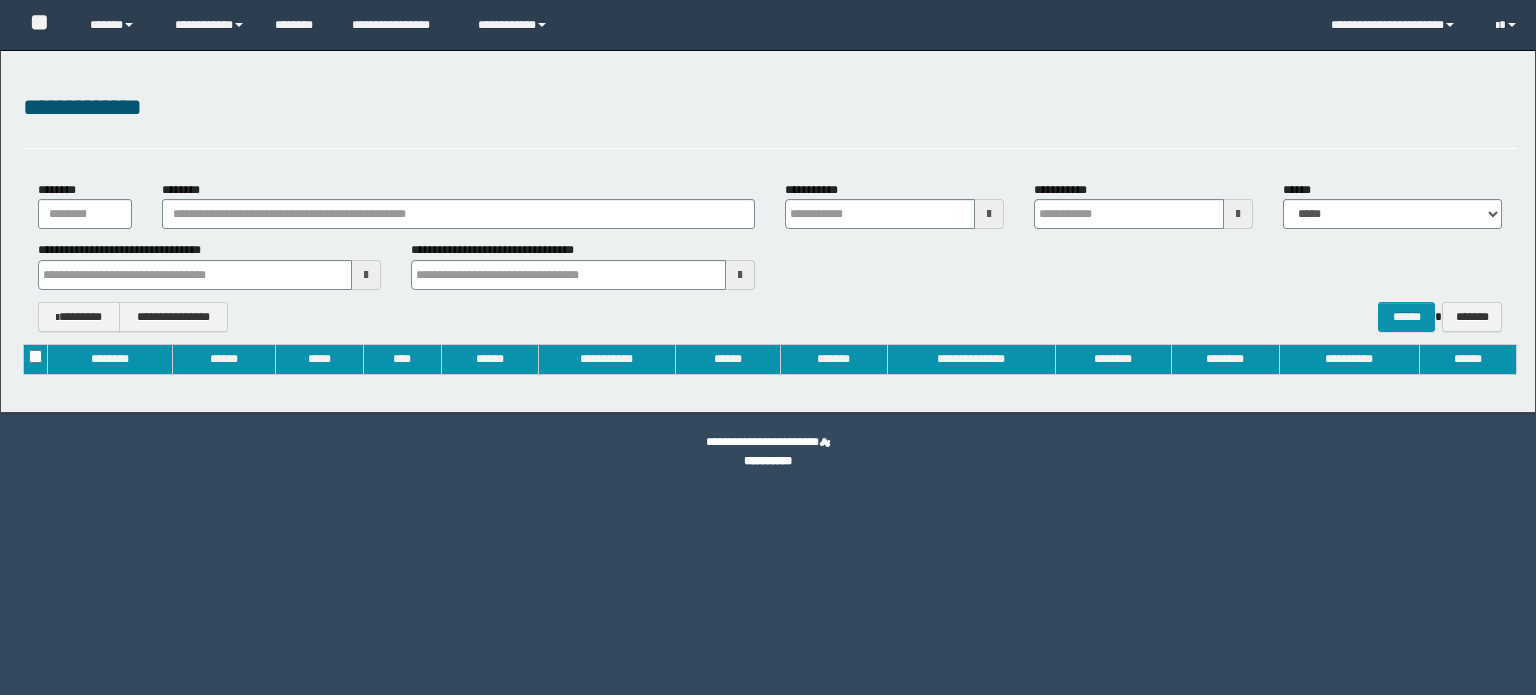 type on "**********" 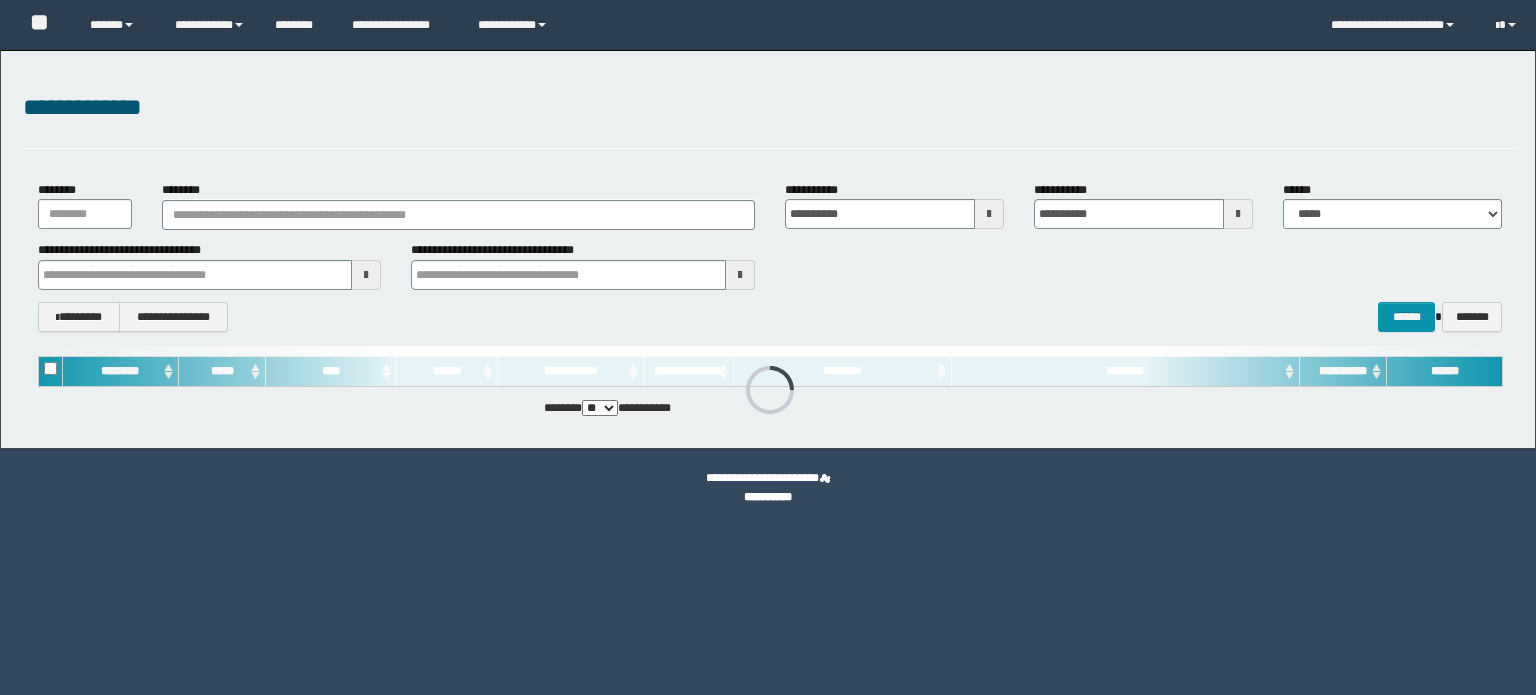 type 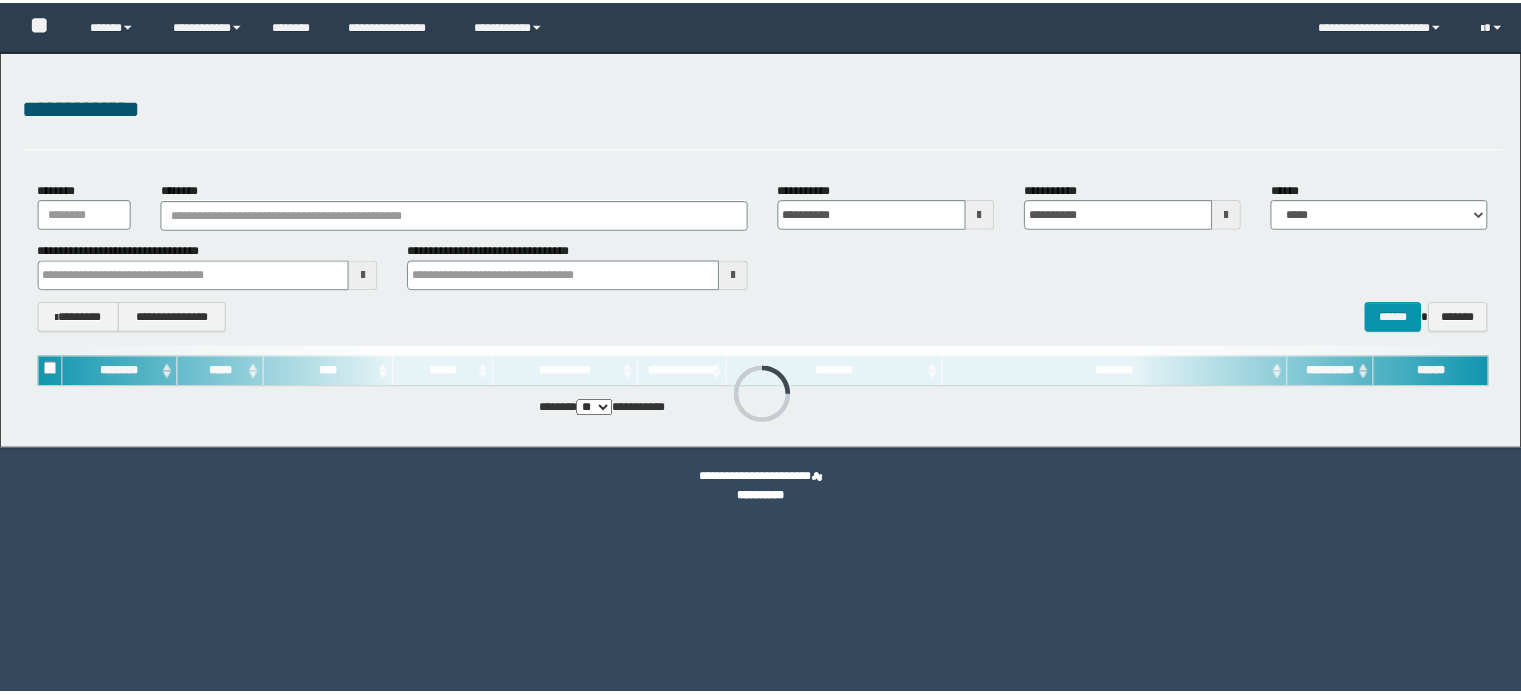 scroll, scrollTop: 0, scrollLeft: 0, axis: both 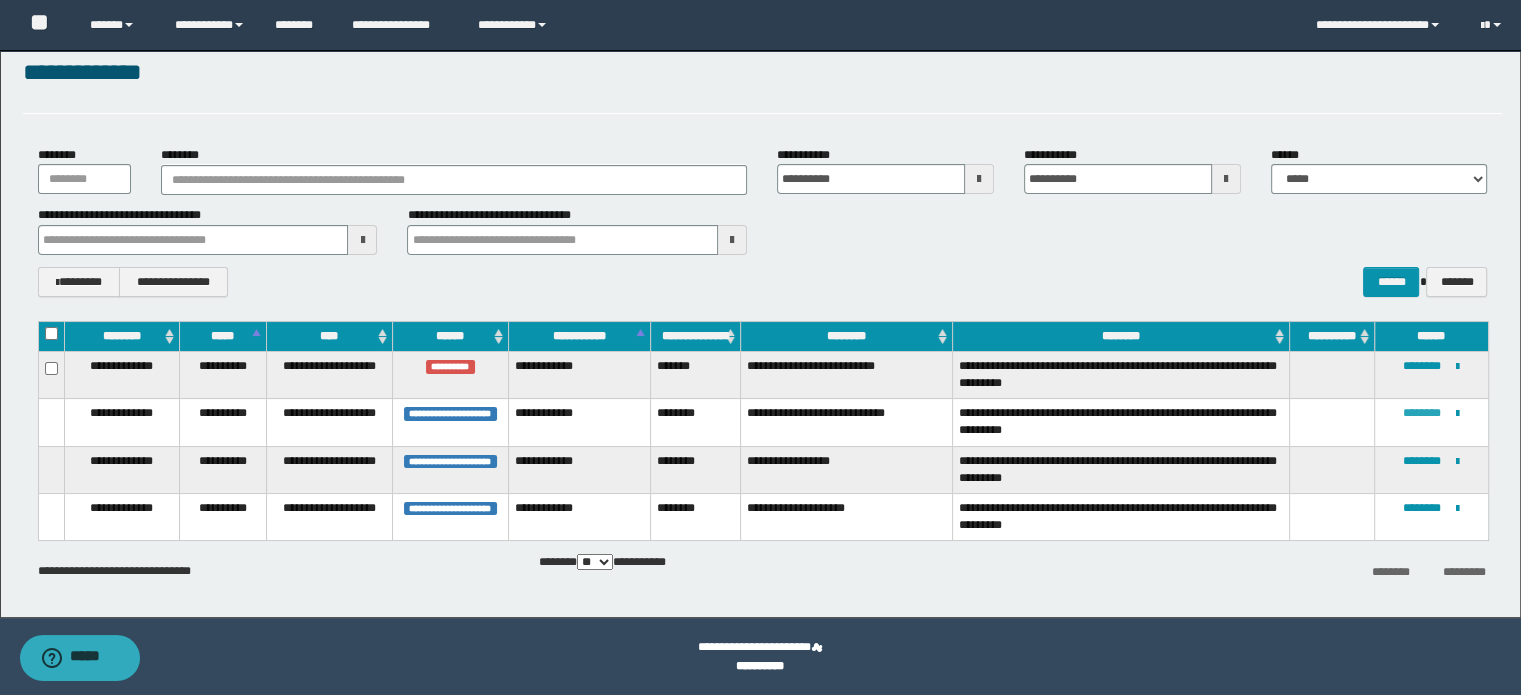 click on "********" at bounding box center (1422, 413) 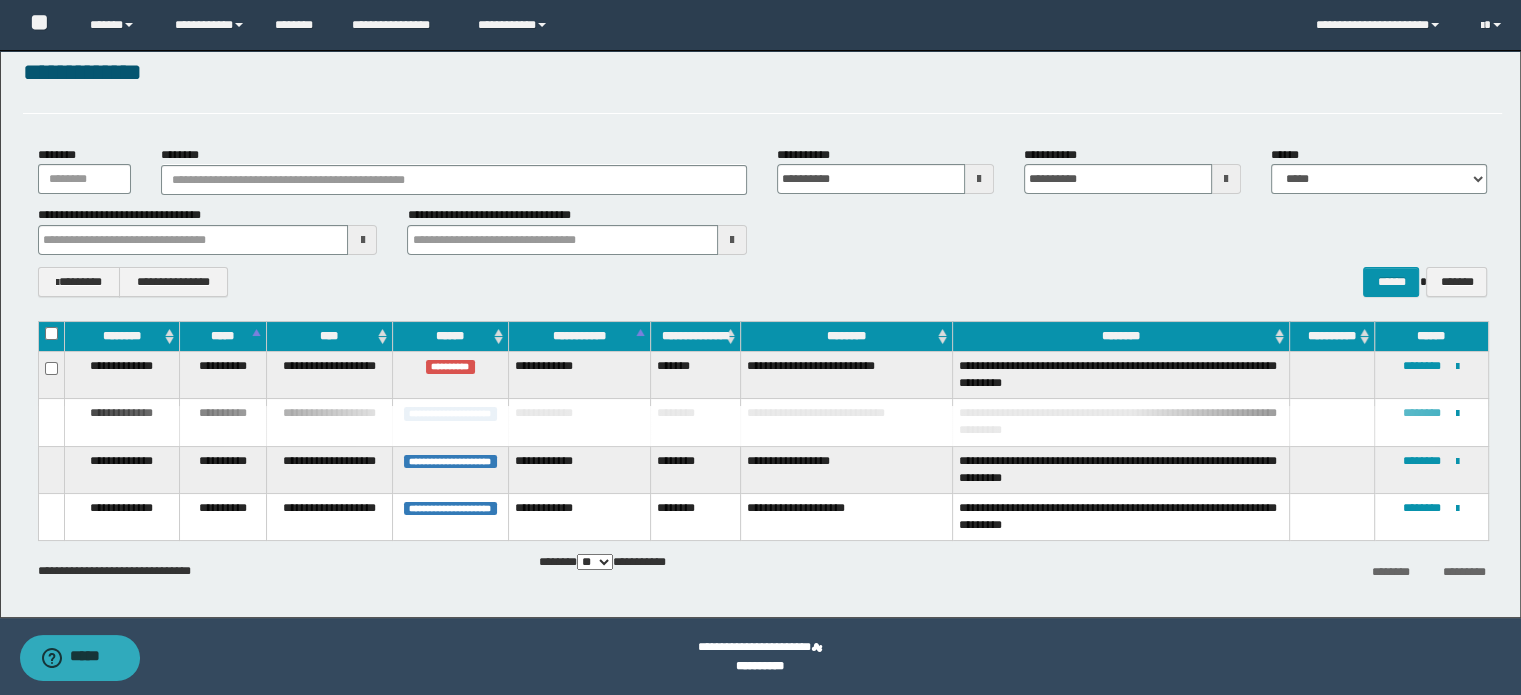 type 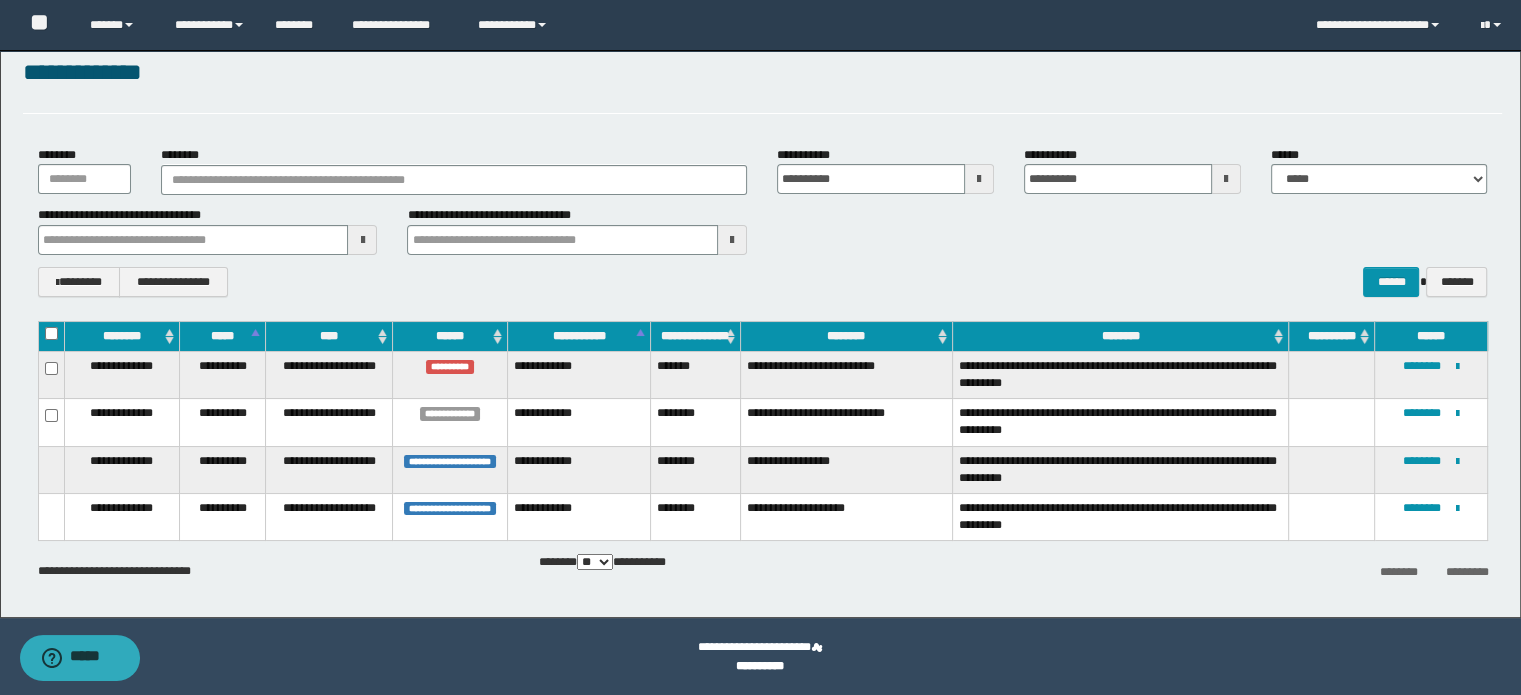 type 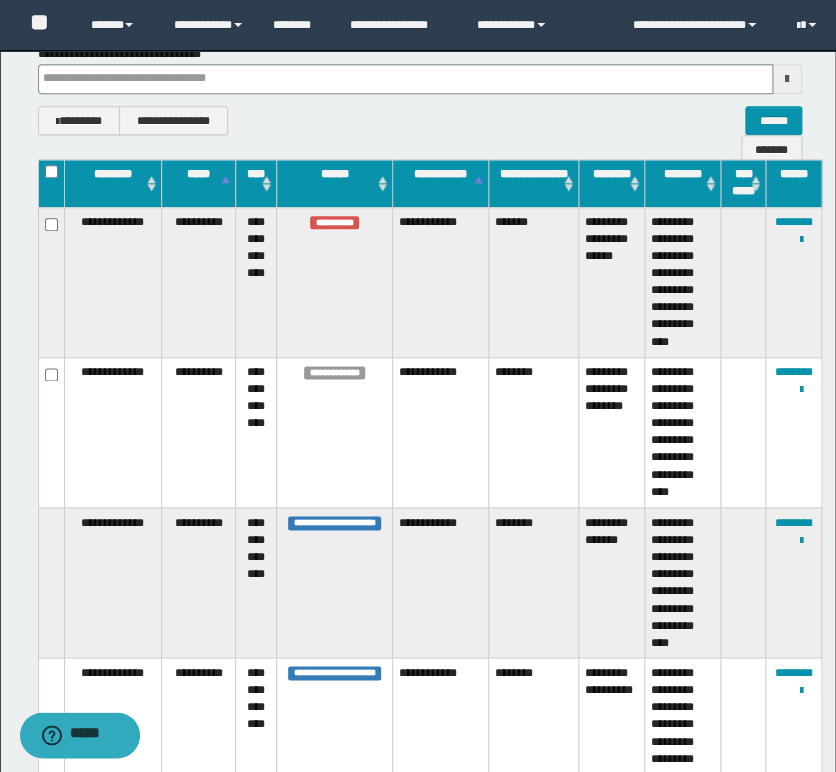 scroll, scrollTop: 444, scrollLeft: 0, axis: vertical 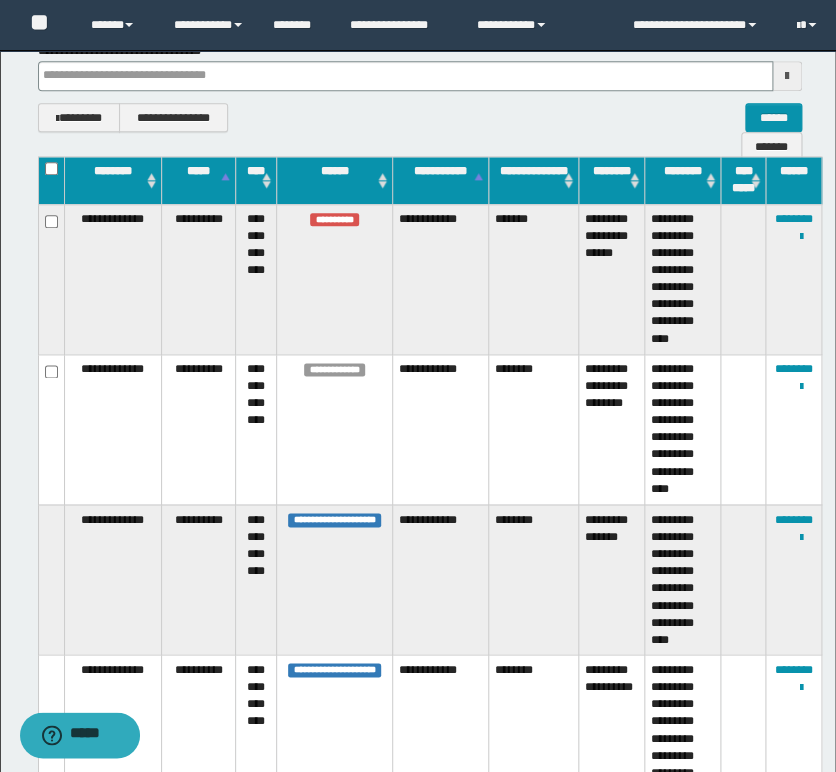 click on "**********" at bounding box center (440, 279) 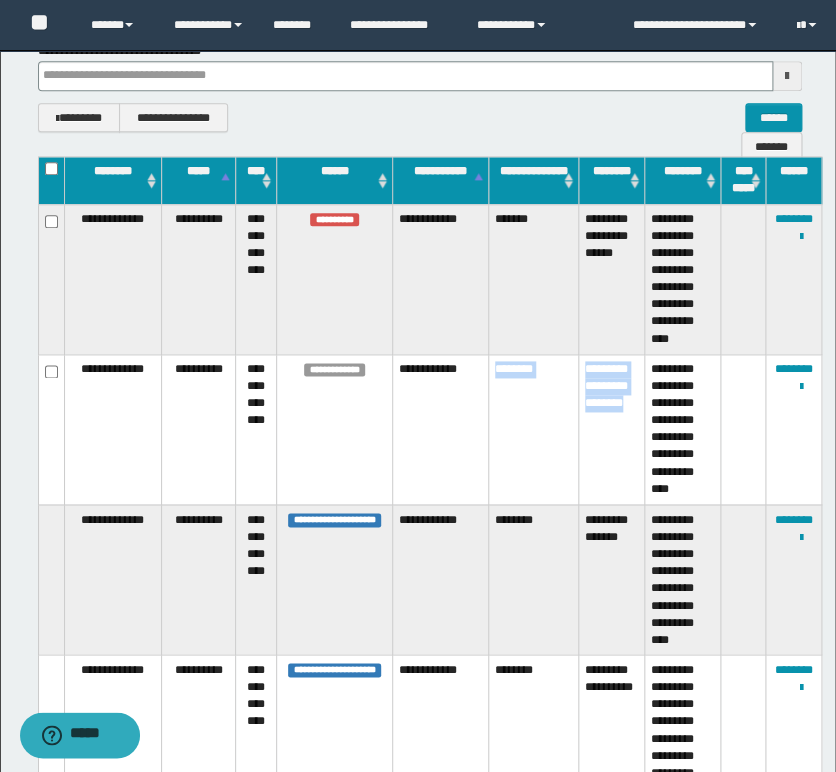 drag, startPoint x: 630, startPoint y: 422, endPoint x: 488, endPoint y: 369, distance: 151.56847 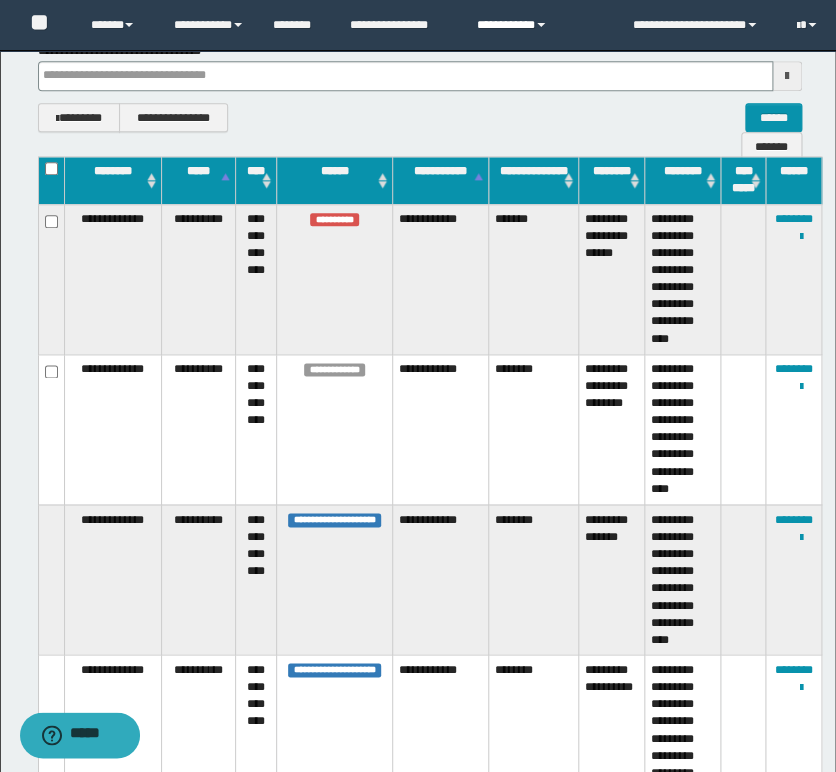 type 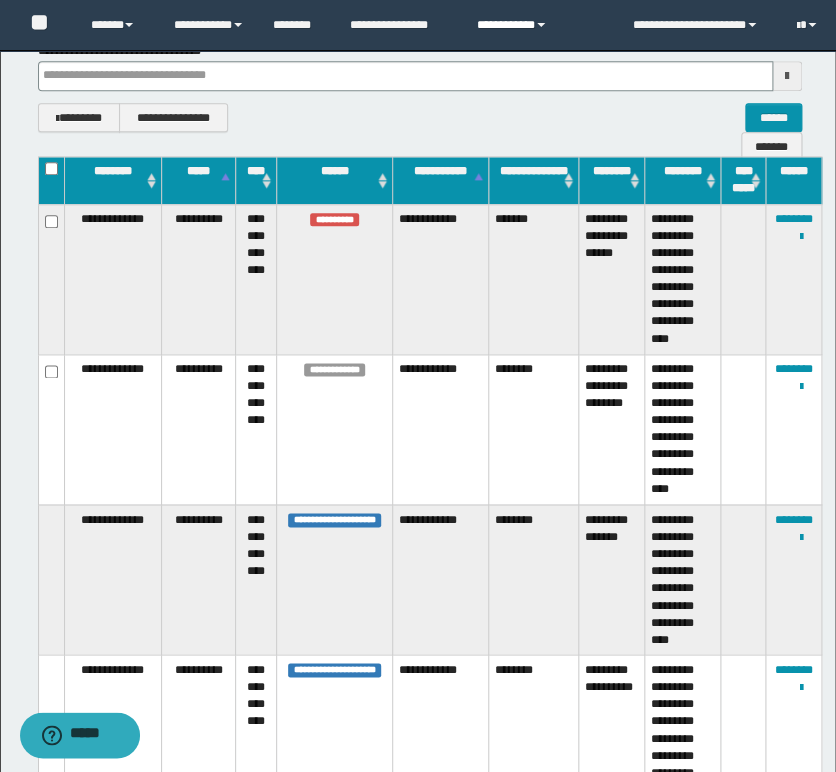 type 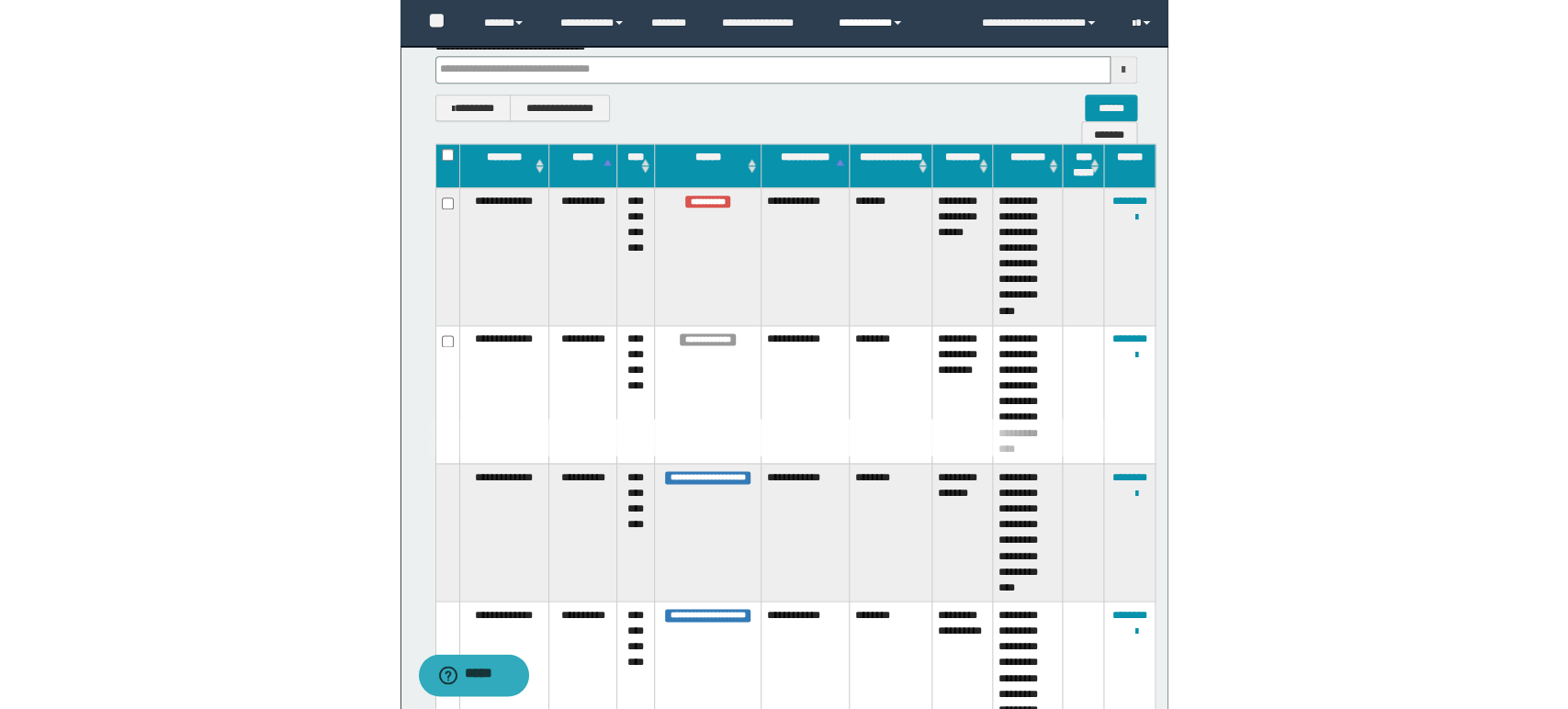 scroll, scrollTop: 0, scrollLeft: 0, axis: both 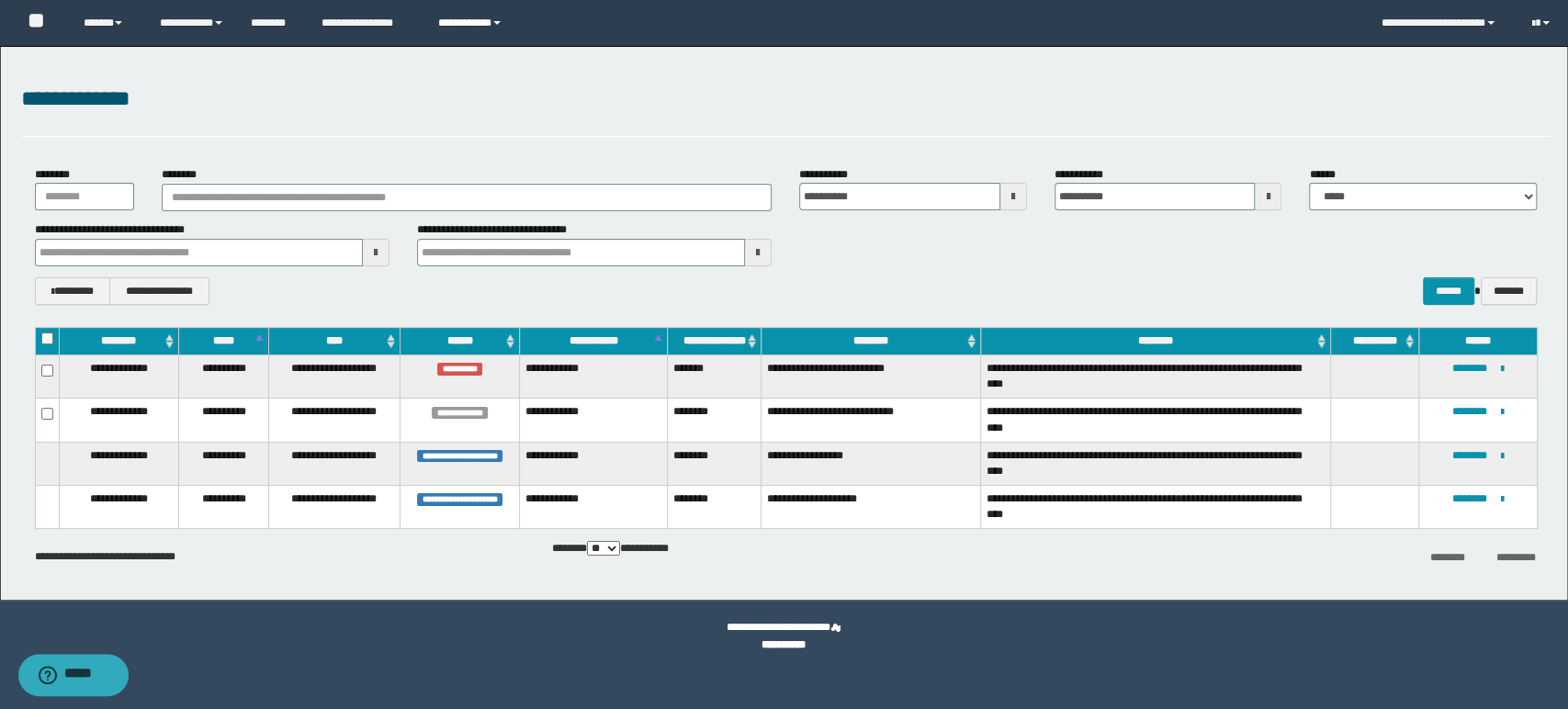 type 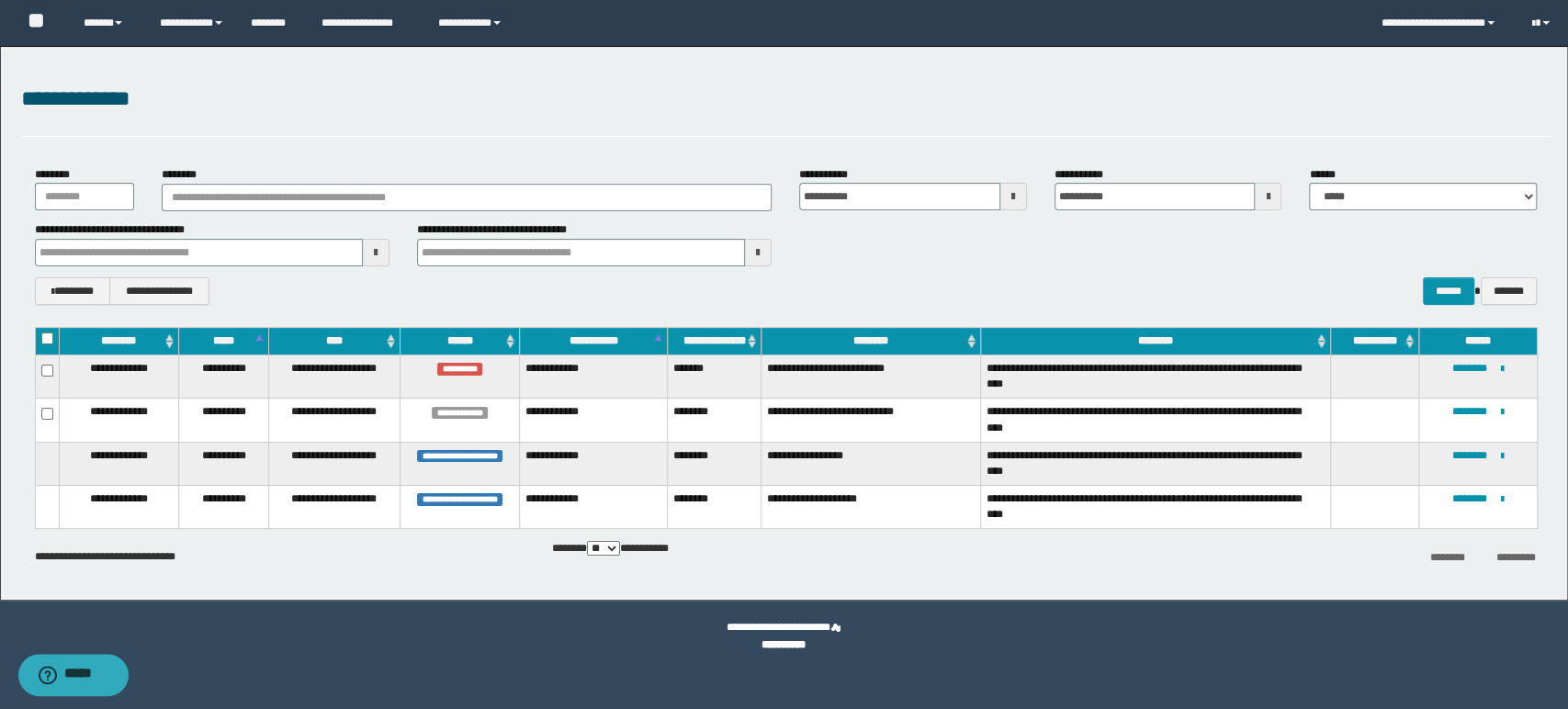 type 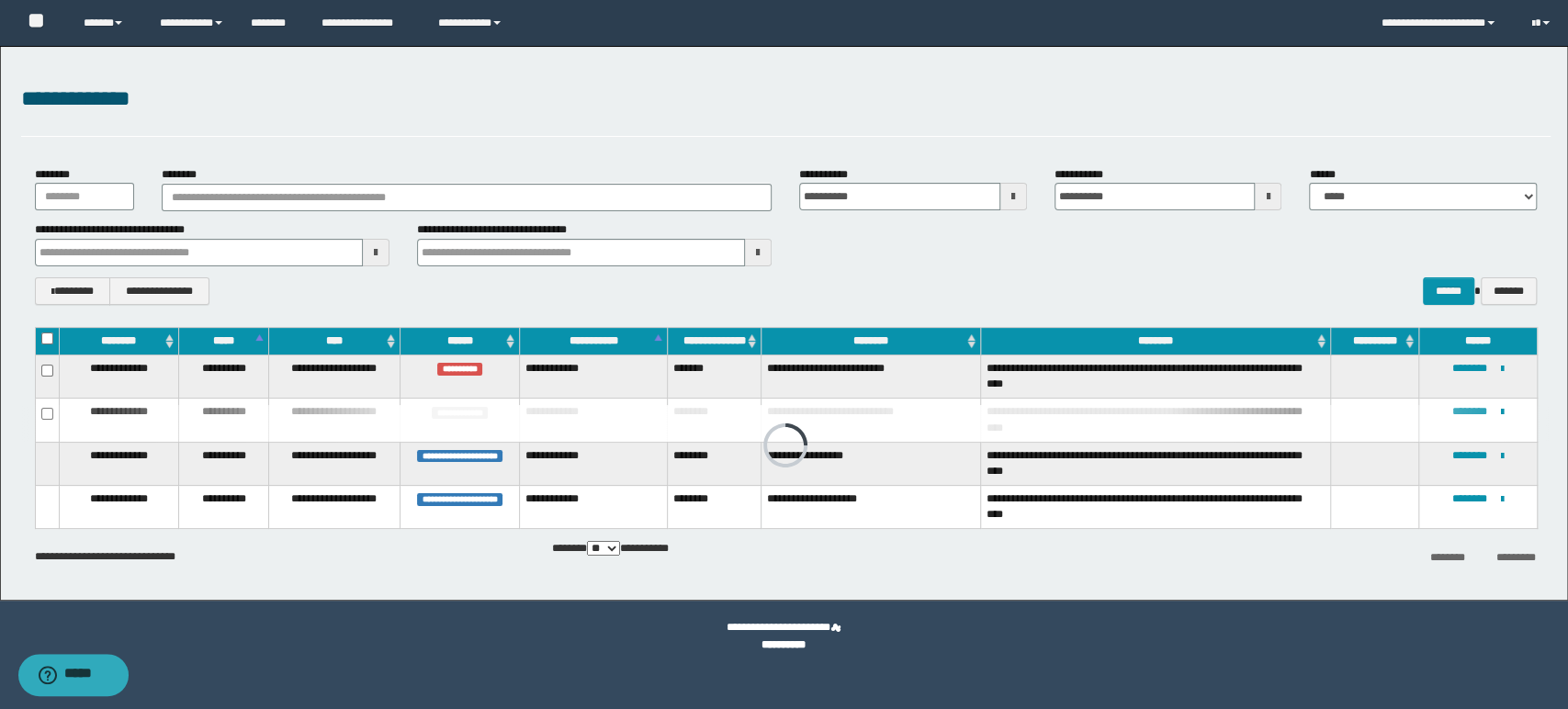 type 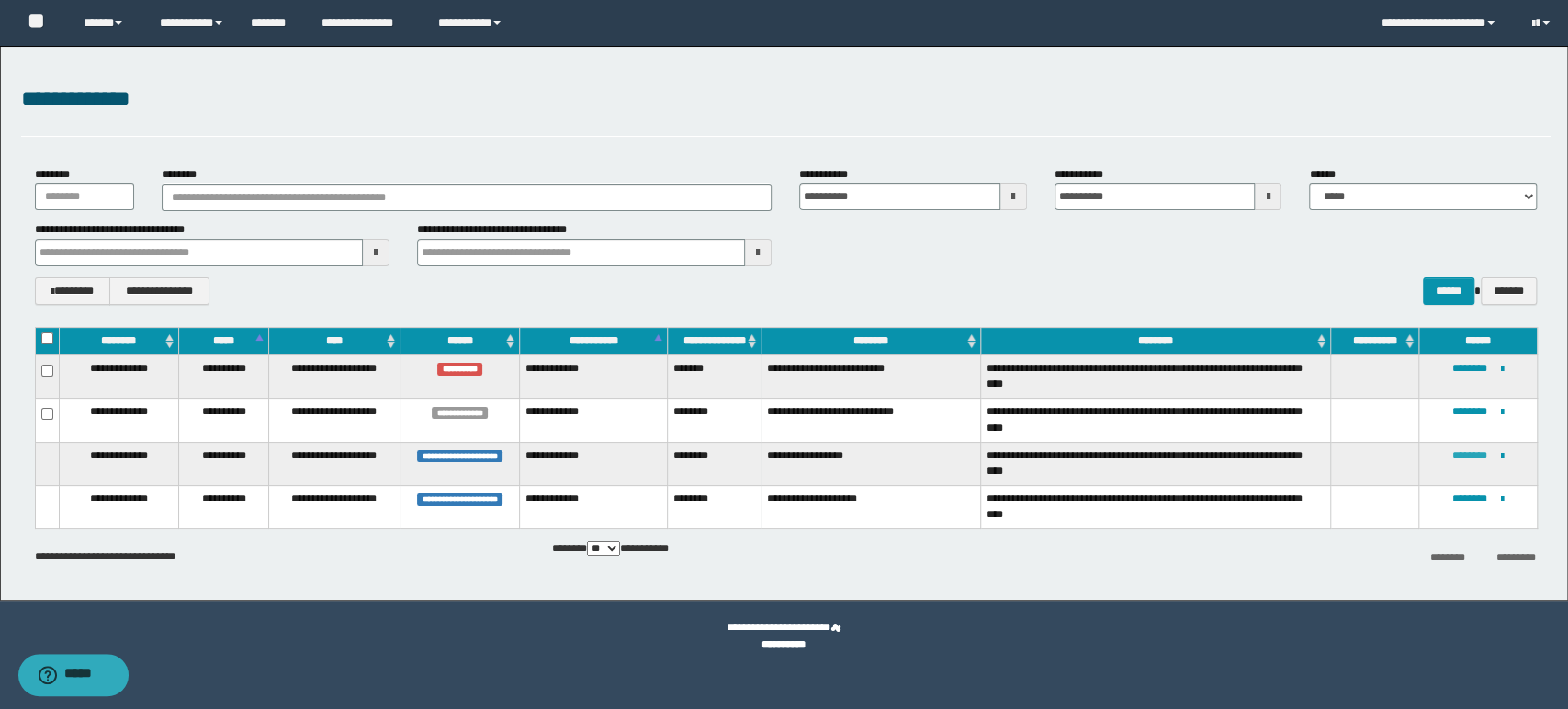 click on "********" at bounding box center (1470, 456) 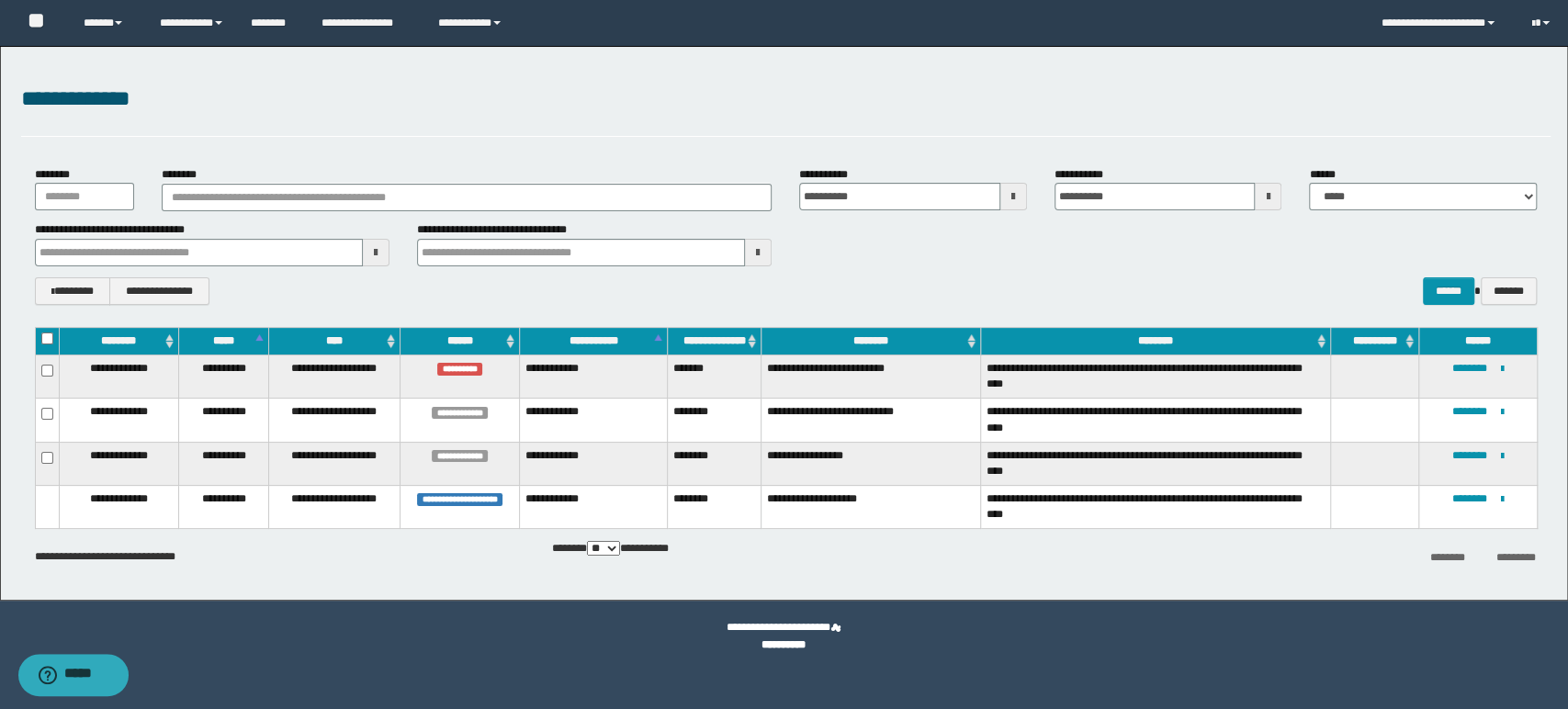 type 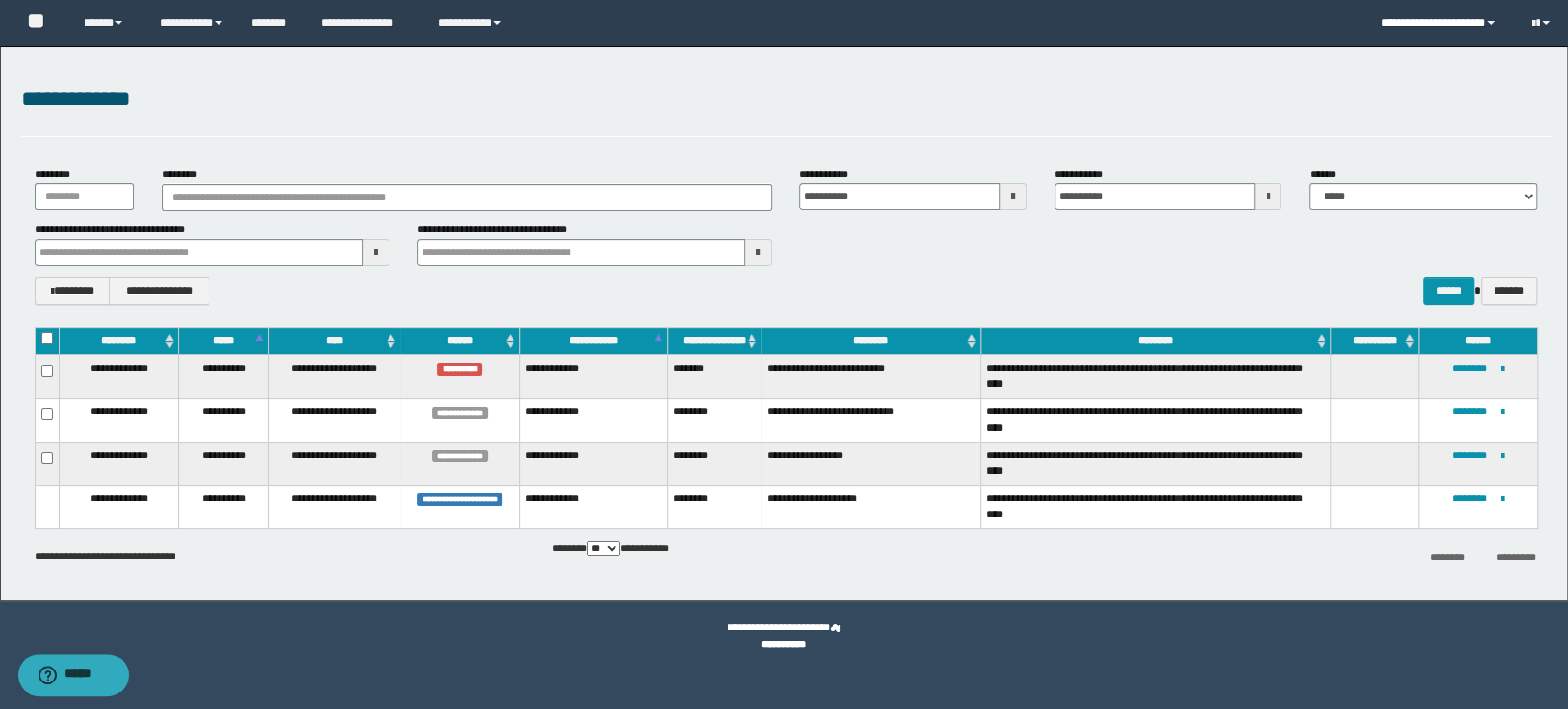 click on "**********" at bounding box center (1442, 23) 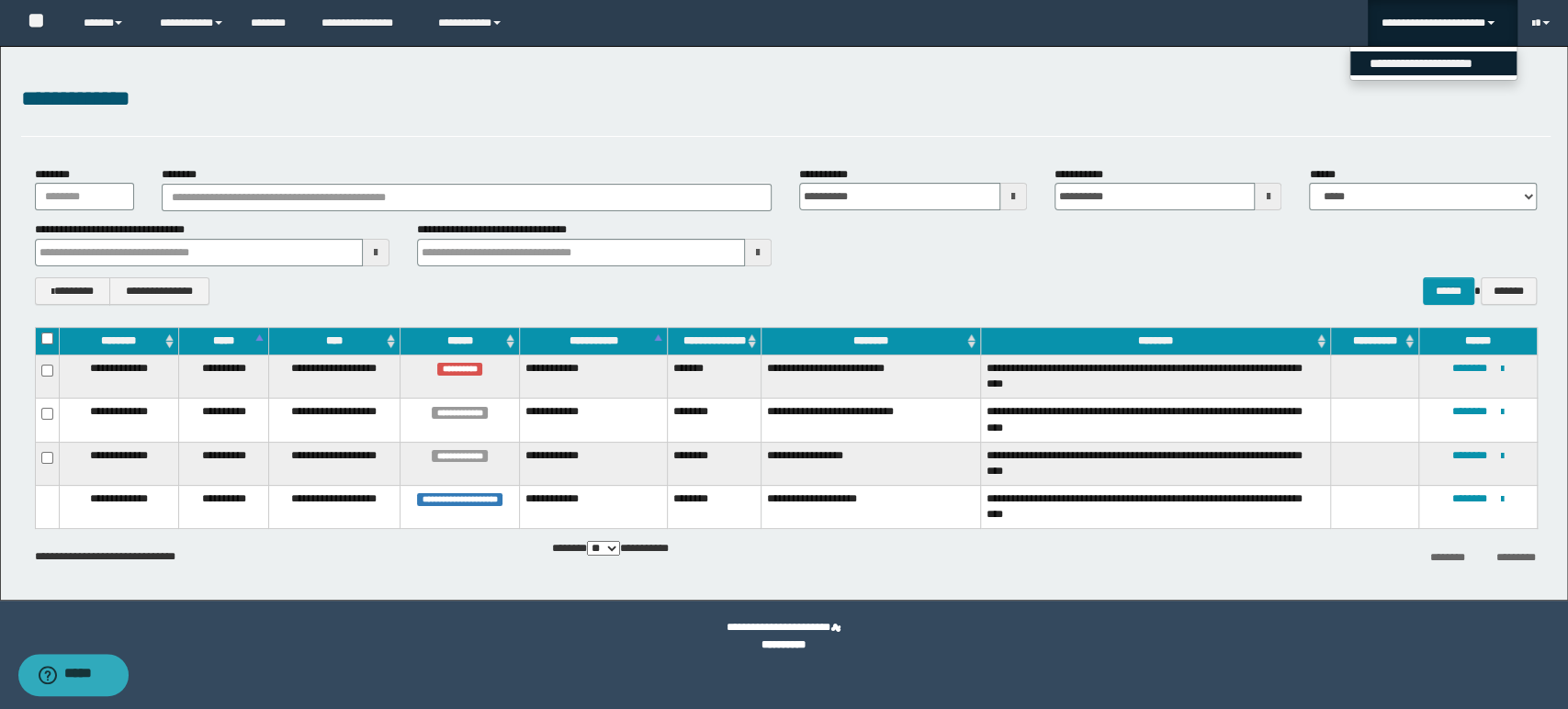 click on "**********" at bounding box center (1433, 63) 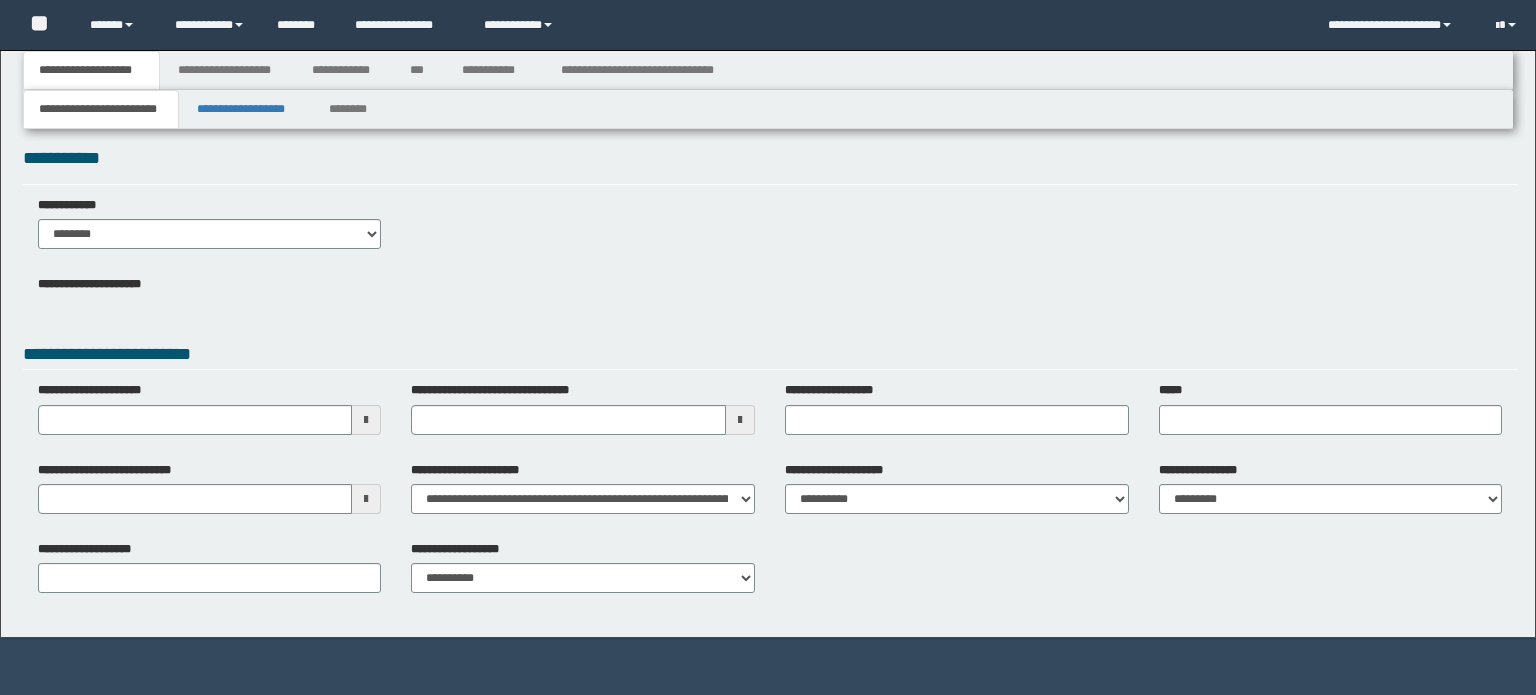 scroll, scrollTop: 0, scrollLeft: 0, axis: both 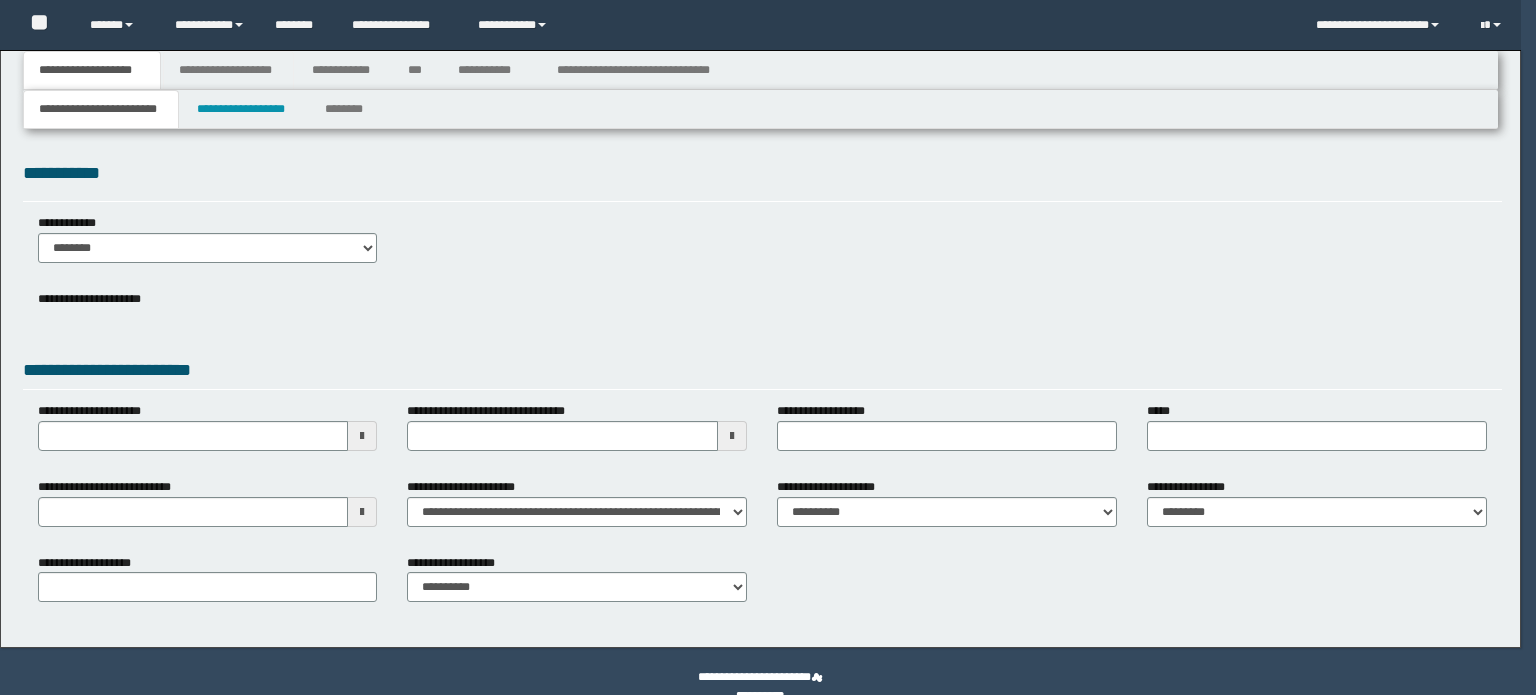 type 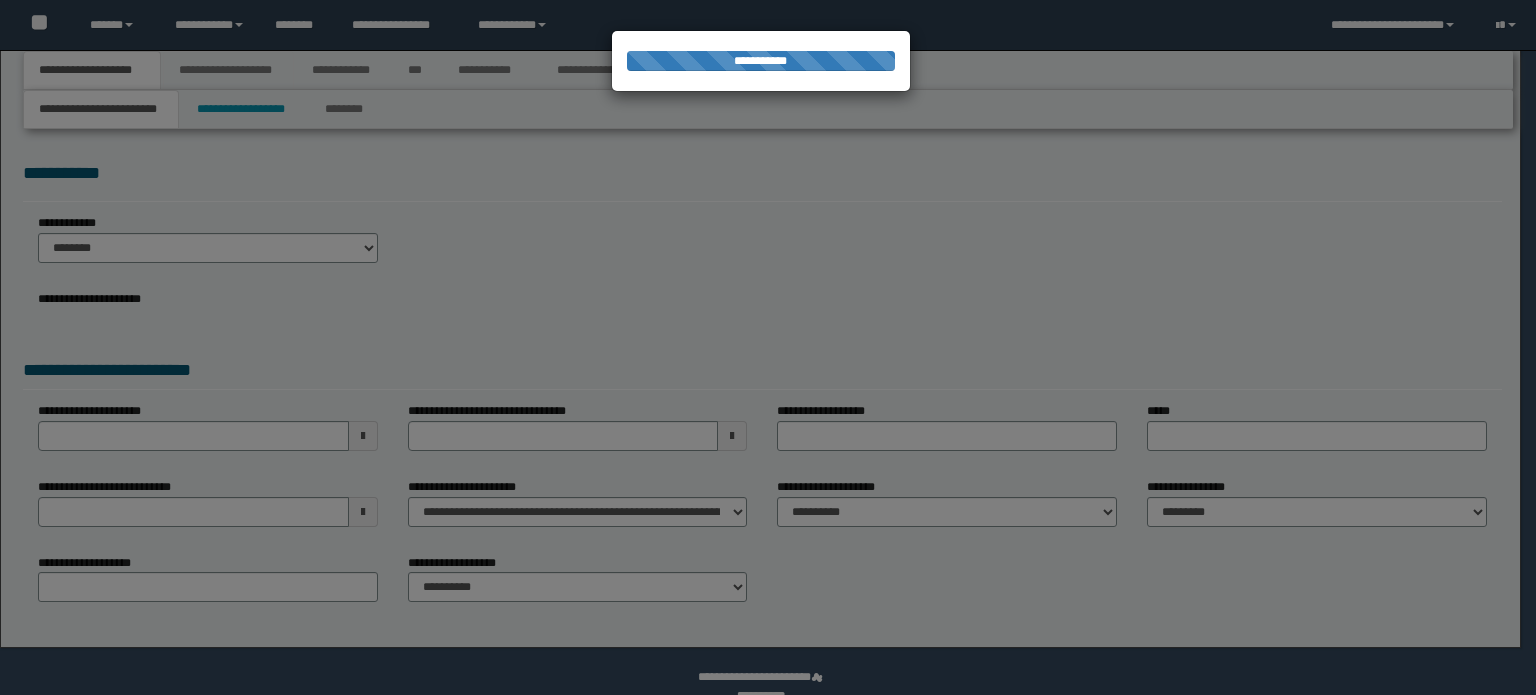 scroll, scrollTop: 0, scrollLeft: 0, axis: both 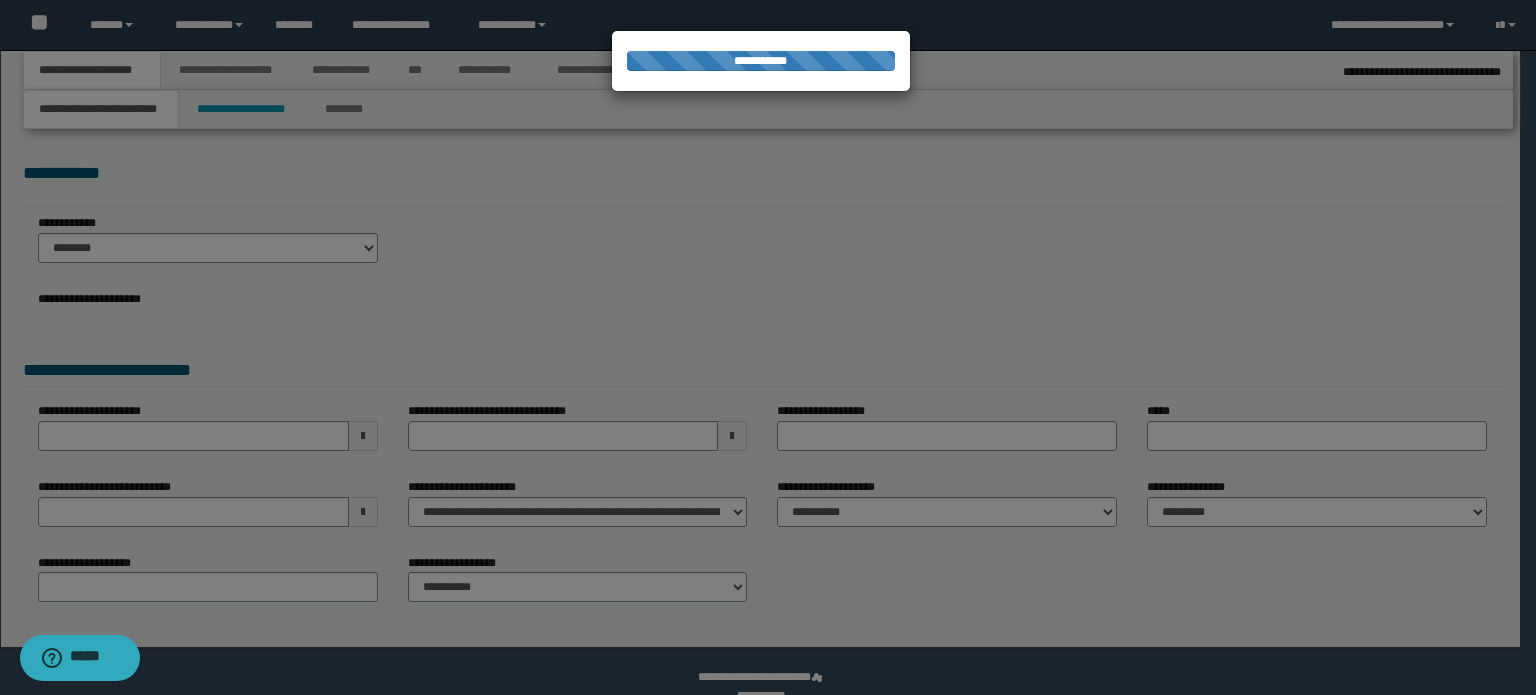 type on "**********" 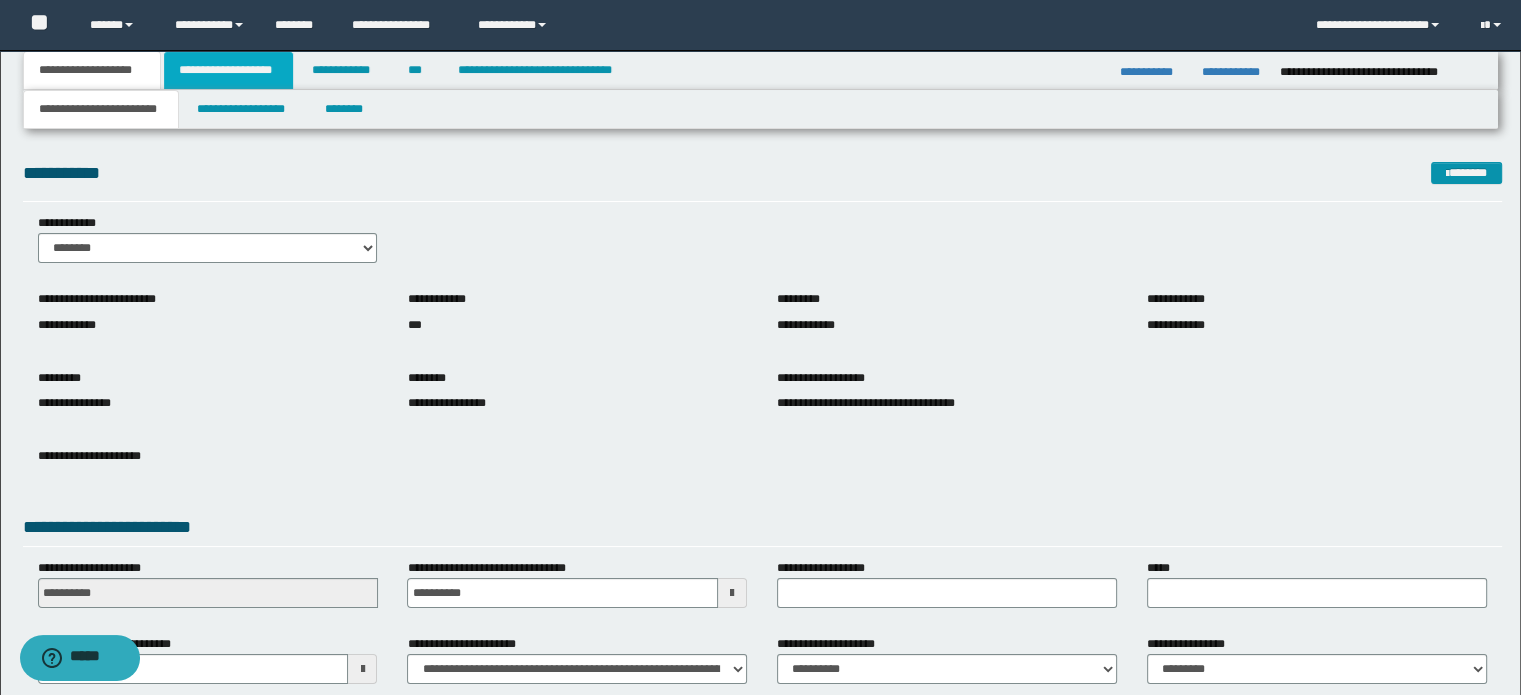 click on "**********" at bounding box center [228, 70] 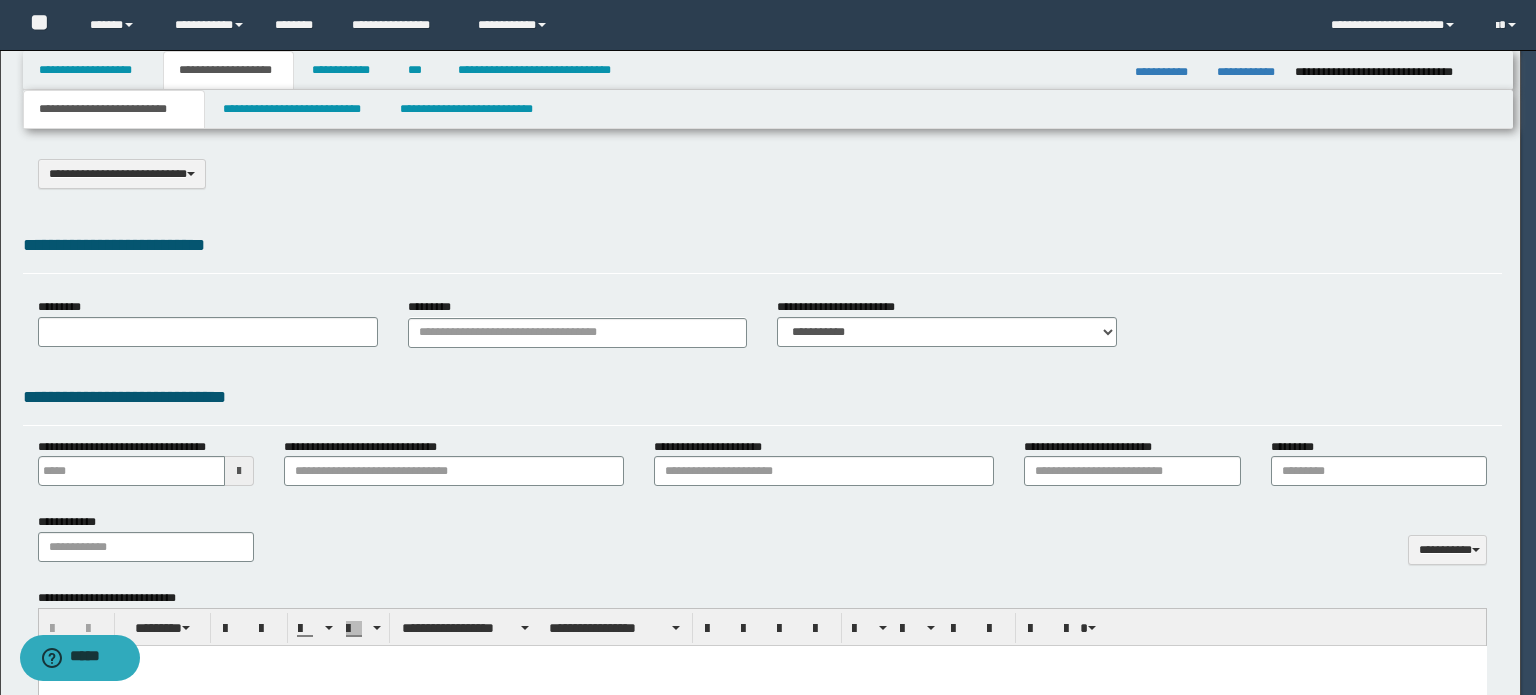 scroll, scrollTop: 0, scrollLeft: 0, axis: both 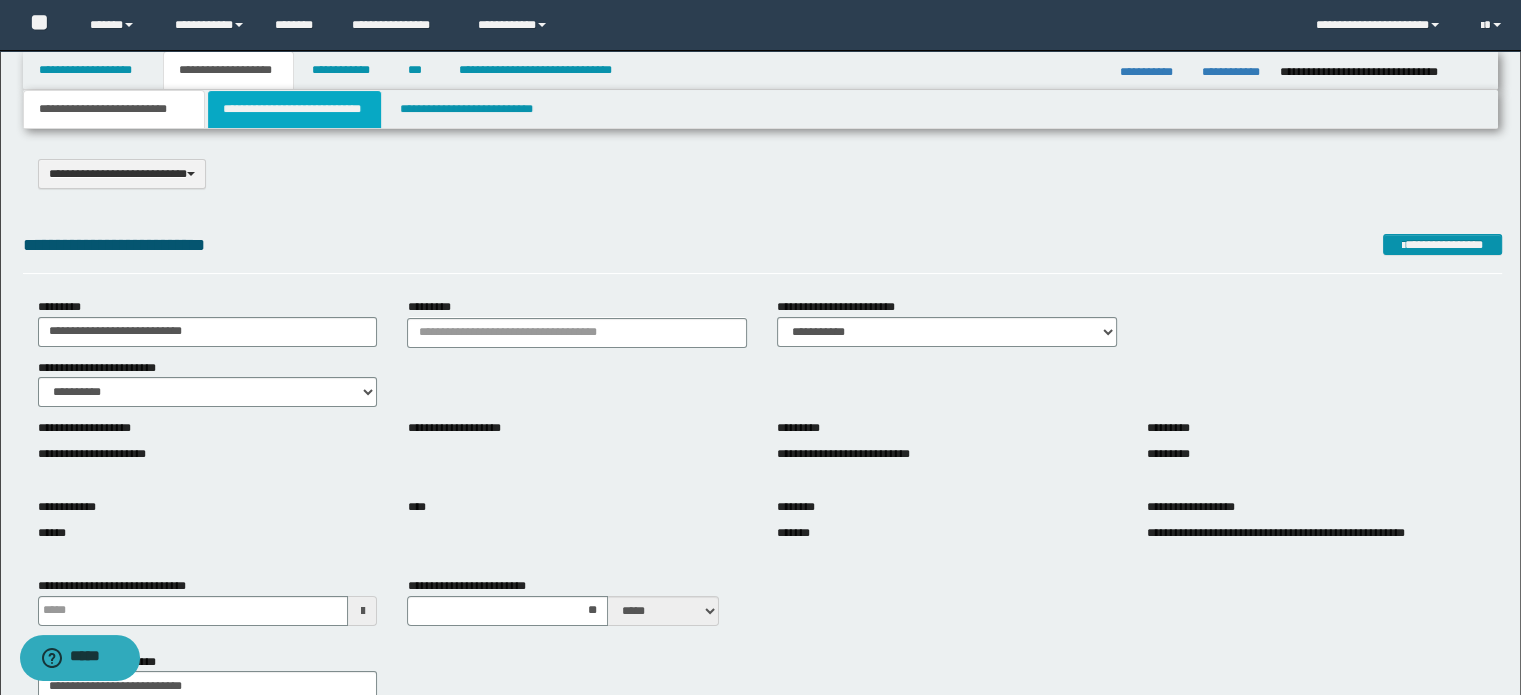 click on "**********" at bounding box center [294, 109] 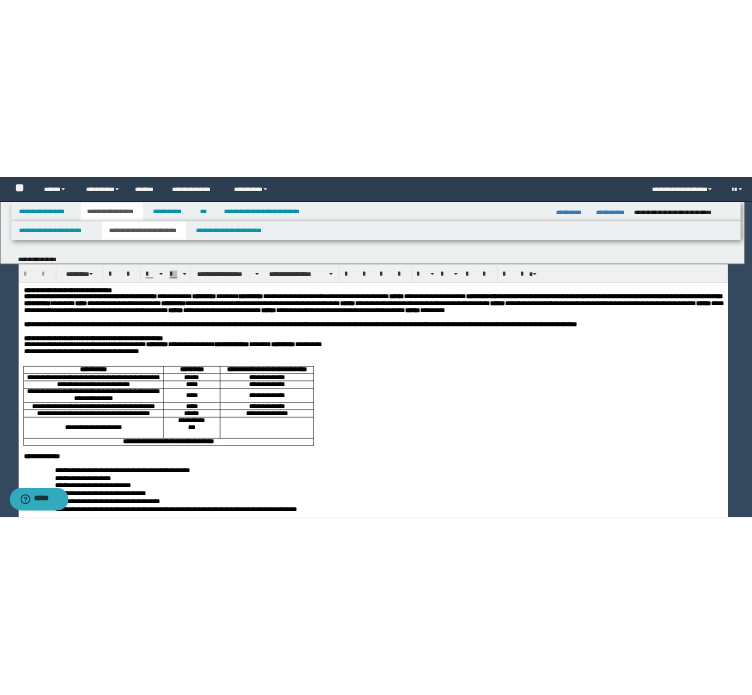 scroll, scrollTop: 0, scrollLeft: 0, axis: both 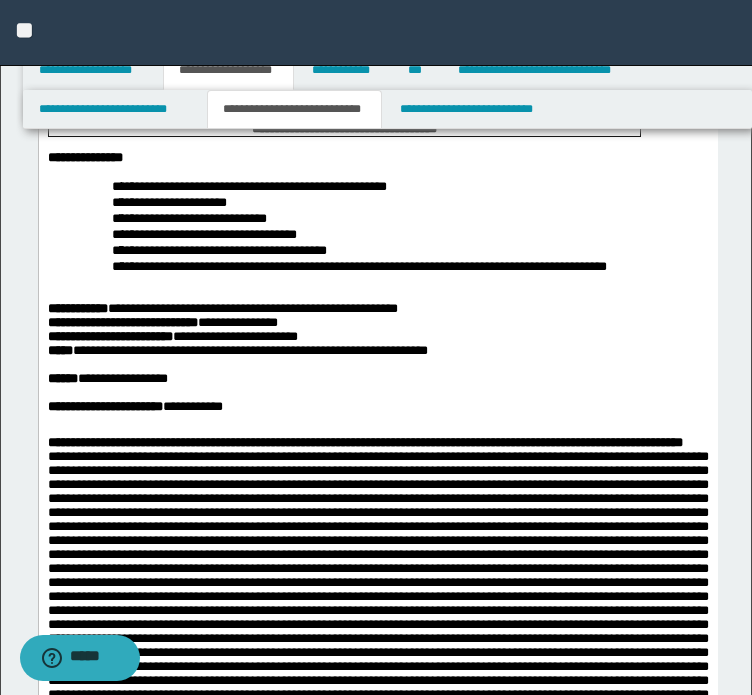 click at bounding box center (377, 295) 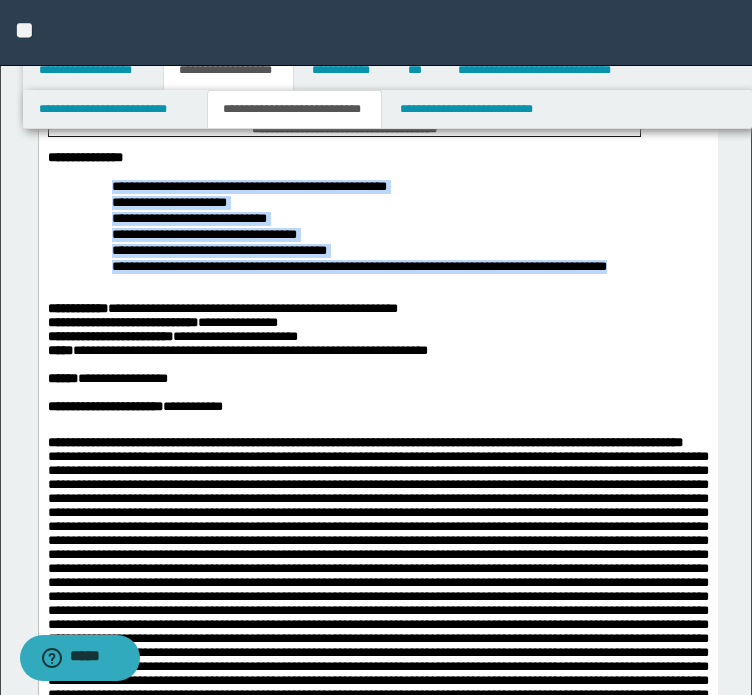 drag, startPoint x: 216, startPoint y: 434, endPoint x: 109, endPoint y: 333, distance: 147.13939 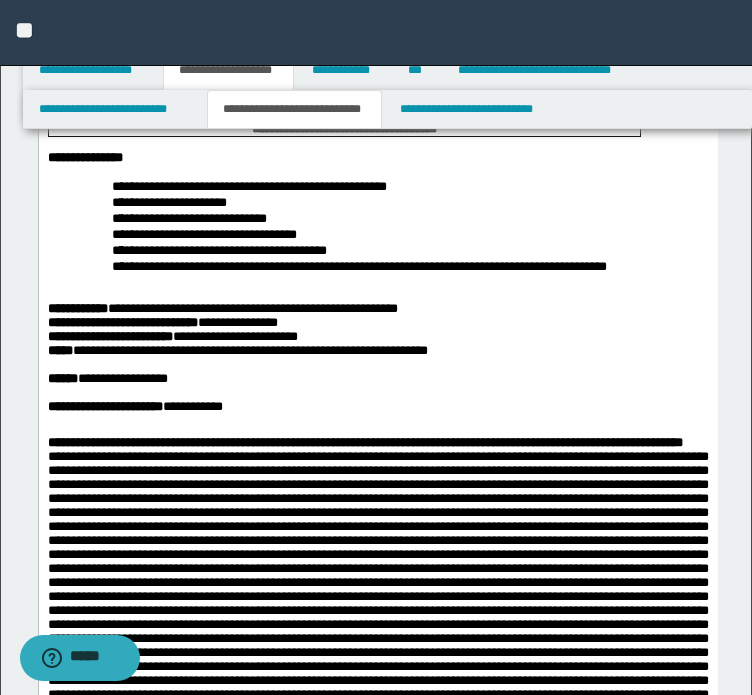 click on "**********" at bounding box center [377, 1742] 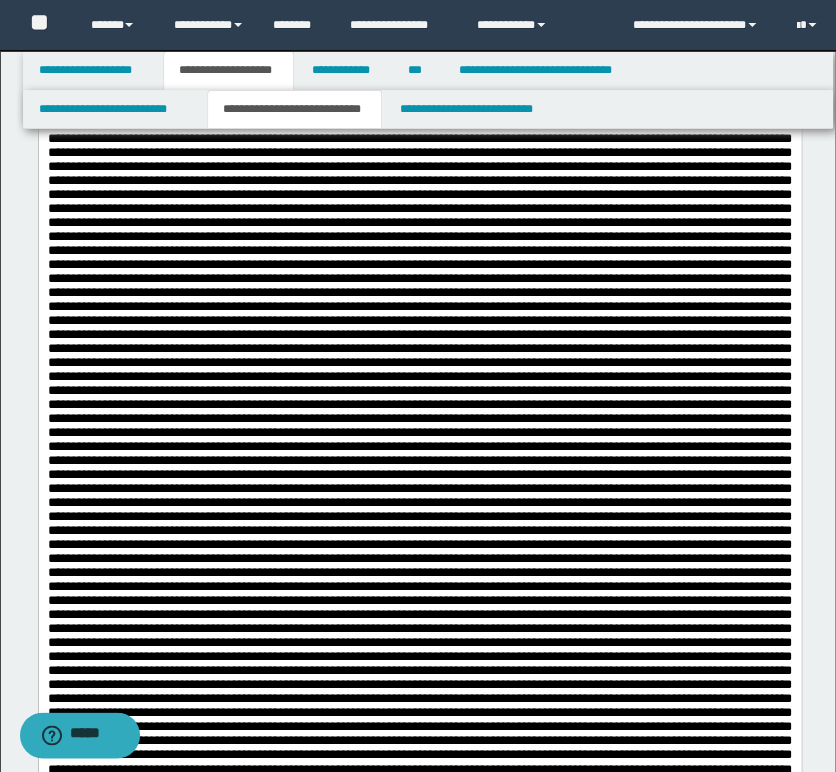 scroll, scrollTop: 2011, scrollLeft: 0, axis: vertical 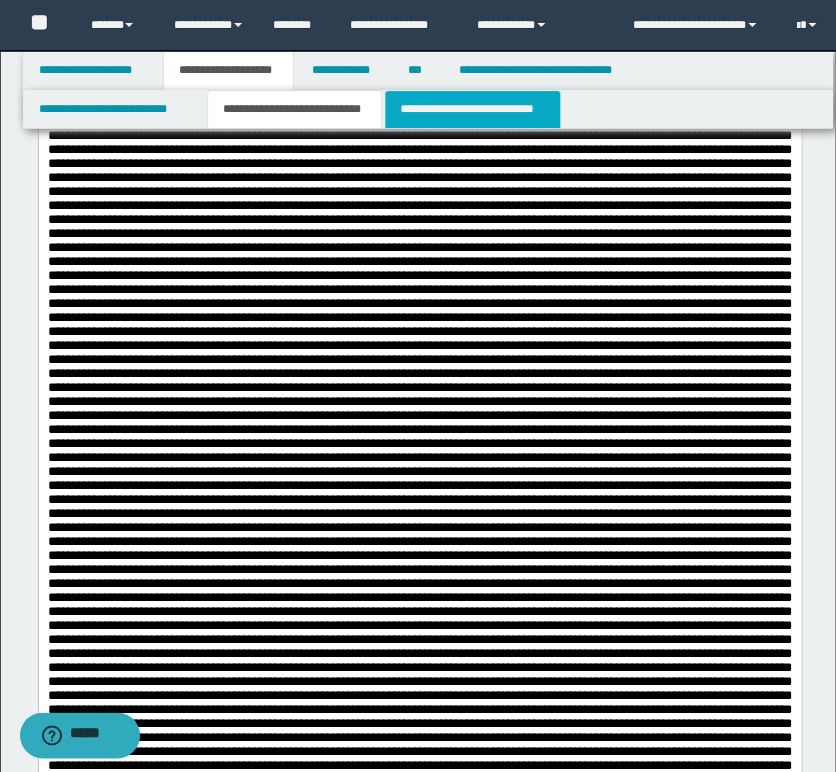 click on "**********" at bounding box center (472, 109) 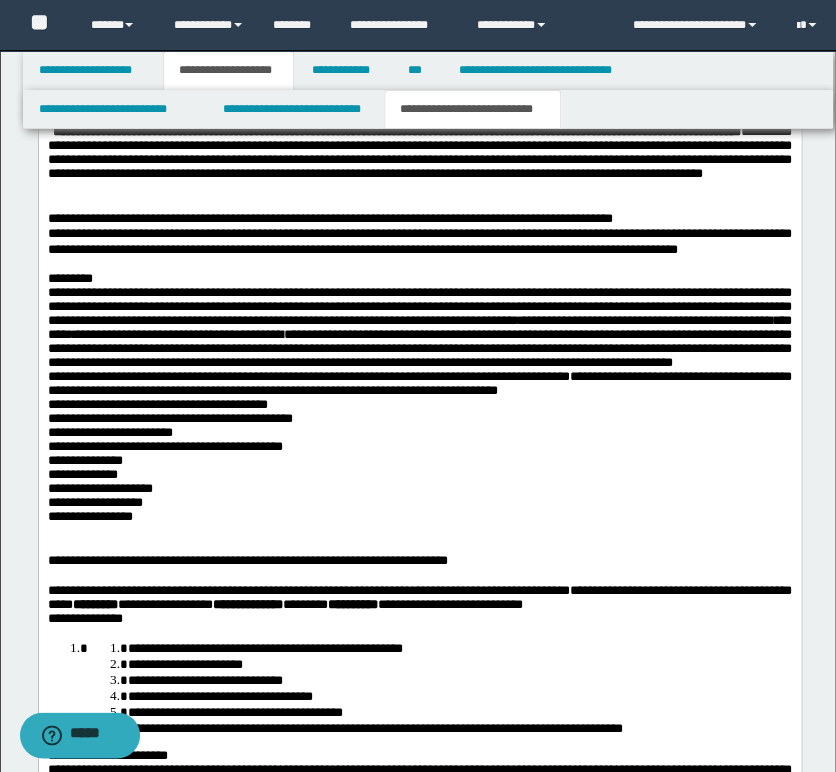 scroll, scrollTop: 2777, scrollLeft: 0, axis: vertical 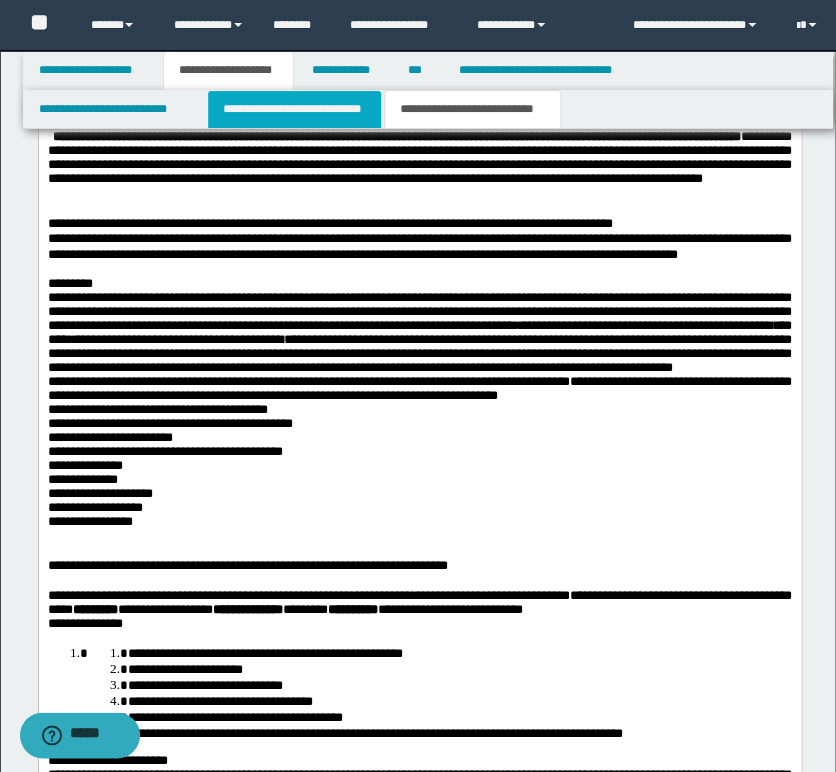 click on "**********" at bounding box center (294, 109) 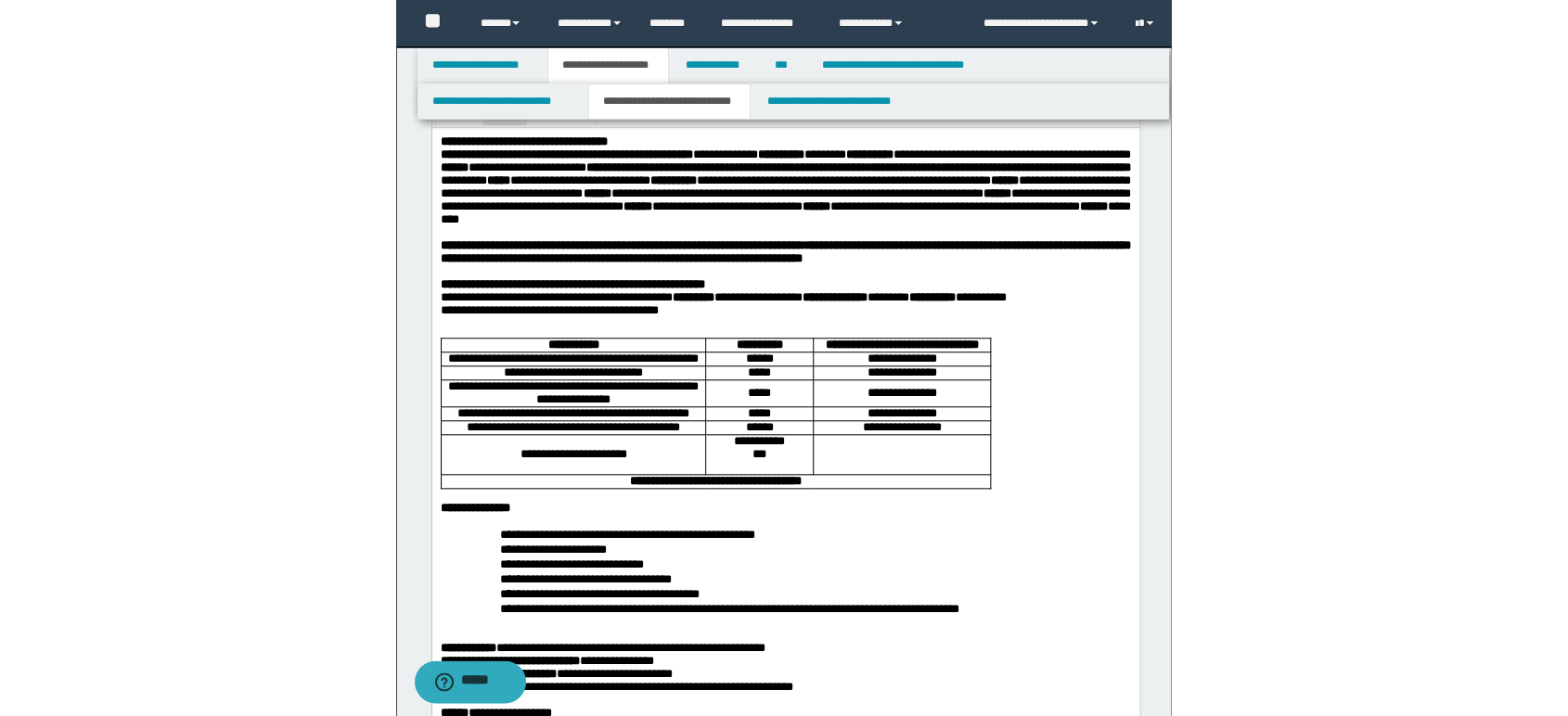 scroll, scrollTop: 103, scrollLeft: 0, axis: vertical 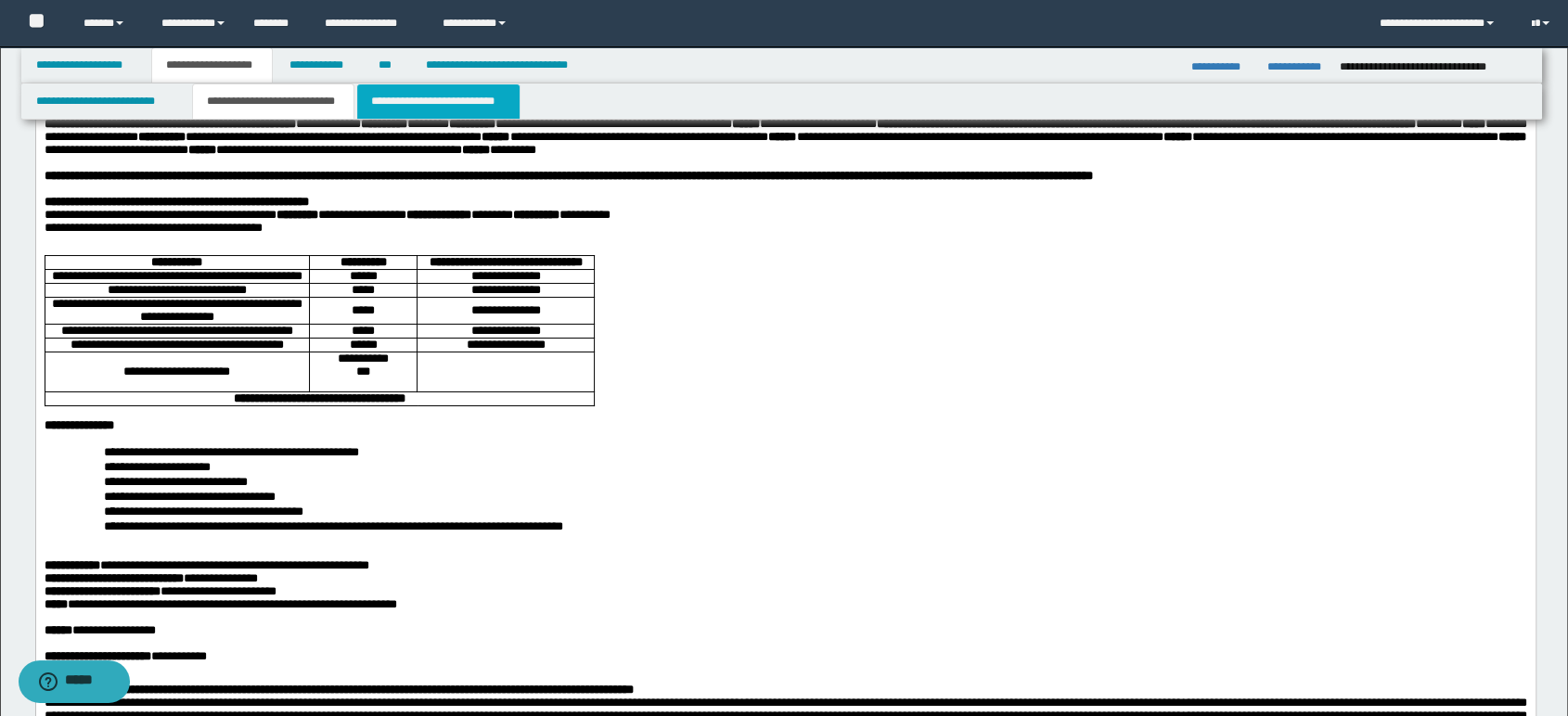 click on "**********" at bounding box center (438, 101) 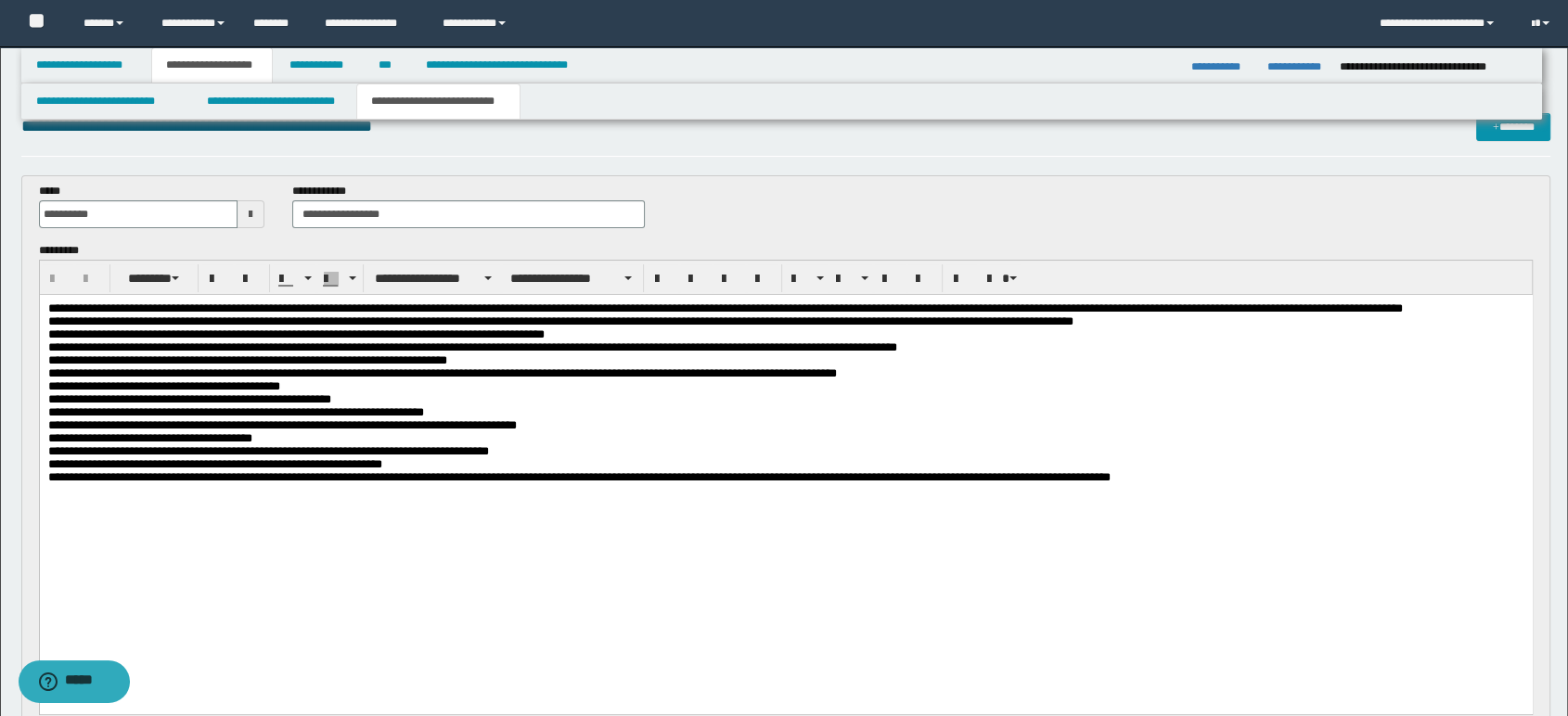 scroll, scrollTop: 0, scrollLeft: 0, axis: both 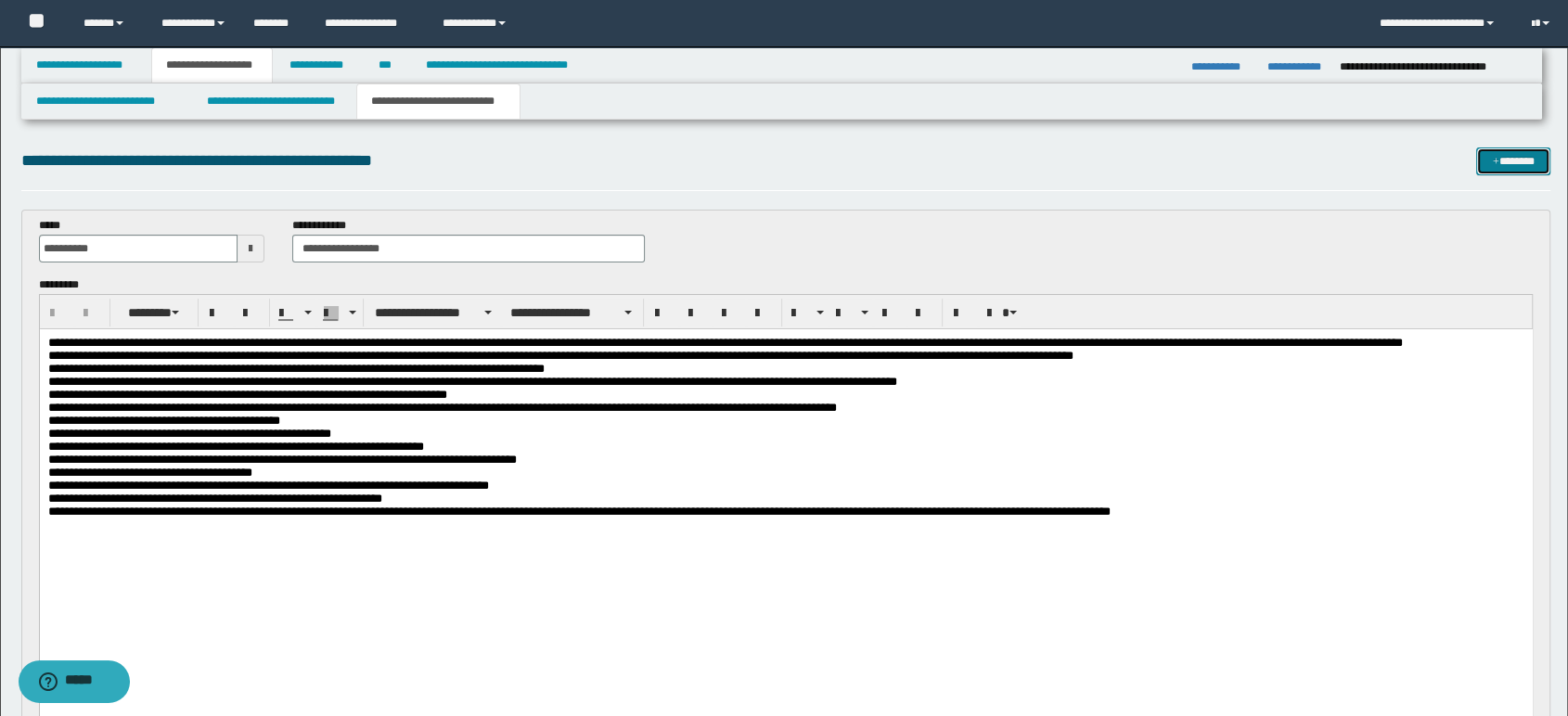 click on "*******" at bounding box center (1513, 161) 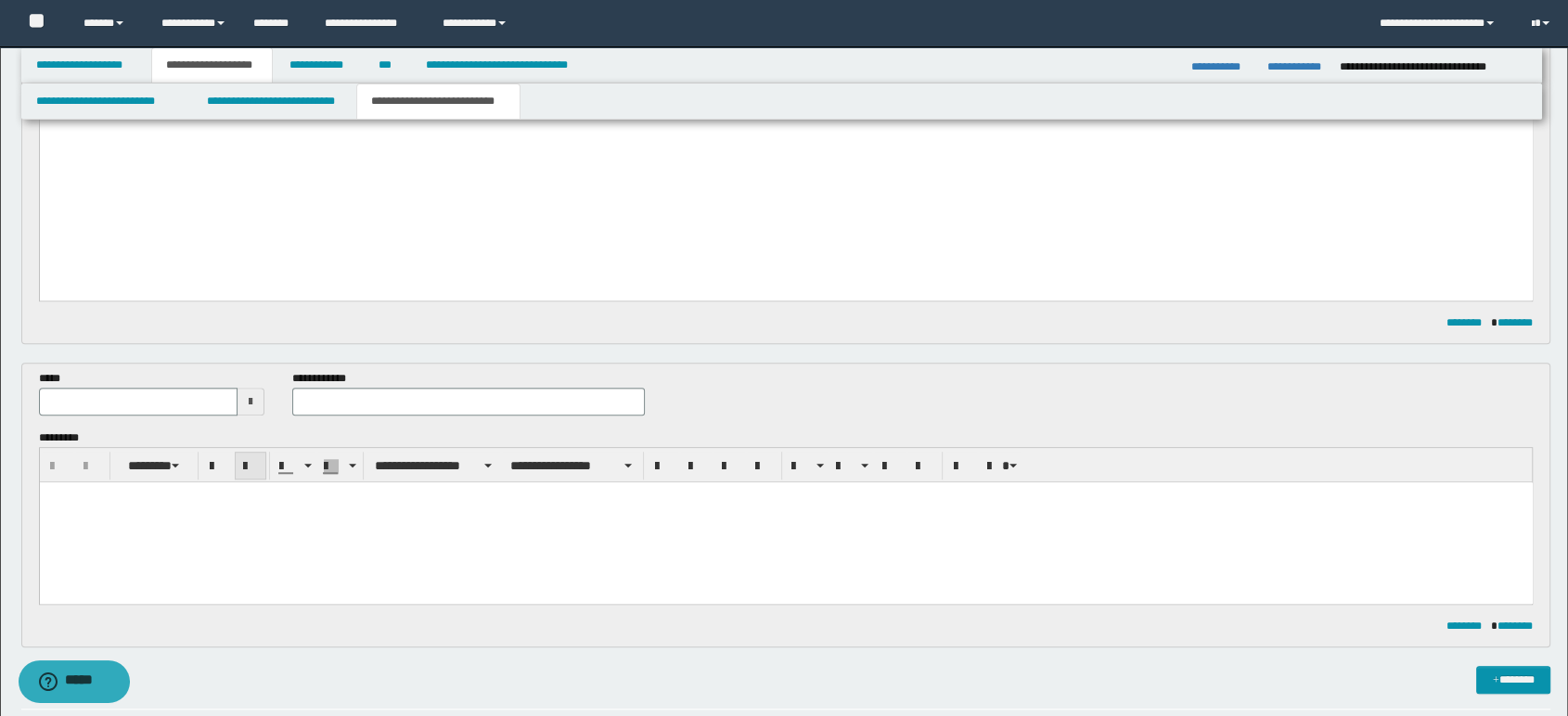 scroll, scrollTop: 1412, scrollLeft: 0, axis: vertical 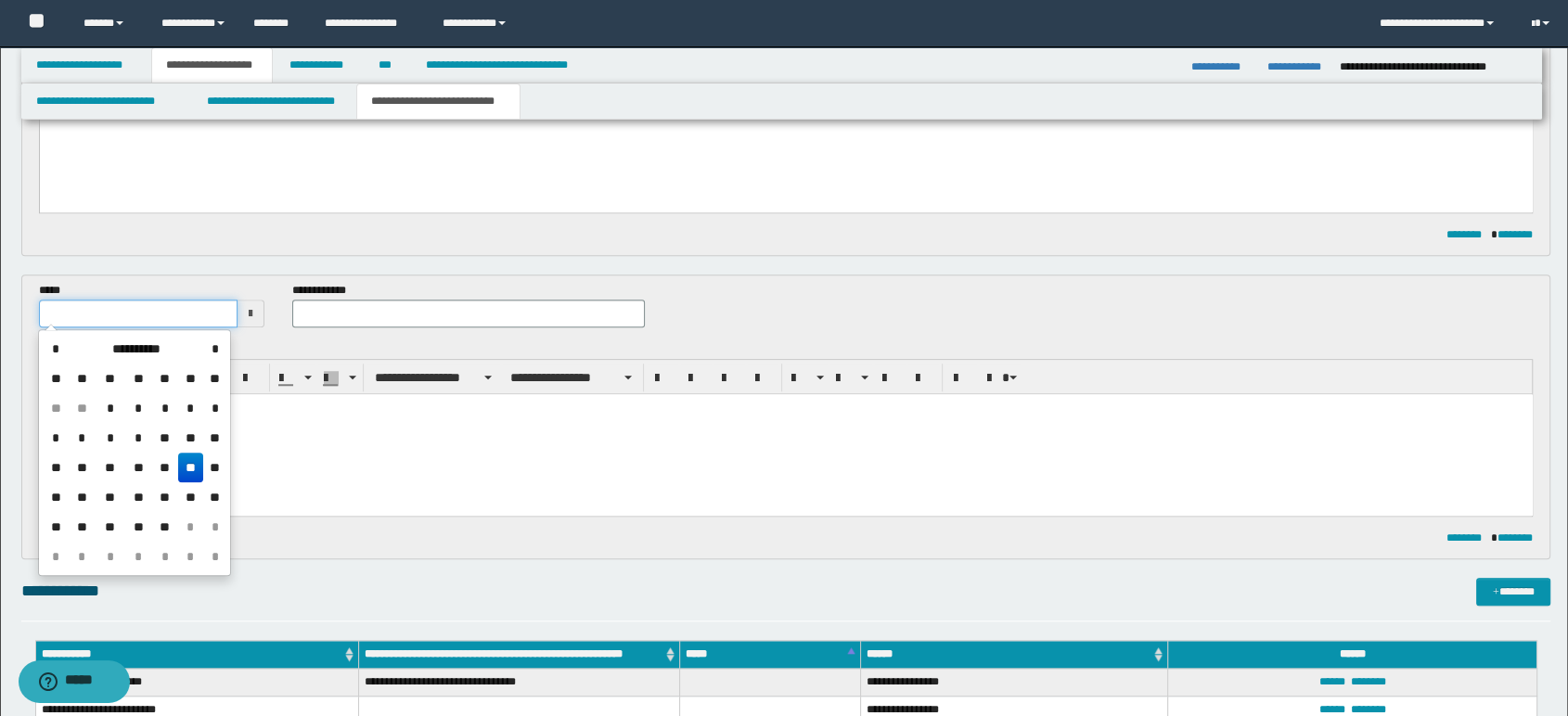 click at bounding box center [138, 313] 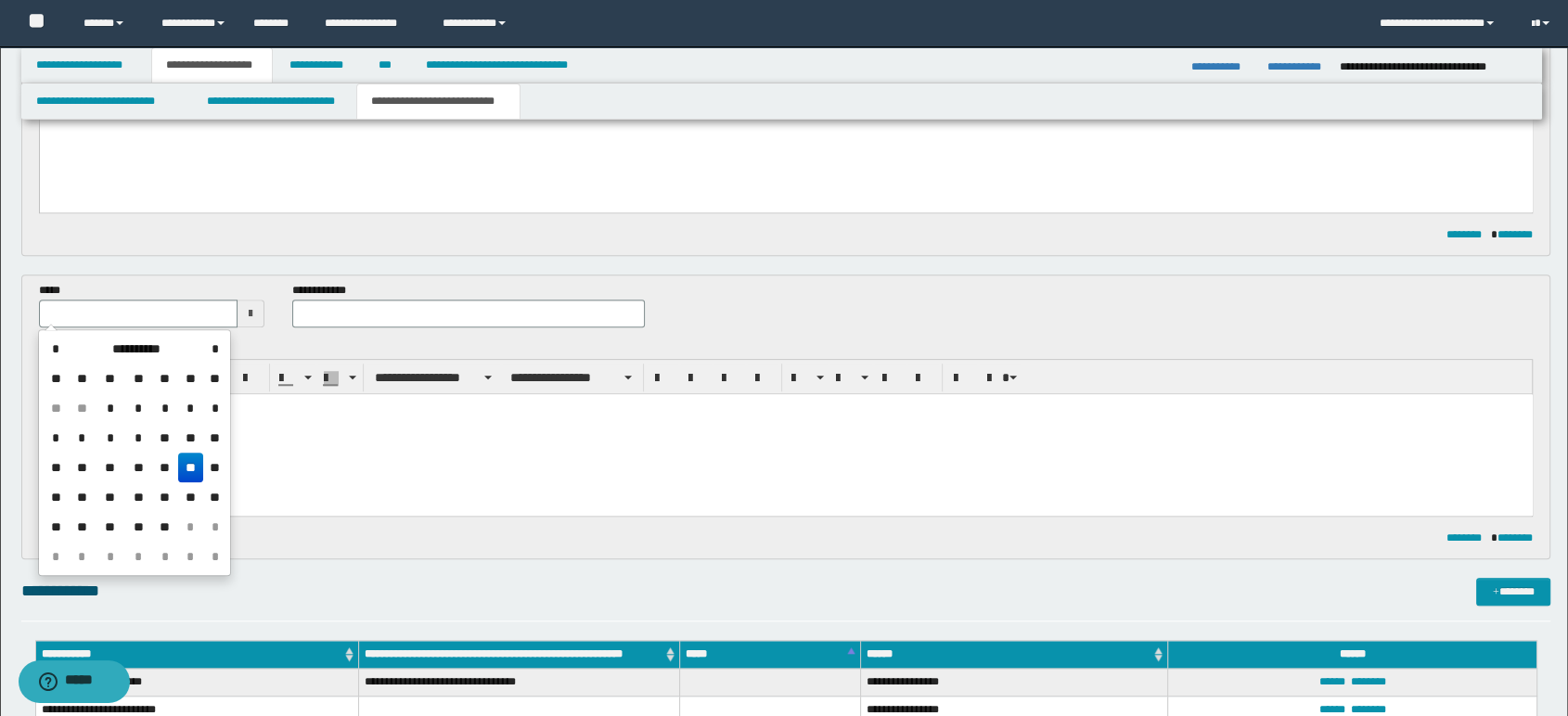 click on "**" at bounding box center [191, 467] 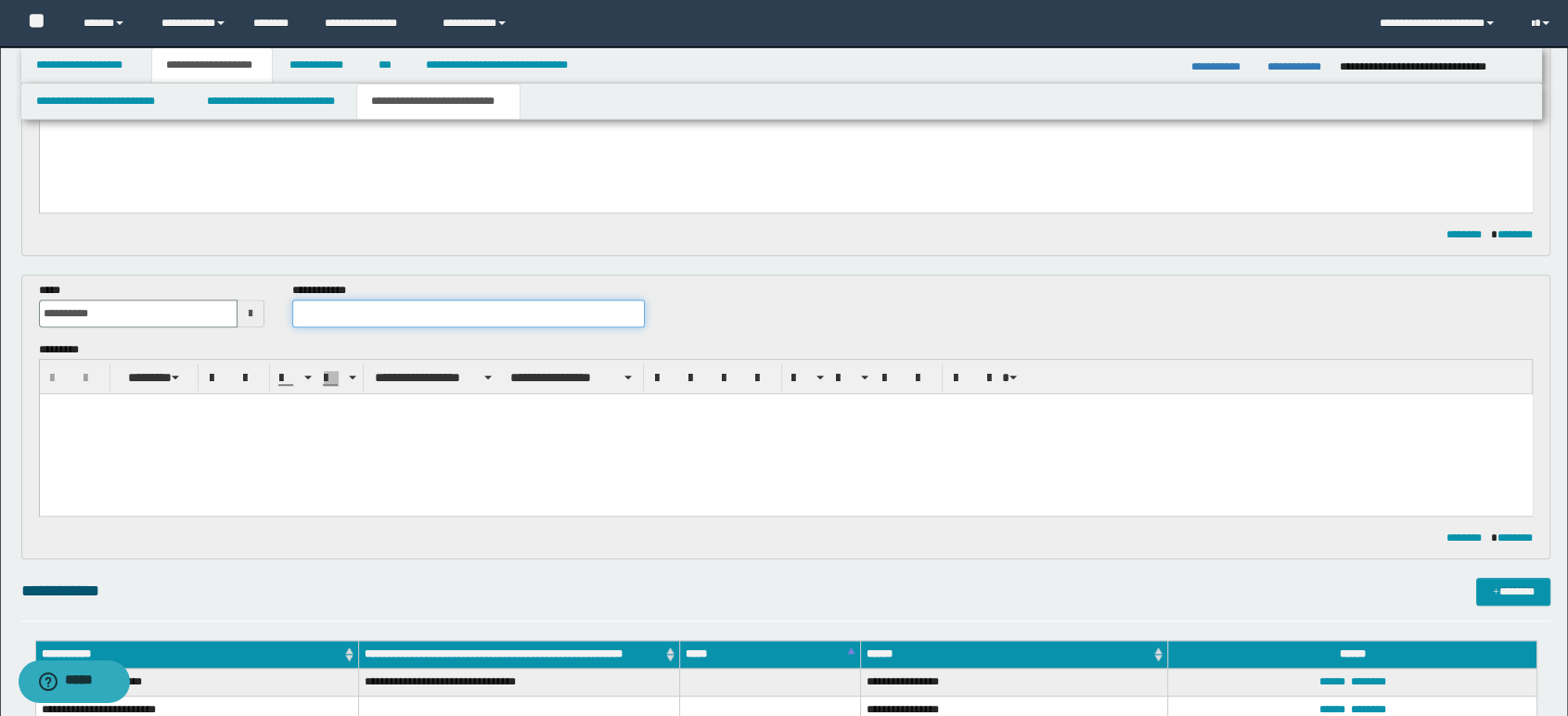 click at bounding box center (469, 313) 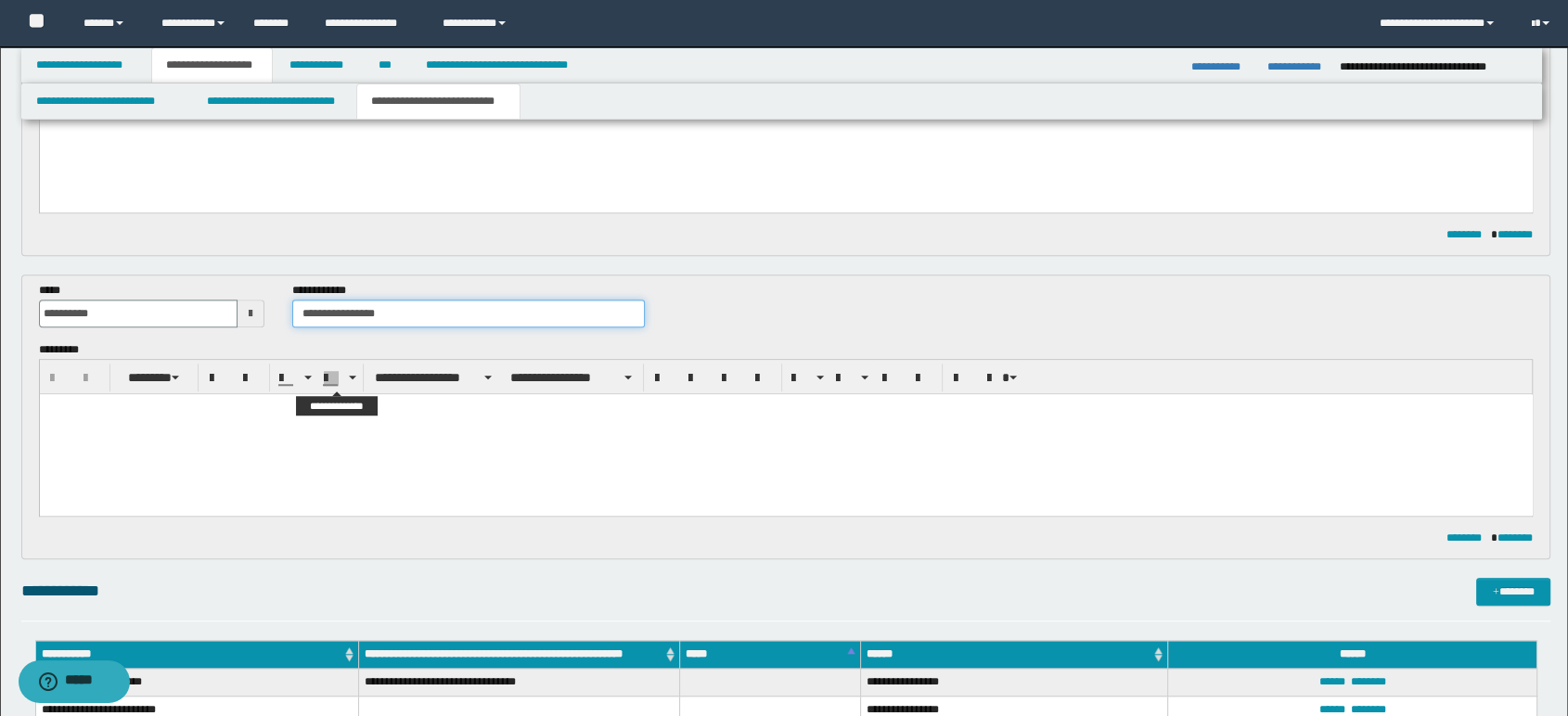 type on "**********" 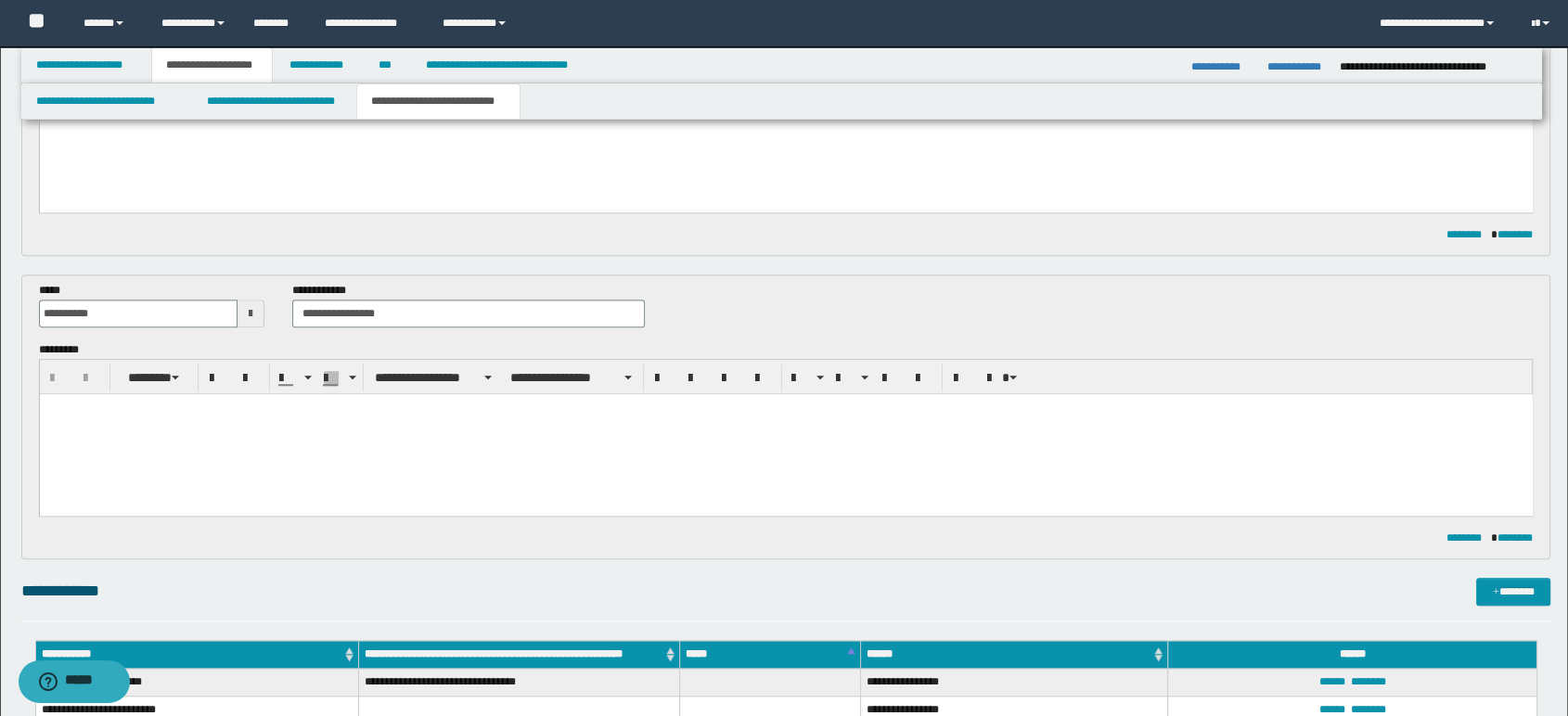 click at bounding box center [785, 408] 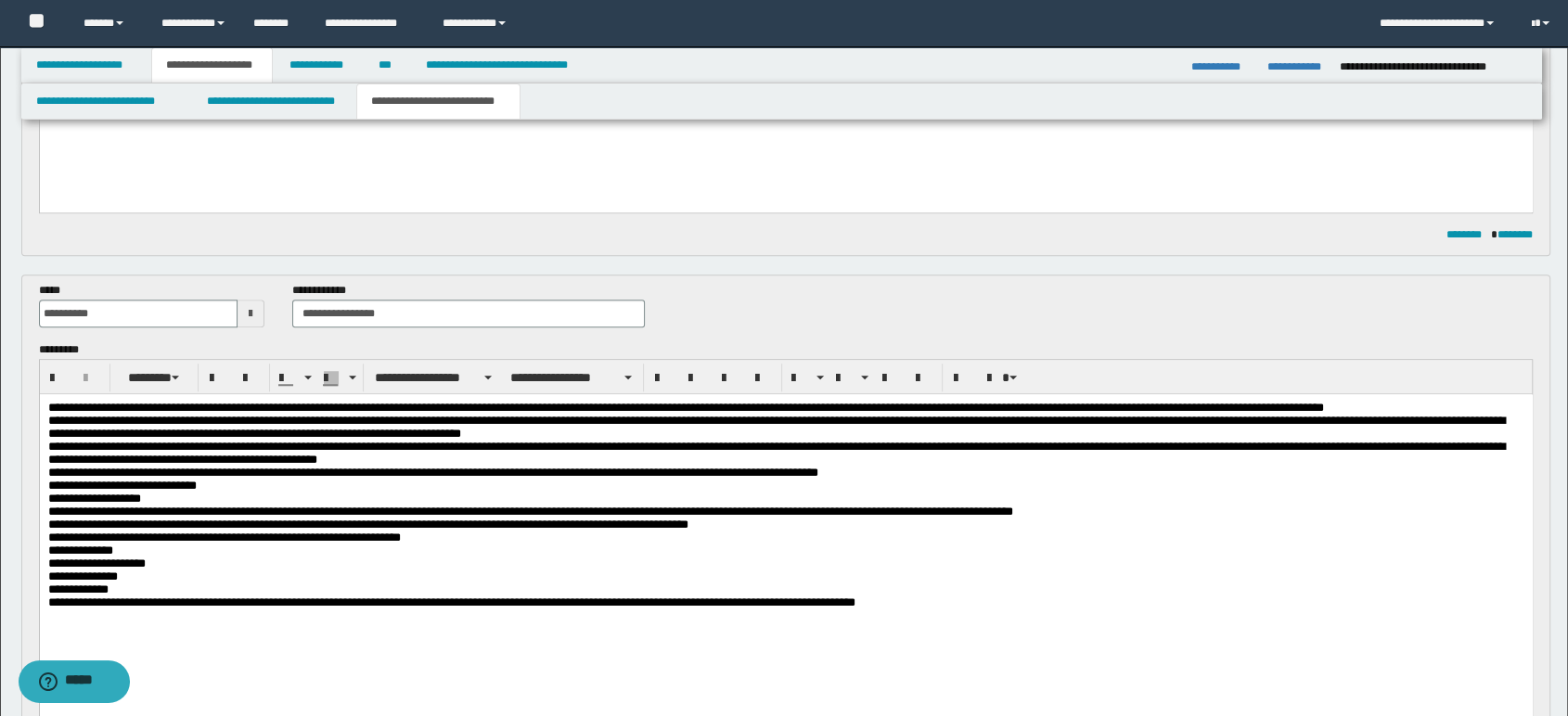 click on "**********" at bounding box center [785, 514] 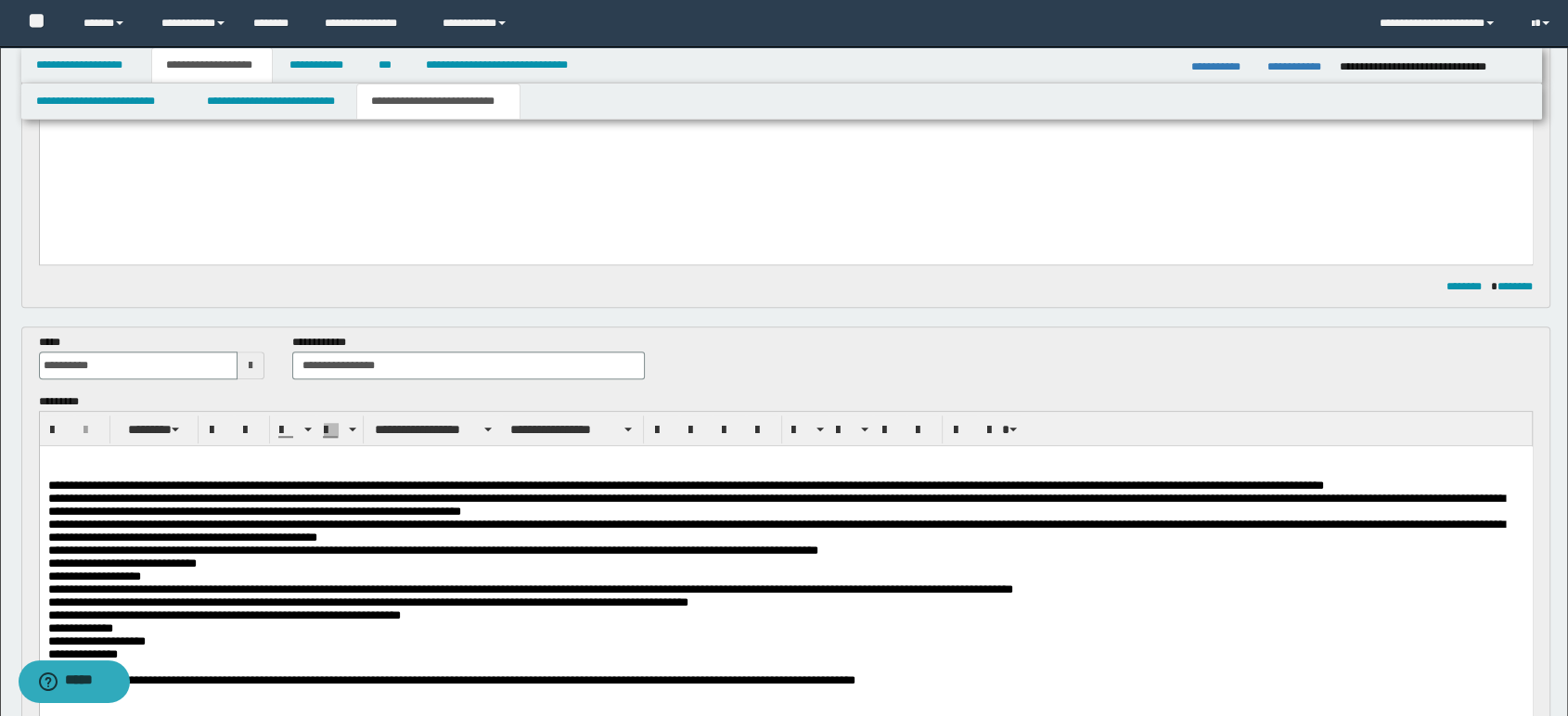 scroll, scrollTop: 1545, scrollLeft: 0, axis: vertical 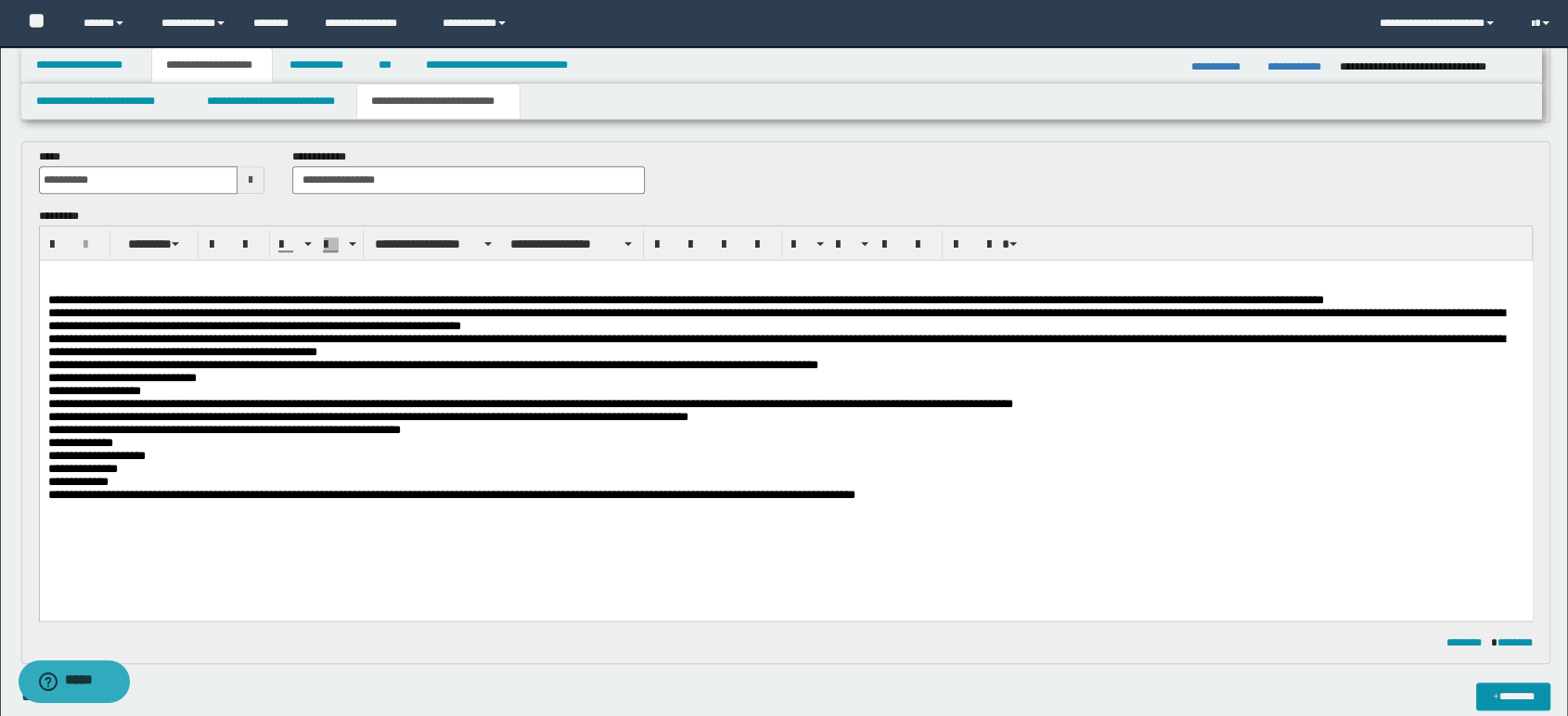 click at bounding box center (785, 274) 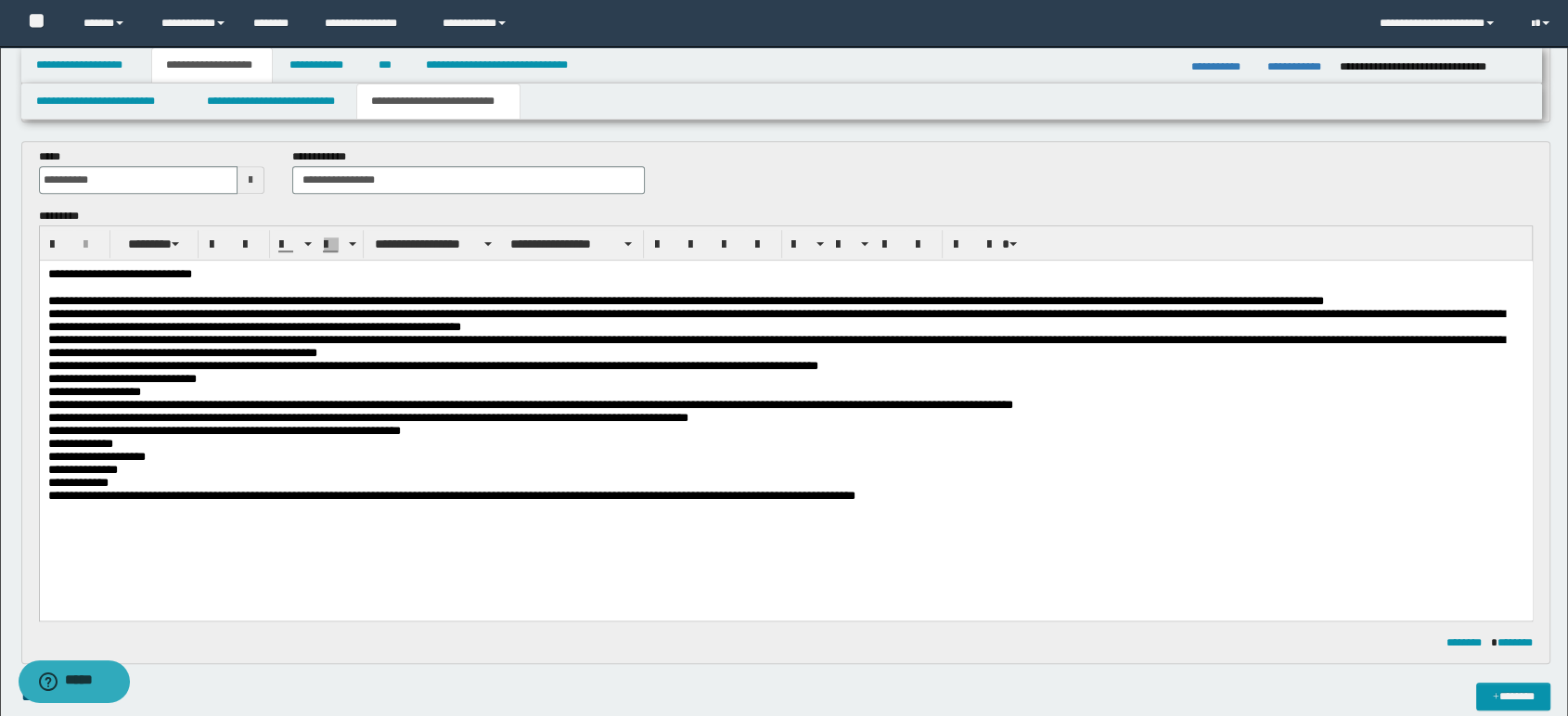 click on "**********" at bounding box center (785, 406) 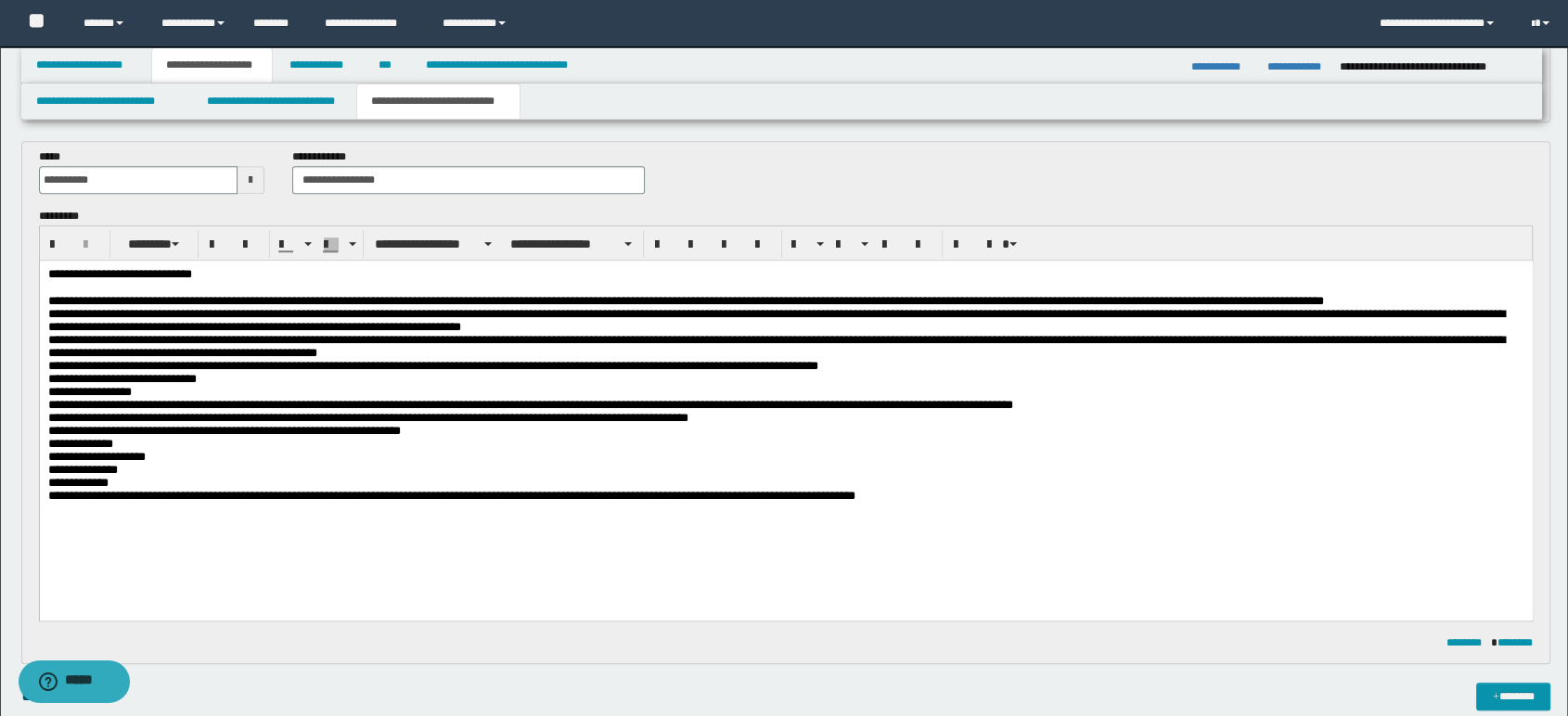 click on "**********" at bounding box center [785, 406] 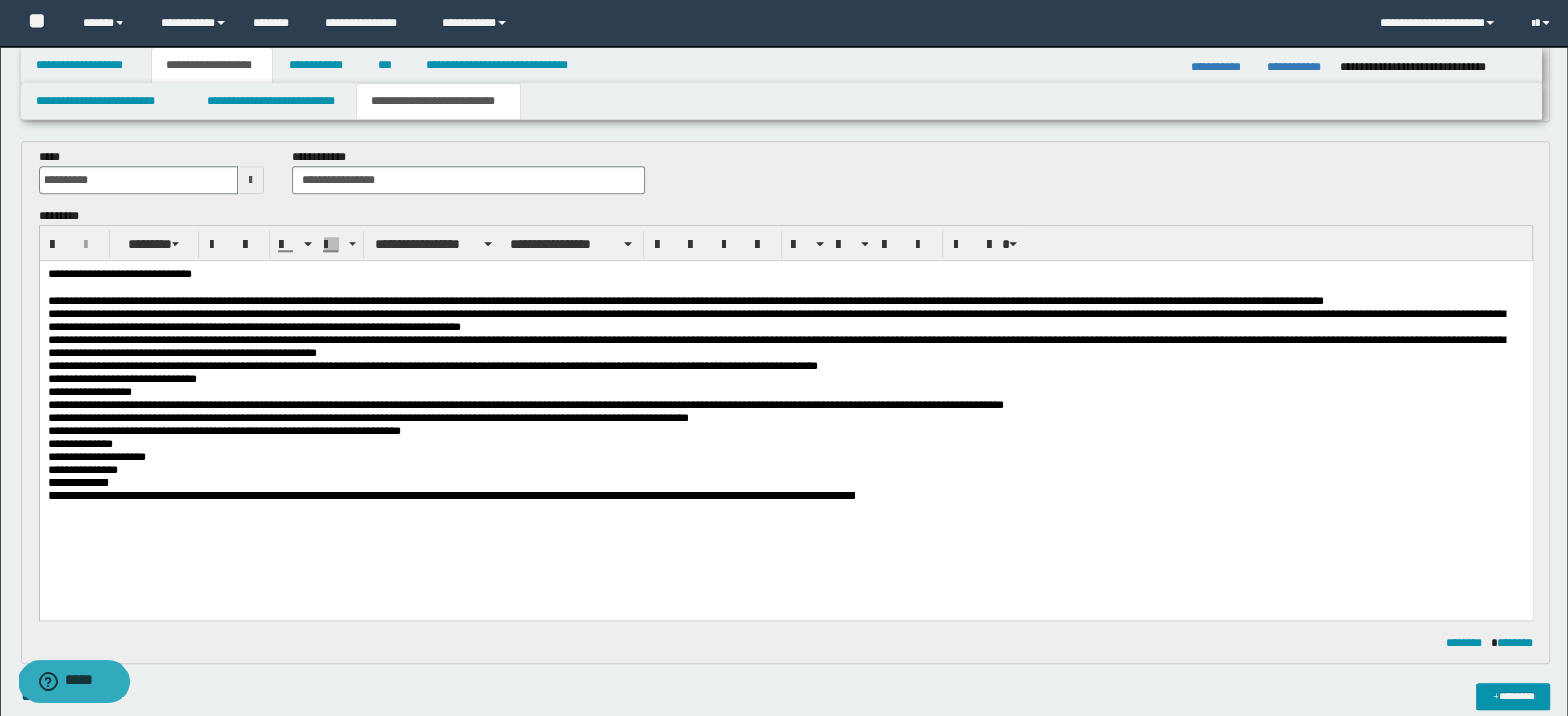 click on "**********" at bounding box center (785, 406) 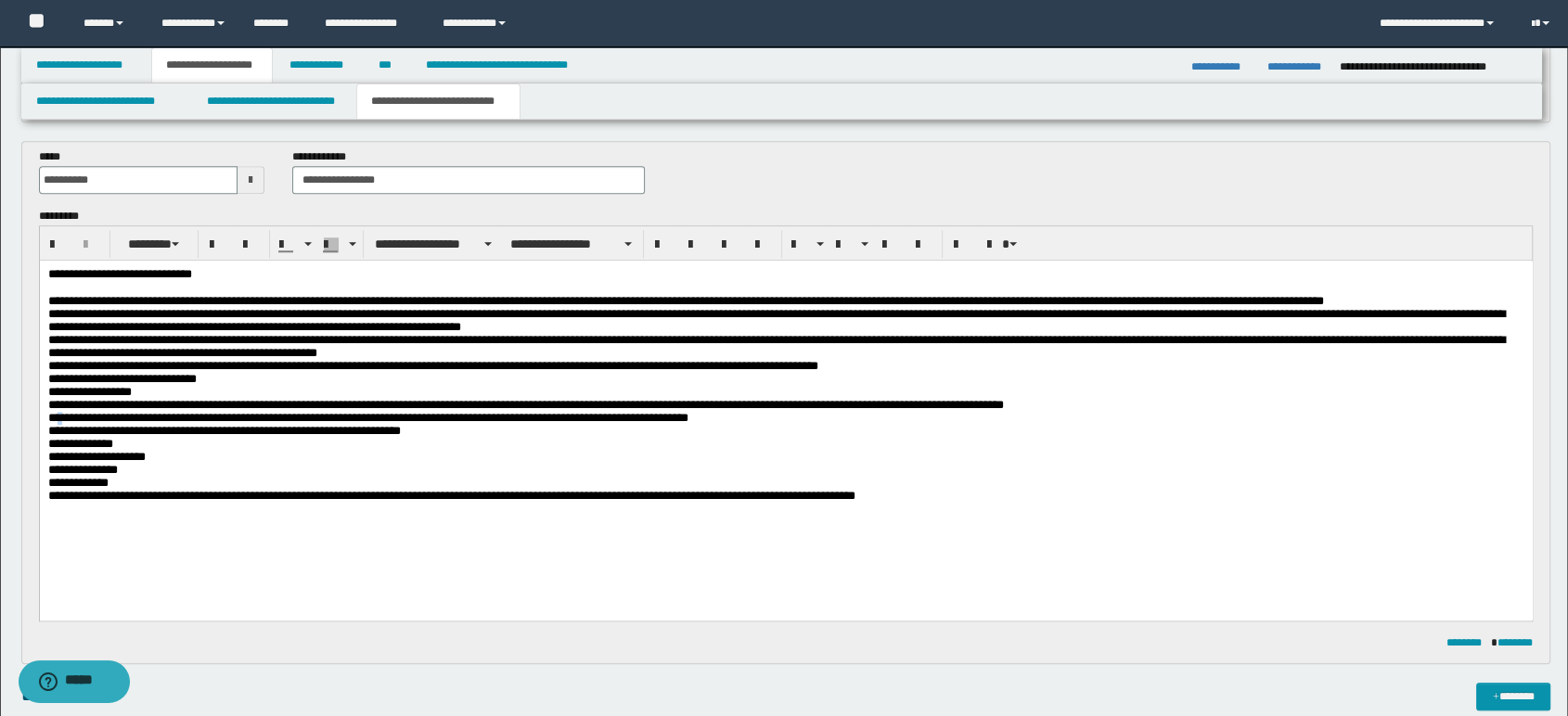 click on "**********" at bounding box center [785, 406] 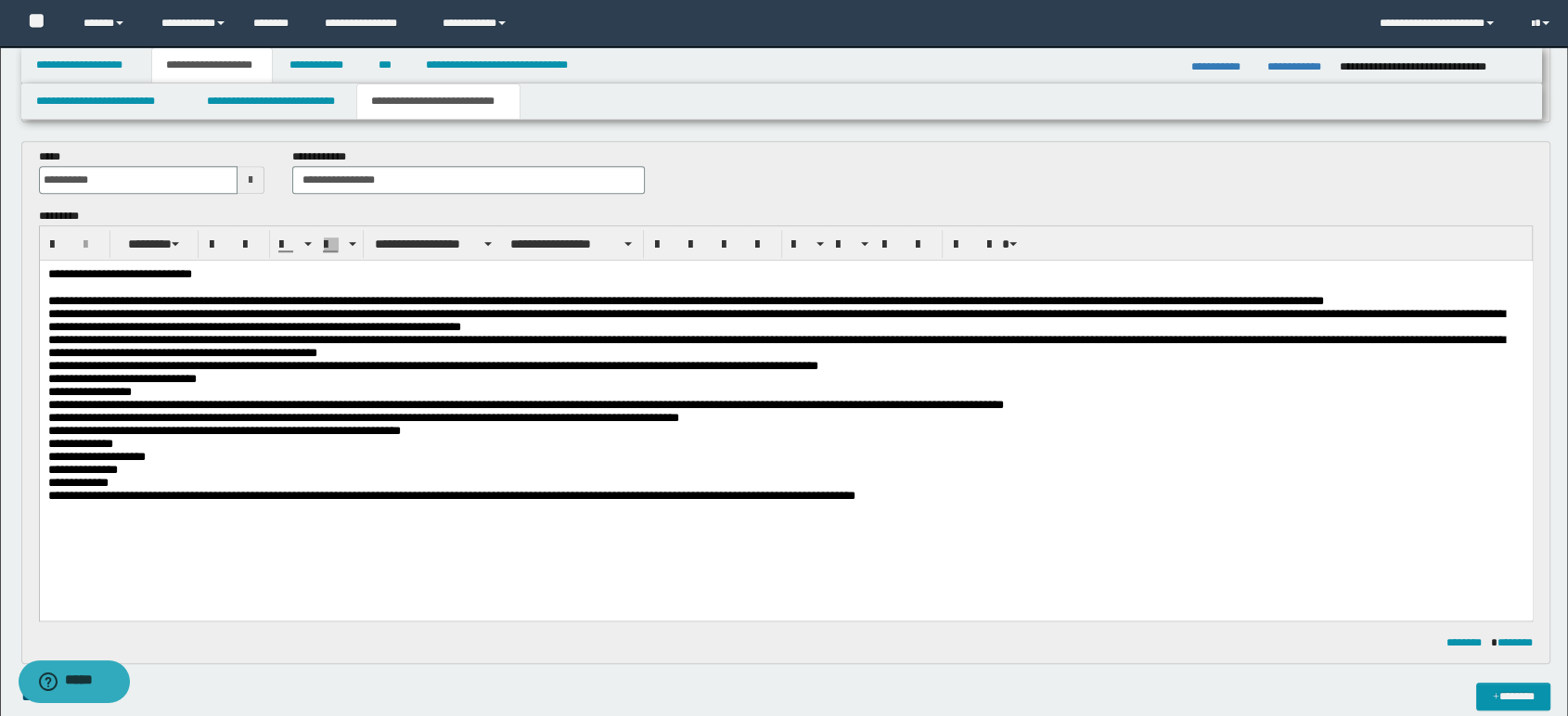 click on "**********" at bounding box center [785, 406] 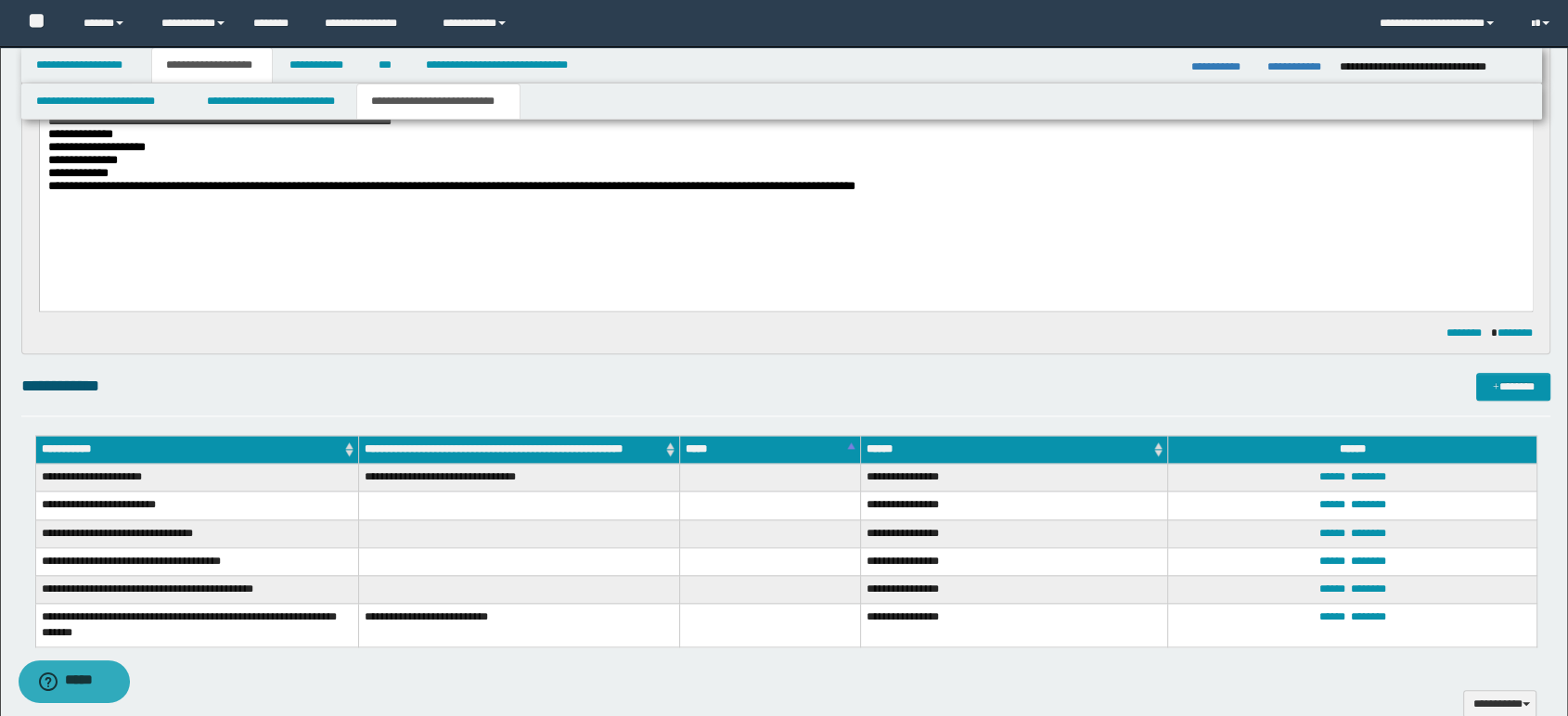 scroll, scrollTop: 1751, scrollLeft: 0, axis: vertical 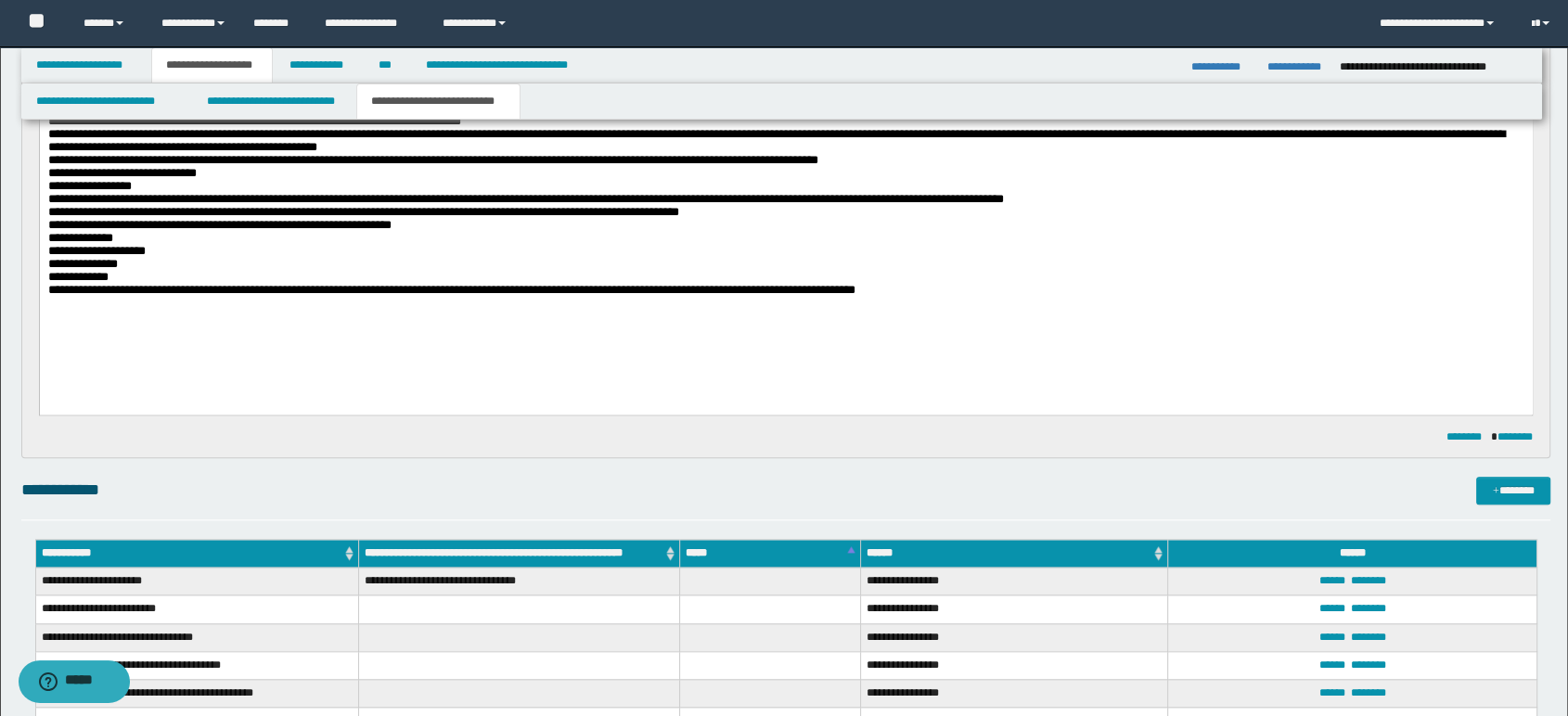 click on "**********" at bounding box center (785, 200) 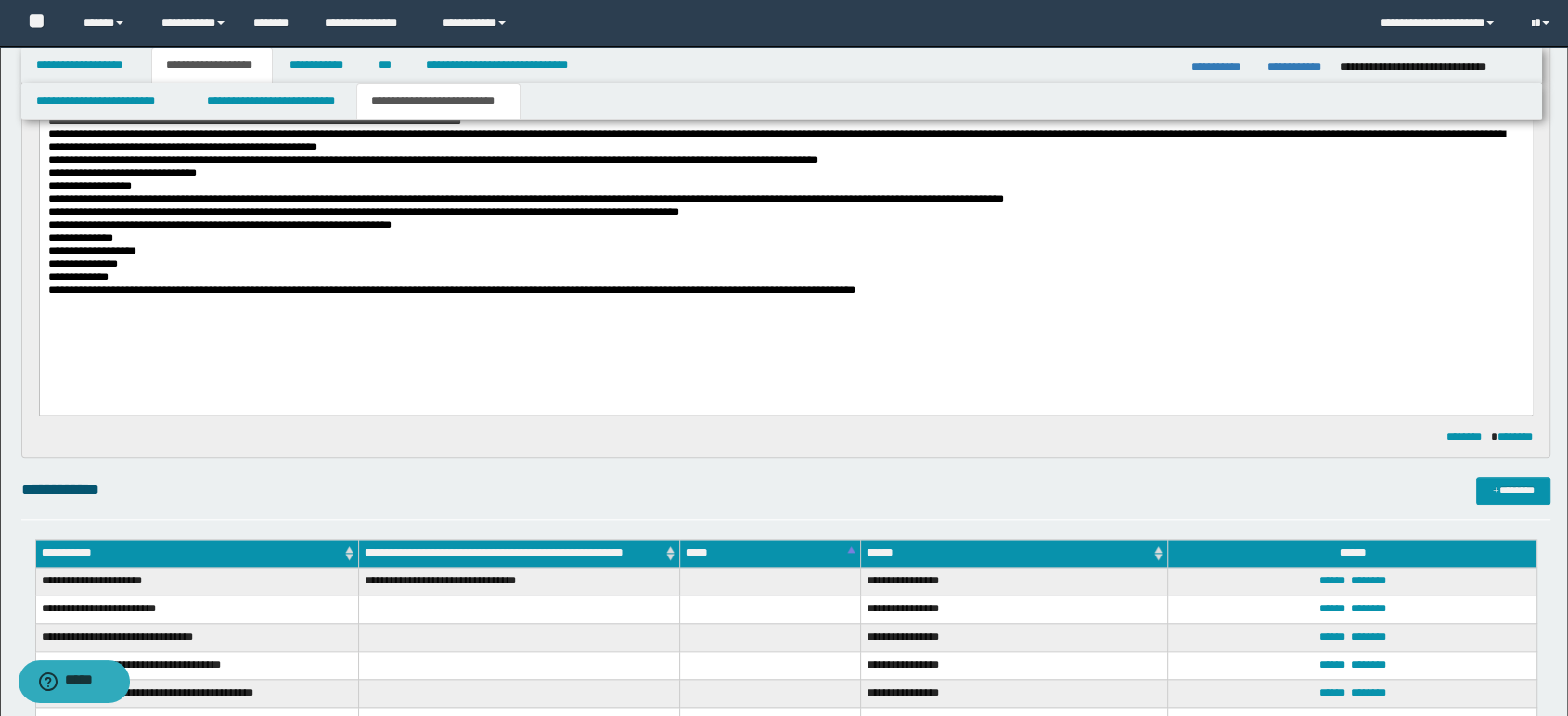 click on "**********" at bounding box center (785, 200) 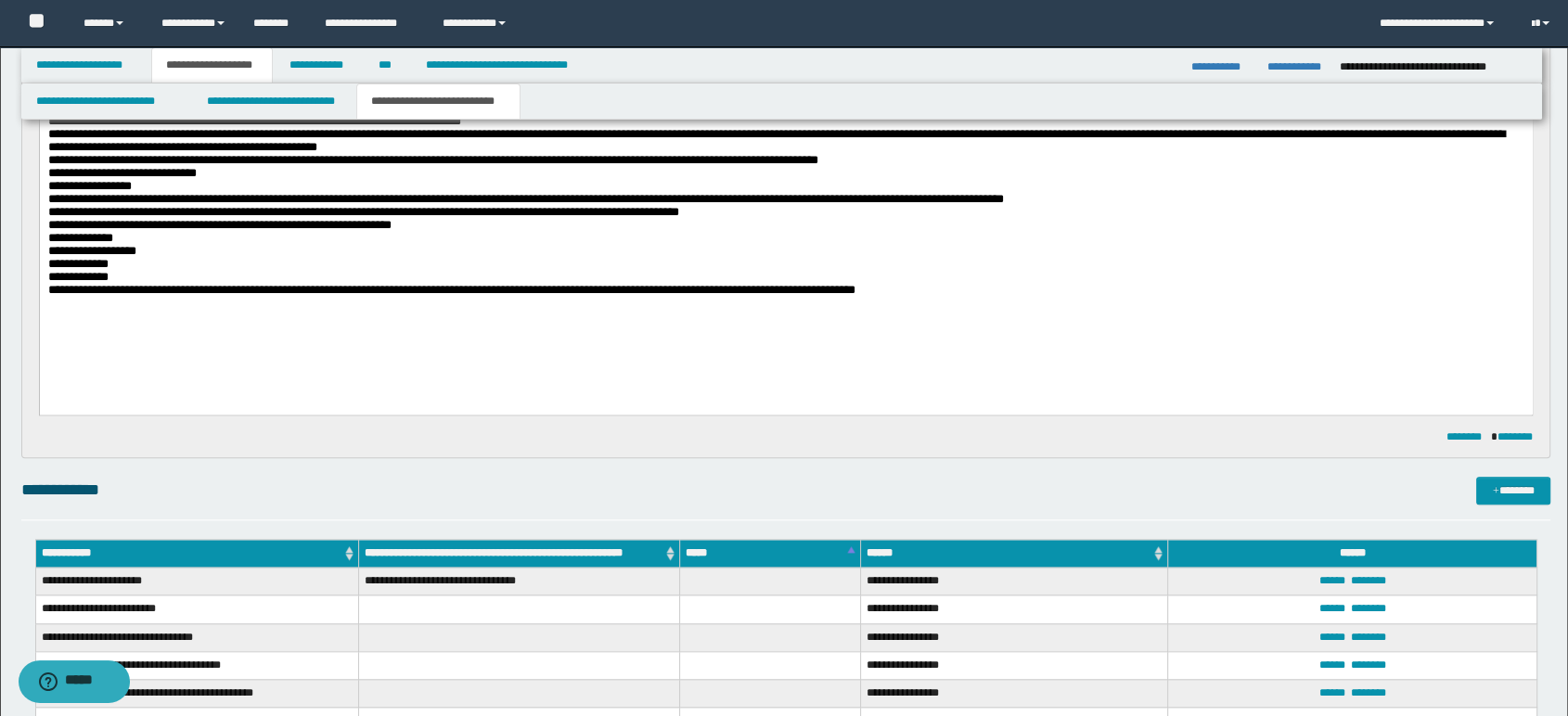 click on "**********" at bounding box center [785, 200] 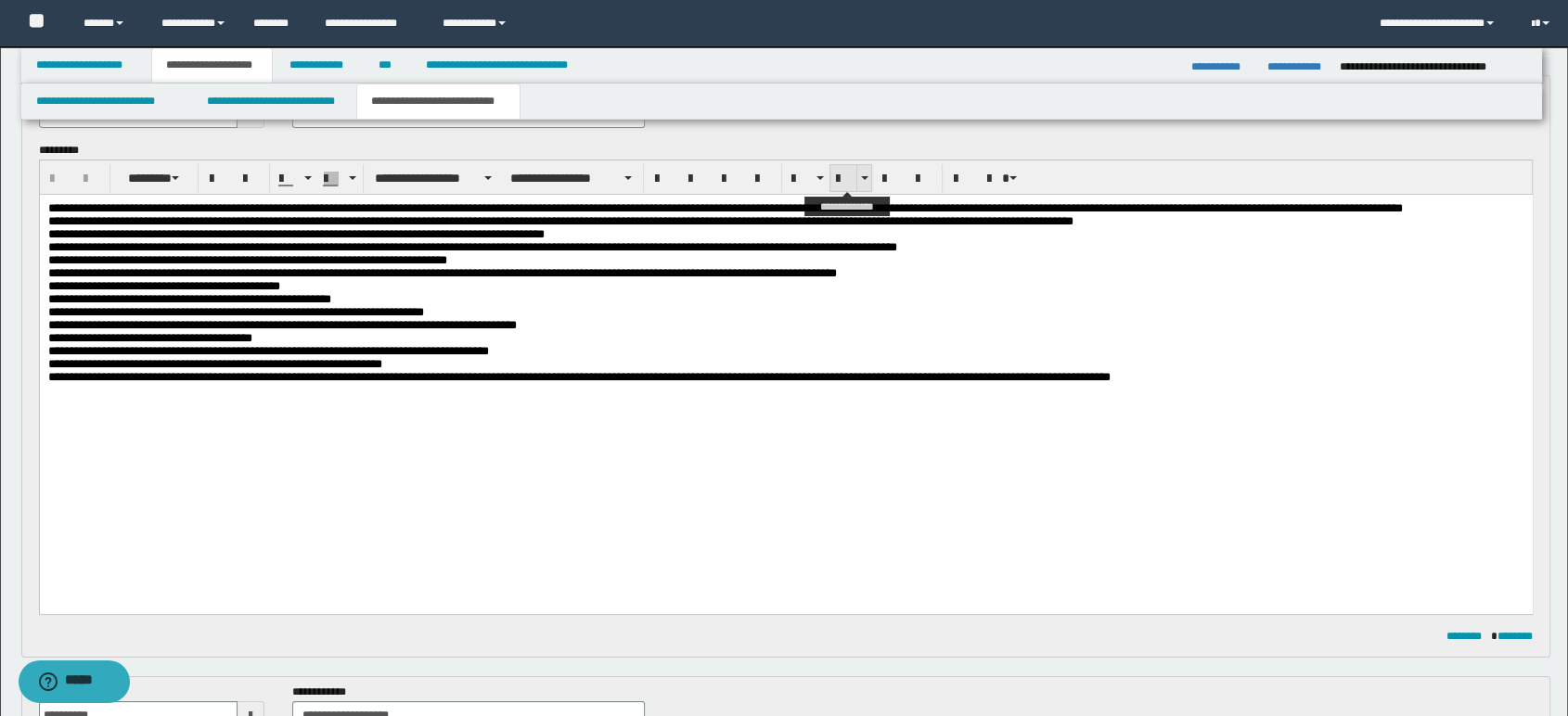 scroll, scrollTop: 0, scrollLeft: 0, axis: both 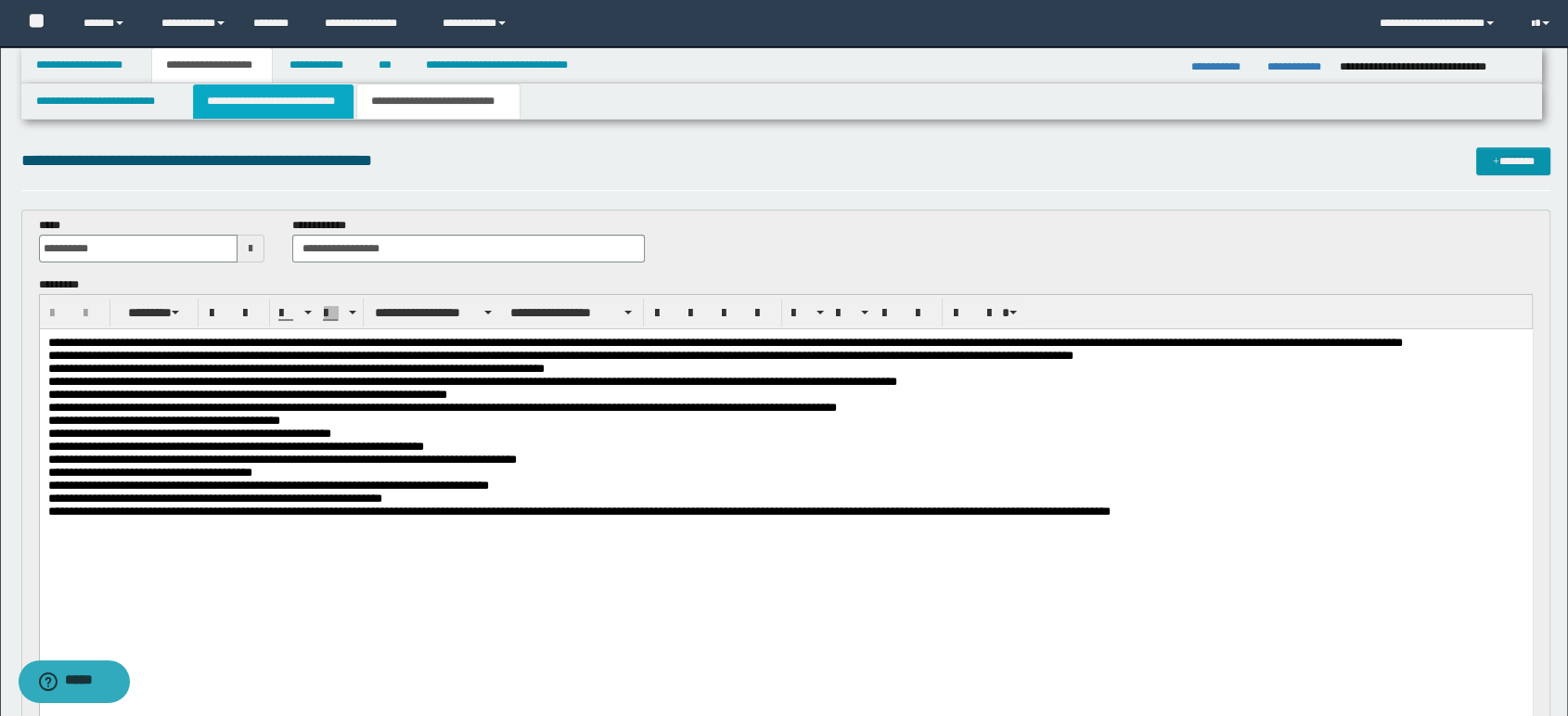 click on "**********" at bounding box center [273, 101] 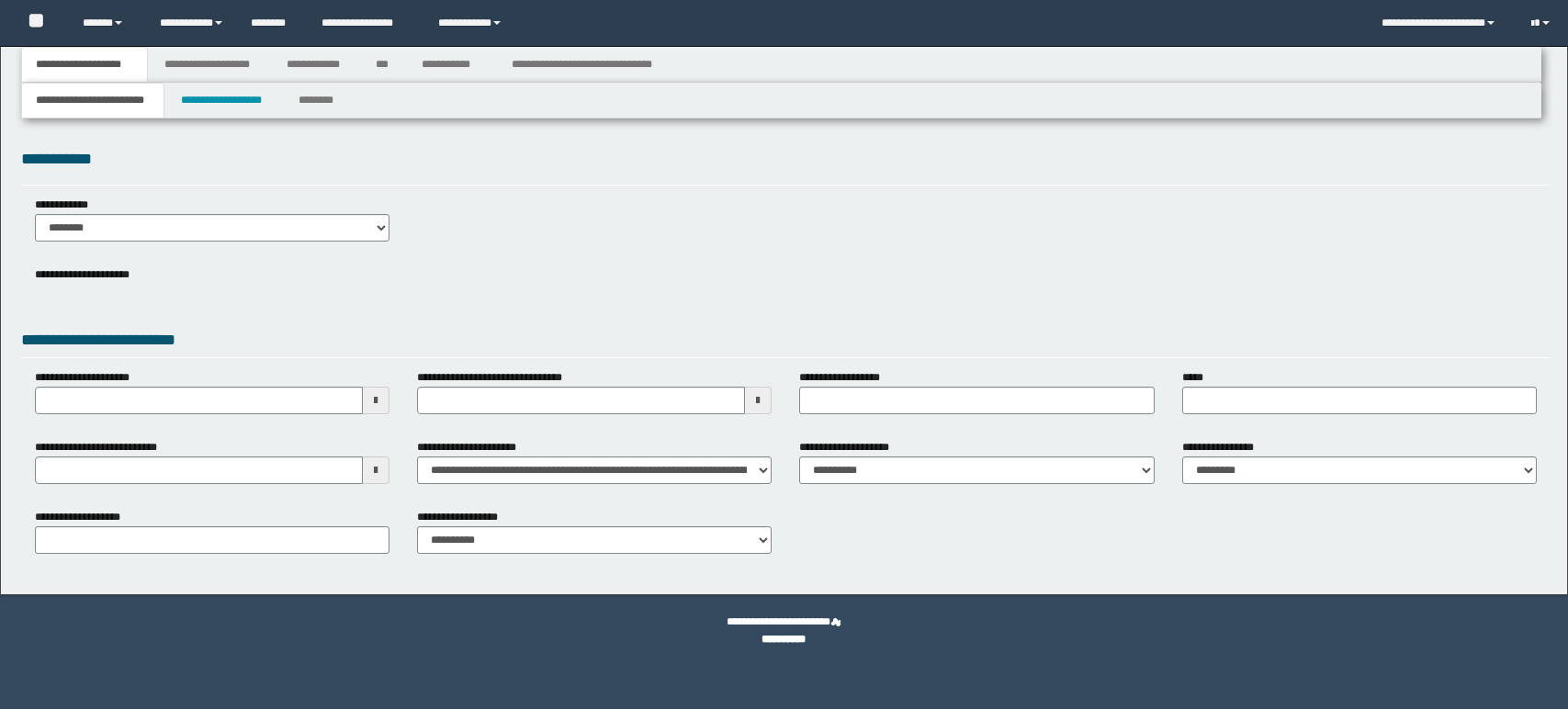 scroll, scrollTop: 0, scrollLeft: 0, axis: both 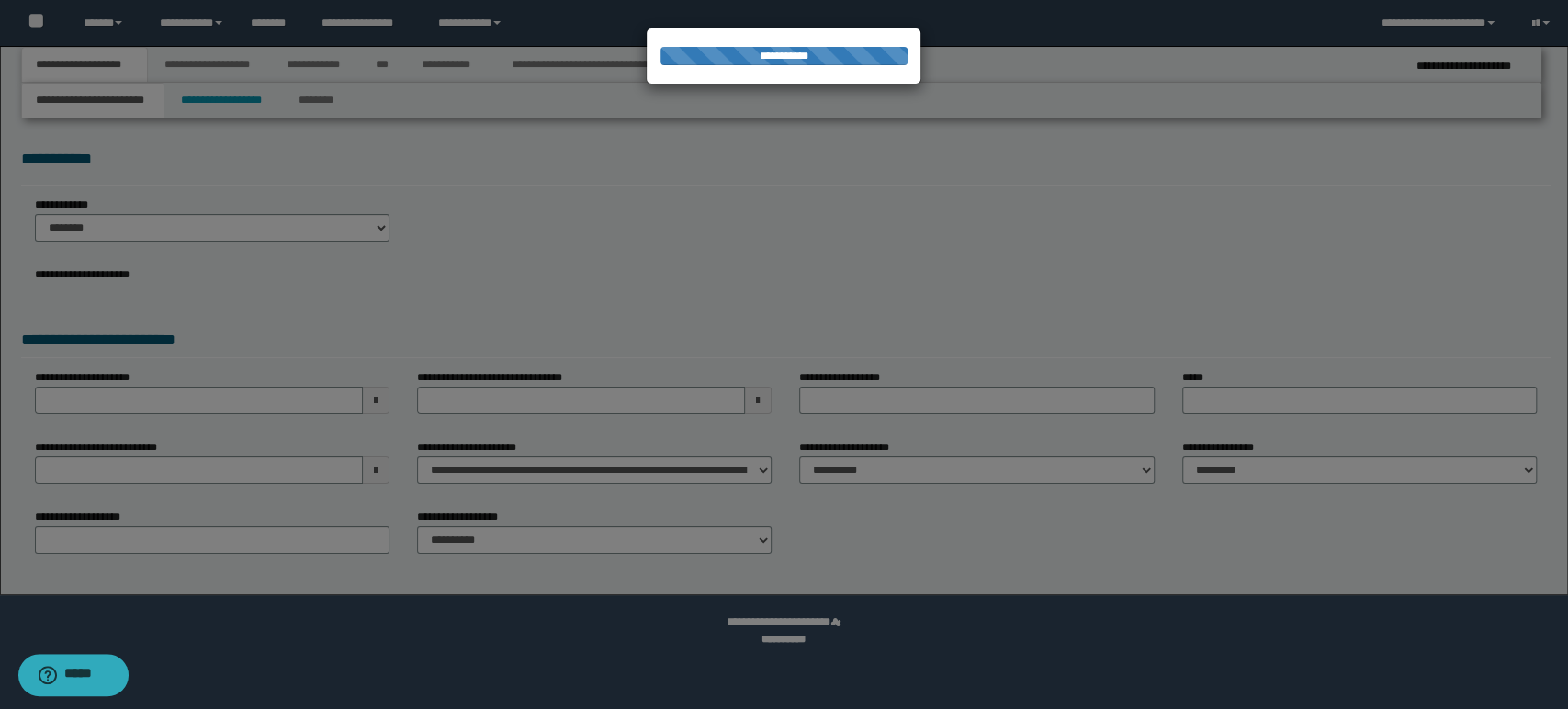 select on "*" 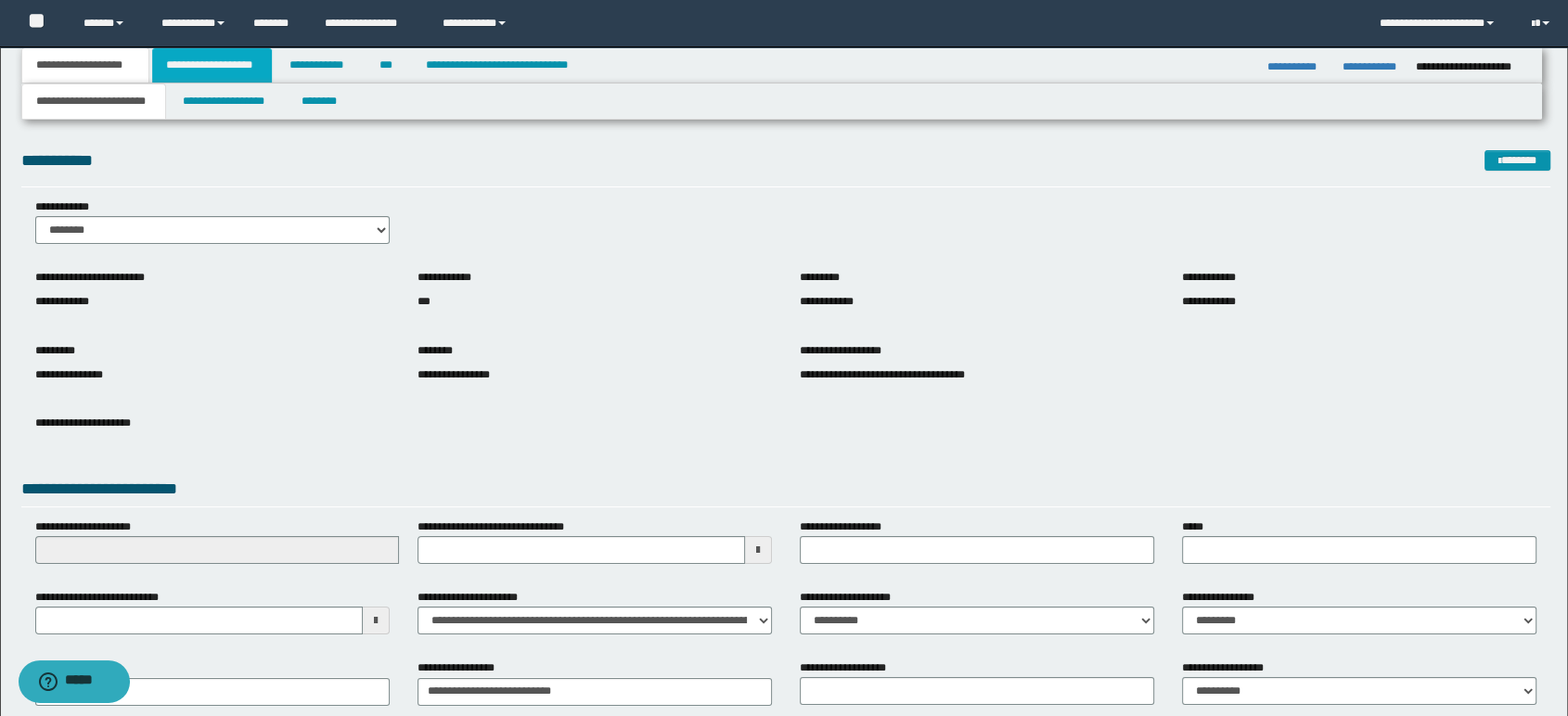 click on "**********" at bounding box center [212, 65] 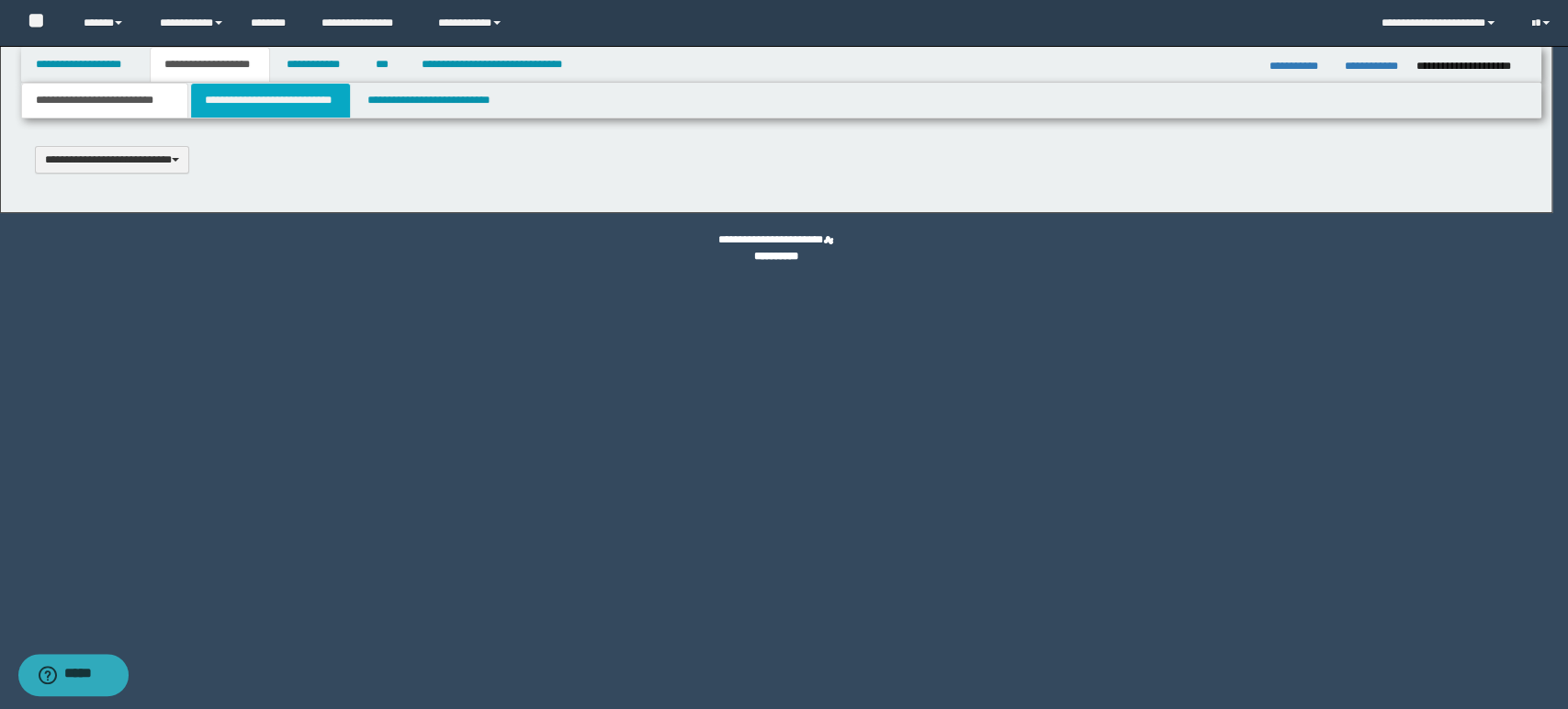 type 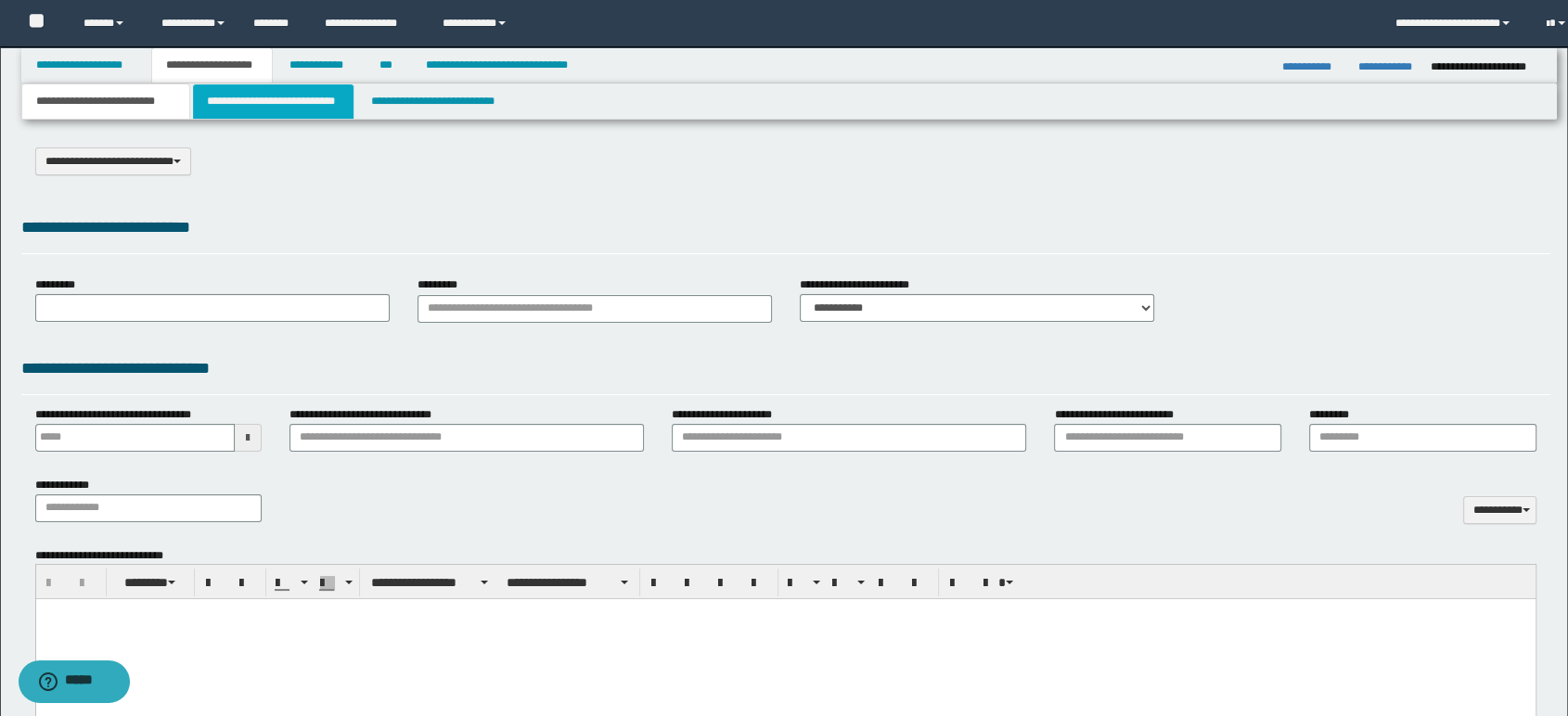 select on "*" 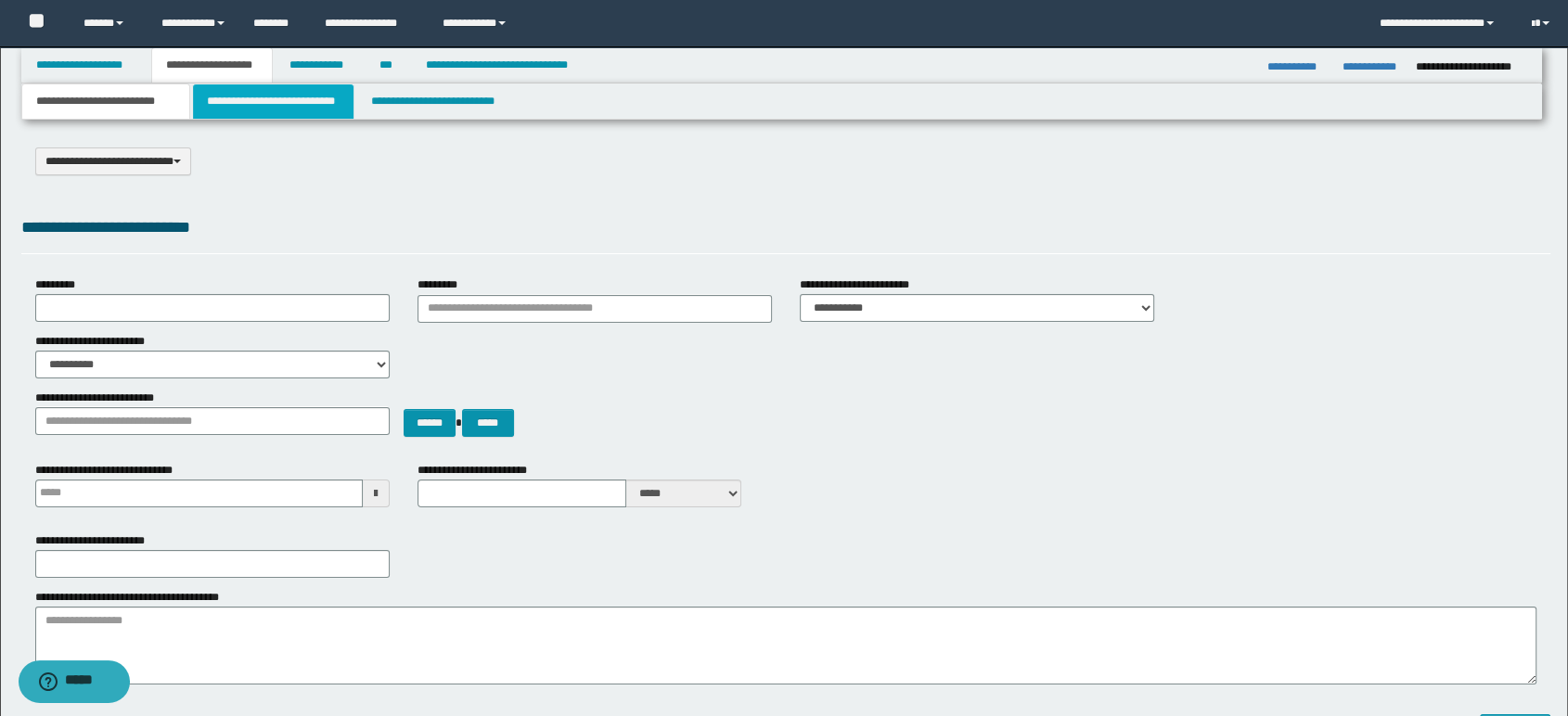 click on "**********" at bounding box center [273, 101] 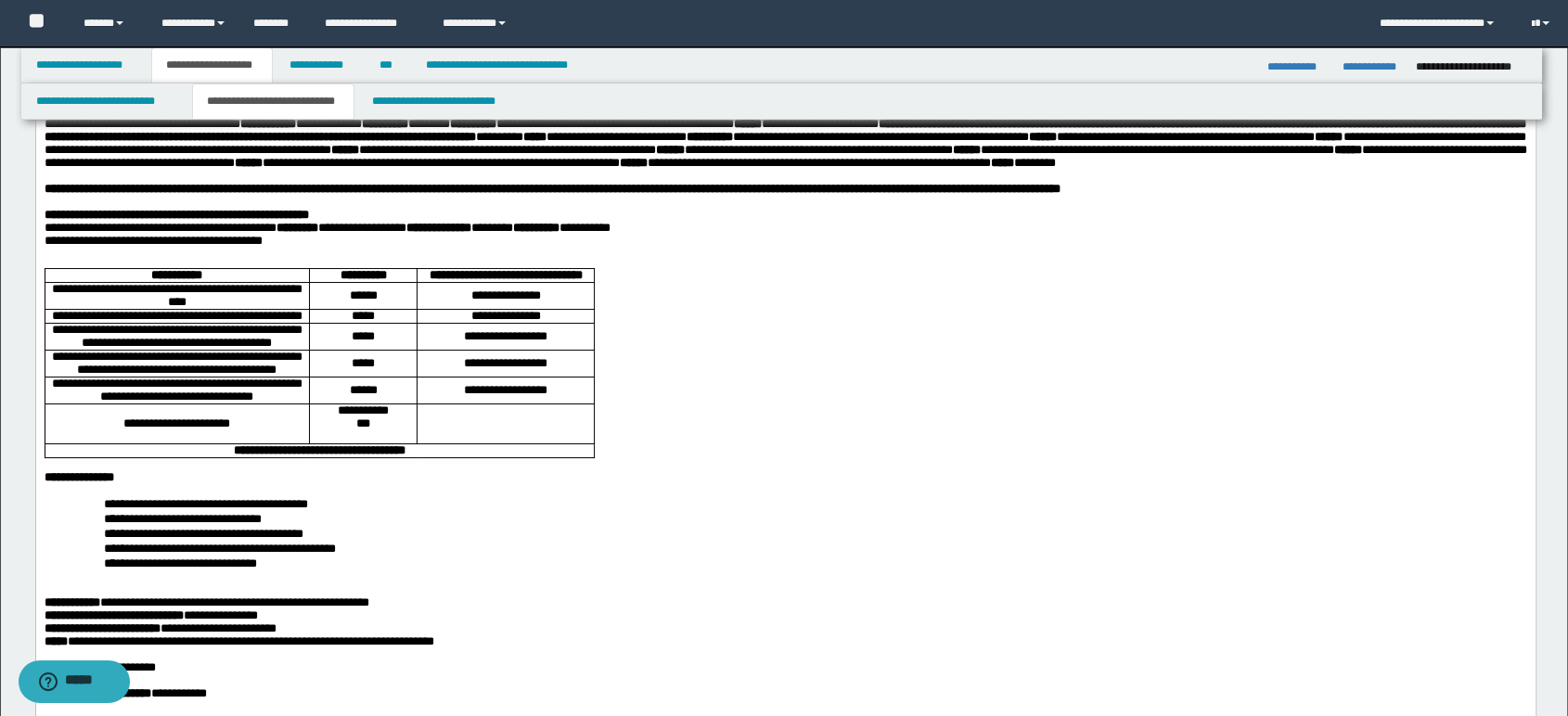 scroll, scrollTop: 309, scrollLeft: 0, axis: vertical 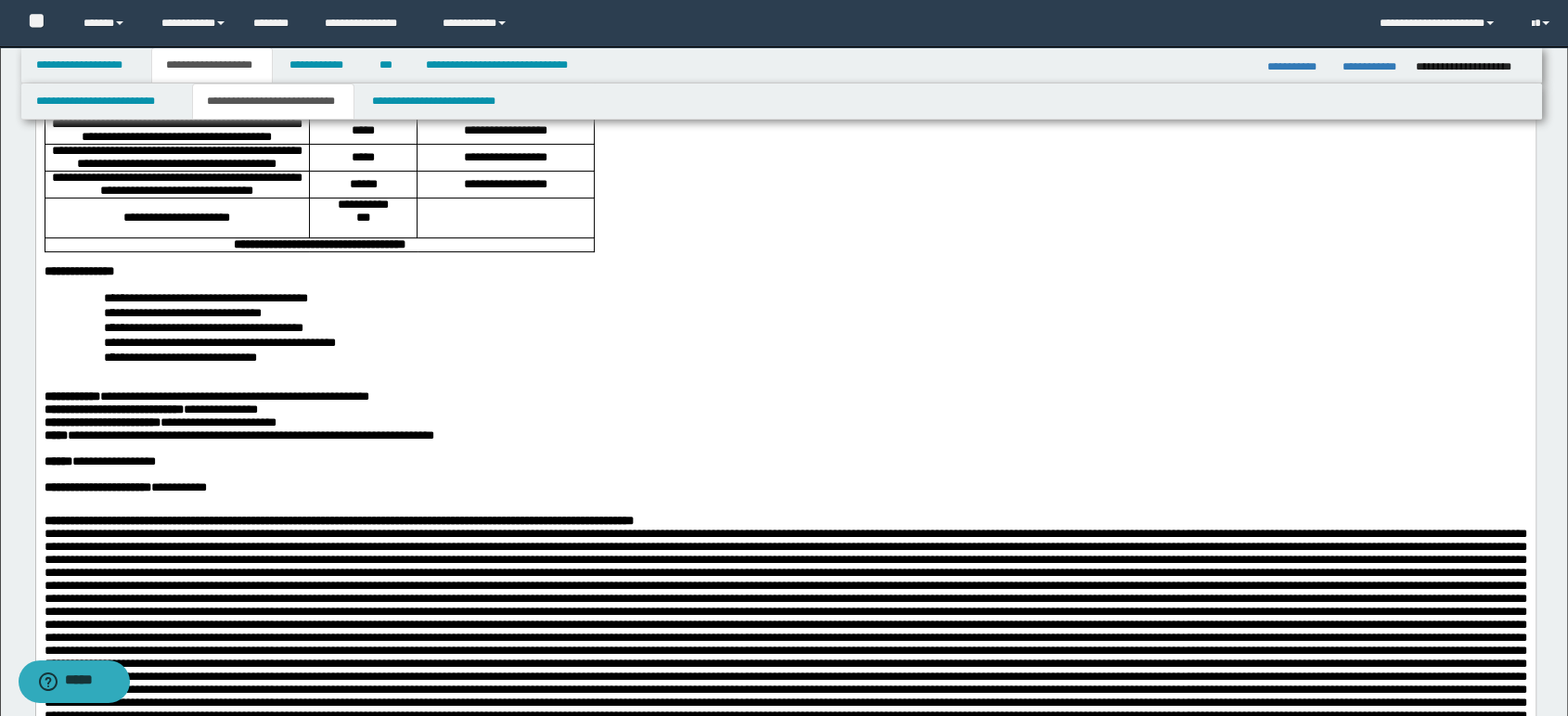 click on "**********" at bounding box center [826, 327] 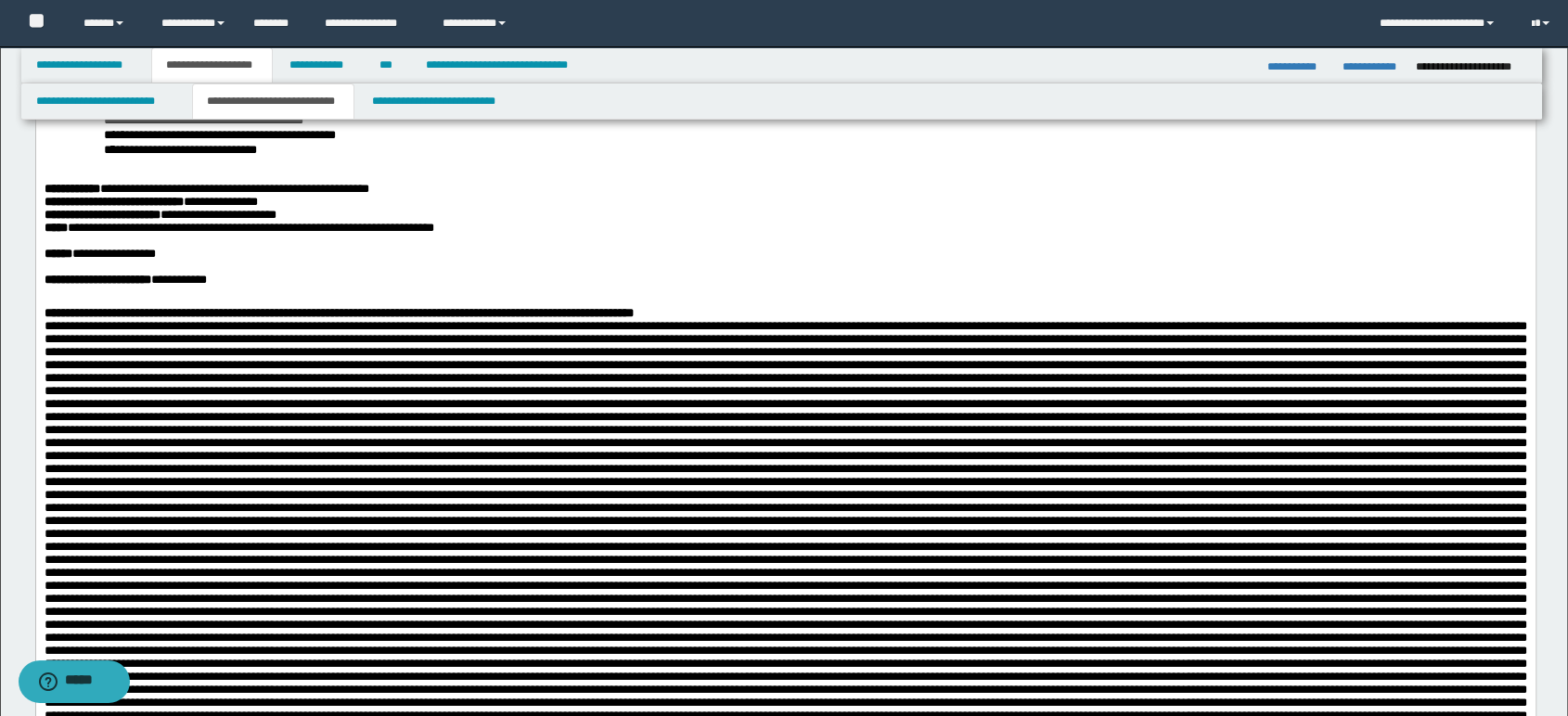scroll, scrollTop: 515, scrollLeft: 0, axis: vertical 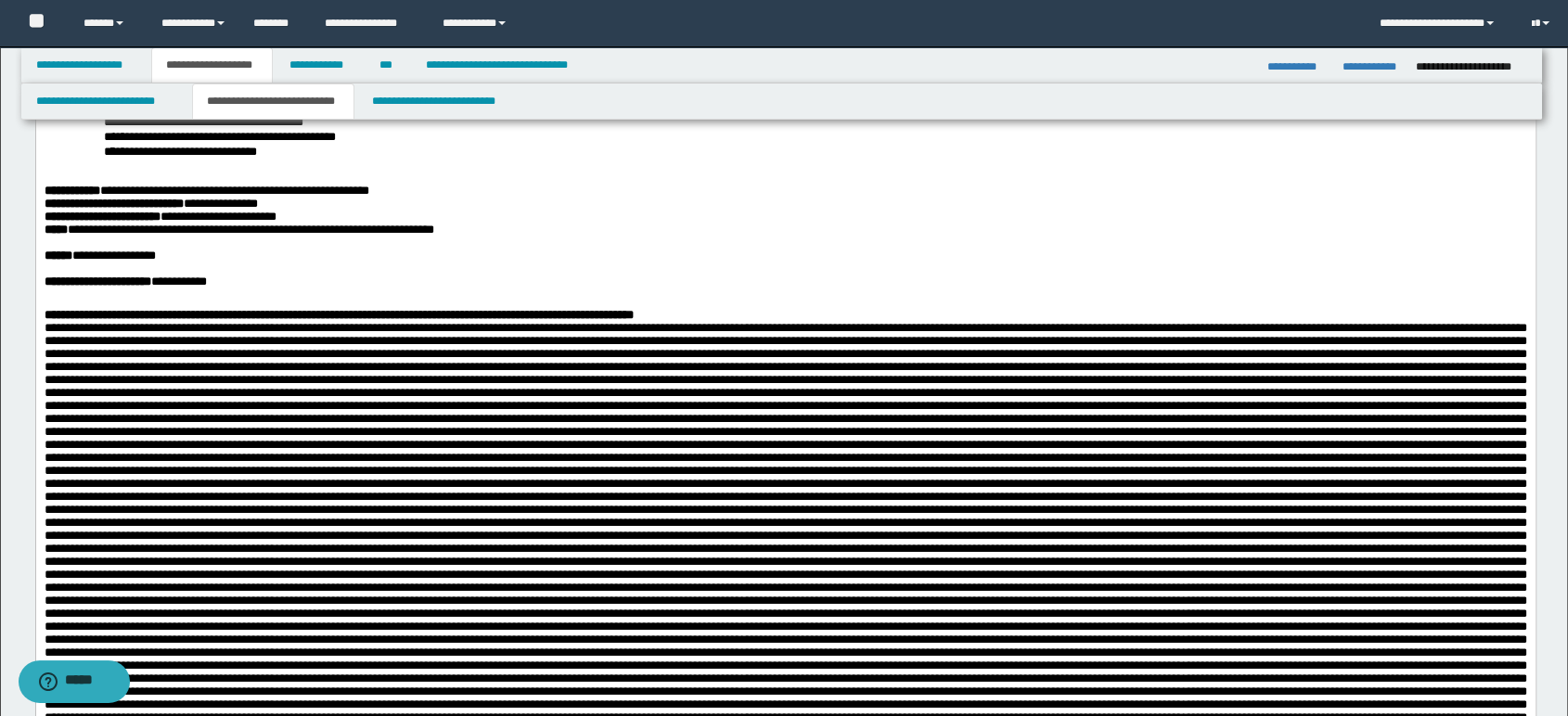 click on "**********" at bounding box center [238, 229] 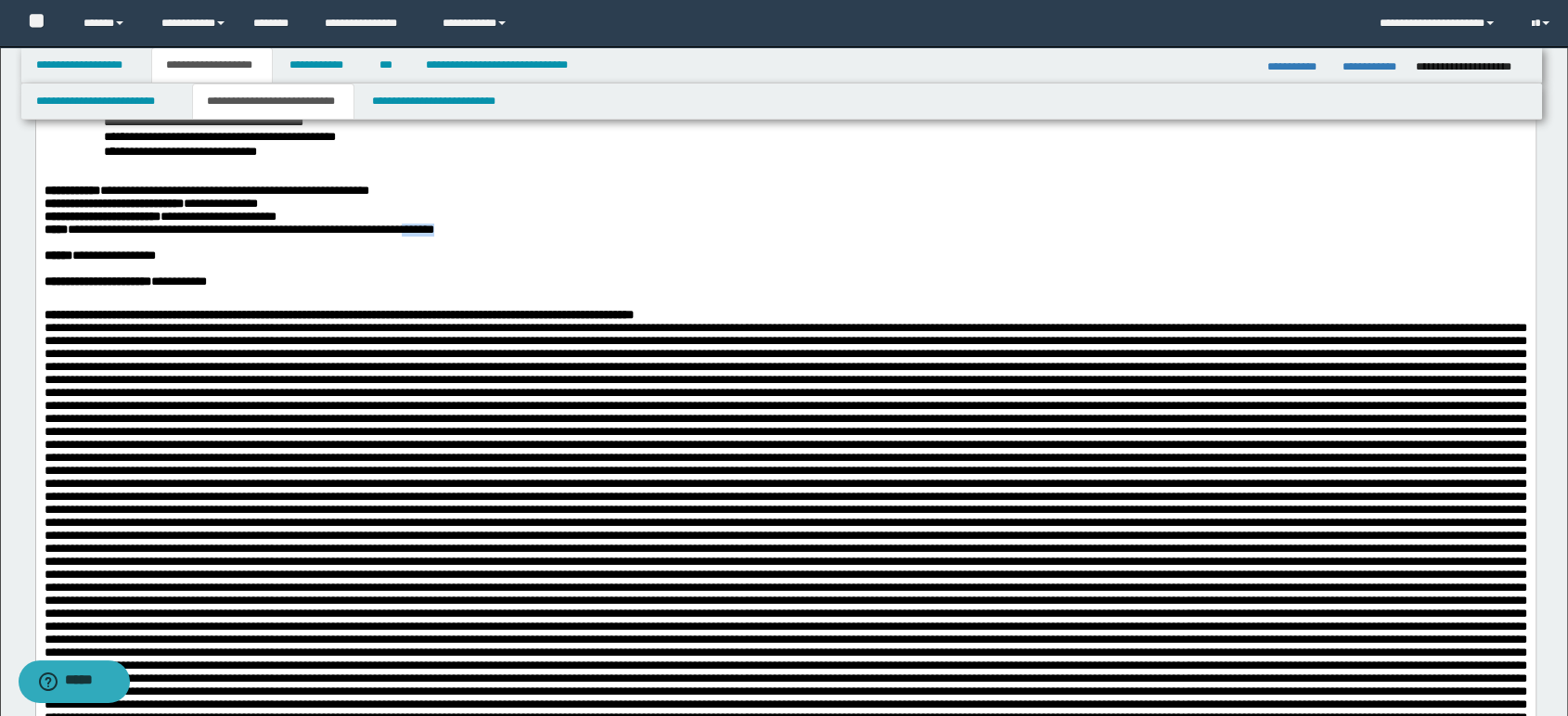 drag, startPoint x: 375, startPoint y: 362, endPoint x: 322, endPoint y: 359, distance: 53.08484 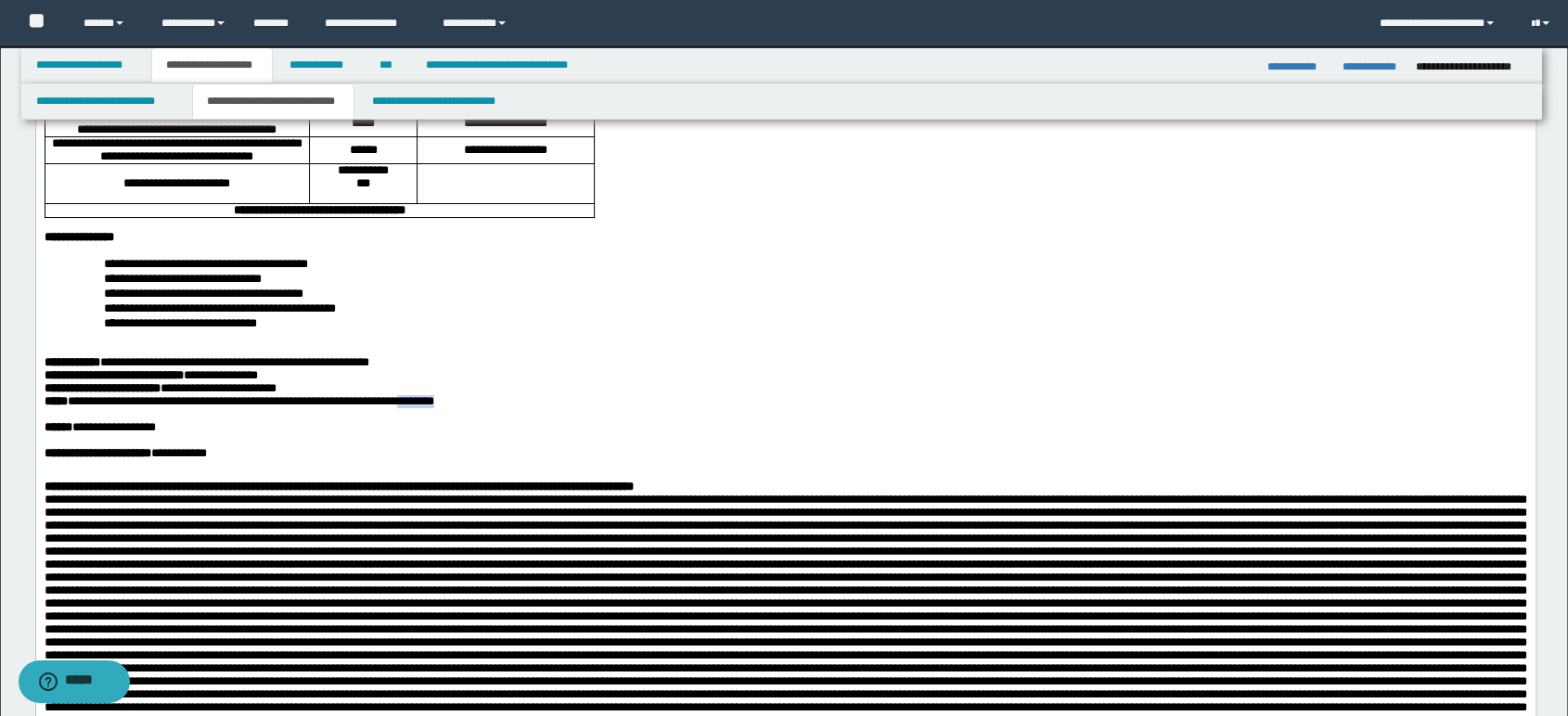 scroll, scrollTop: 0, scrollLeft: 0, axis: both 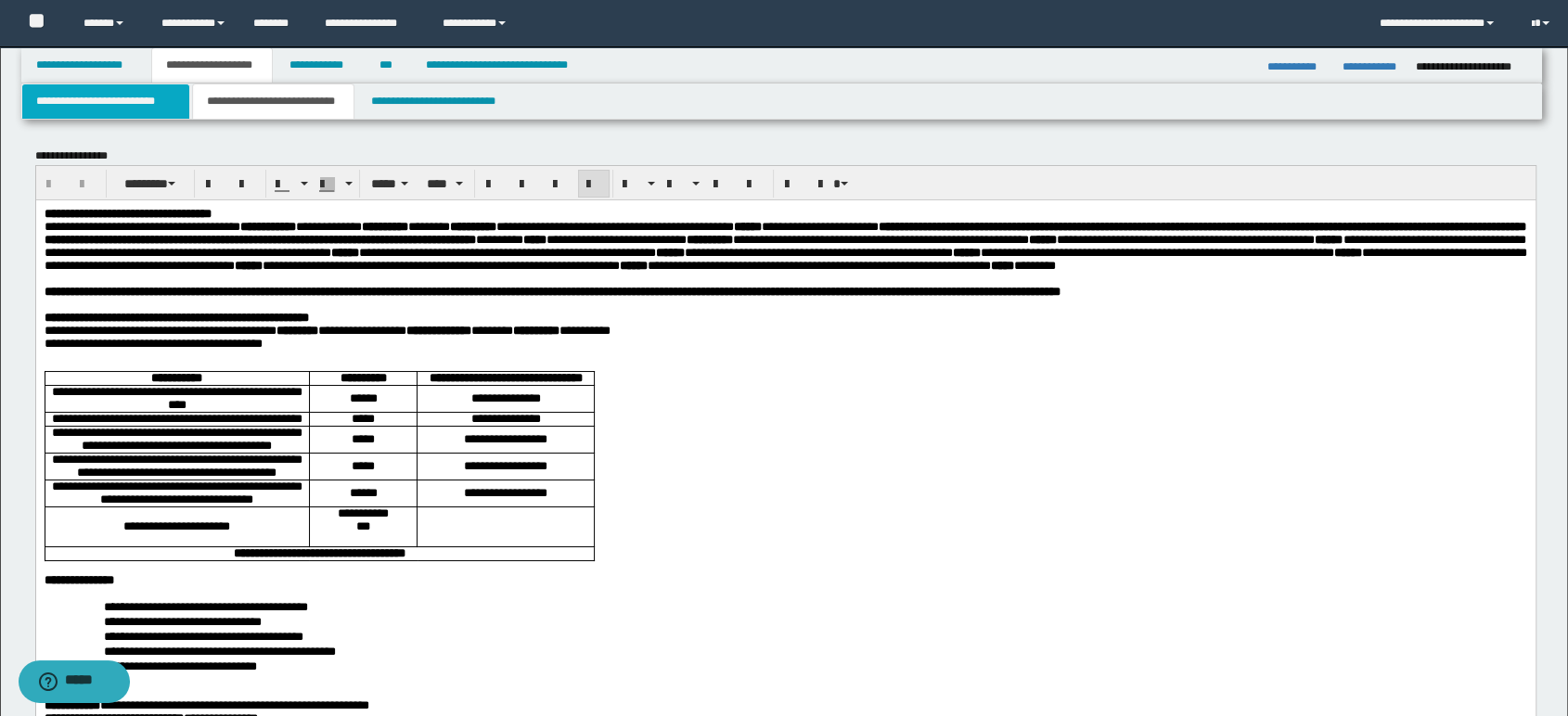 click on "**********" at bounding box center (106, 101) 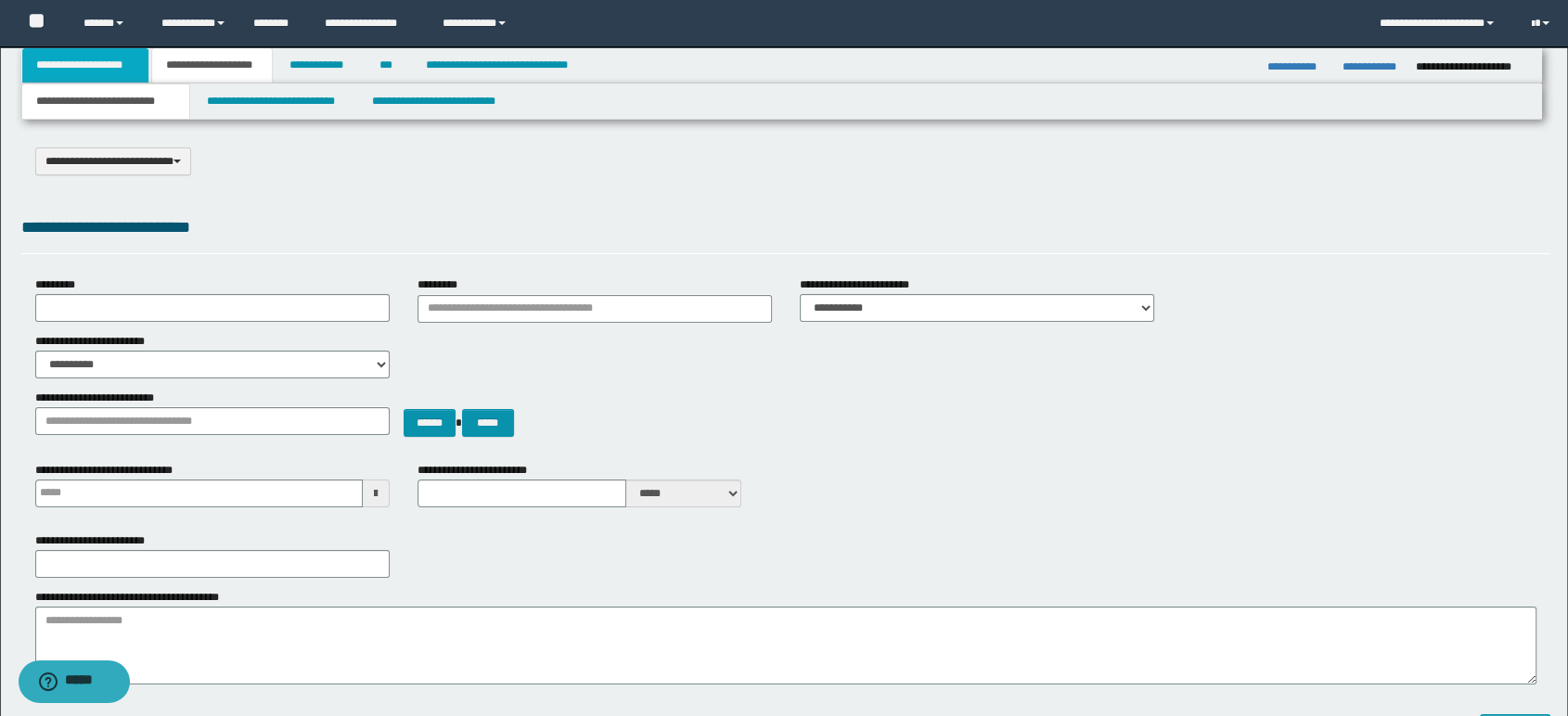 click on "**********" at bounding box center (85, 65) 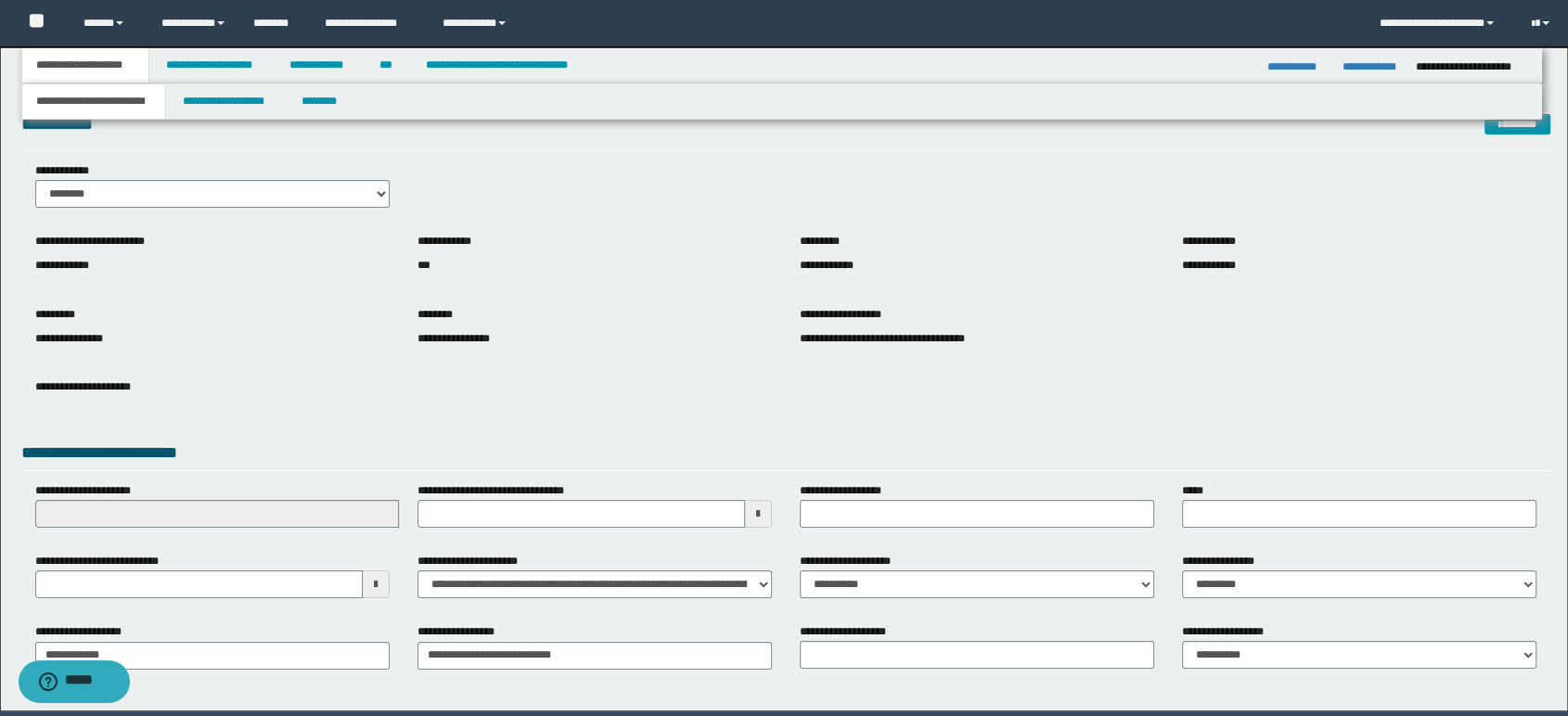 scroll, scrollTop: 0, scrollLeft: 0, axis: both 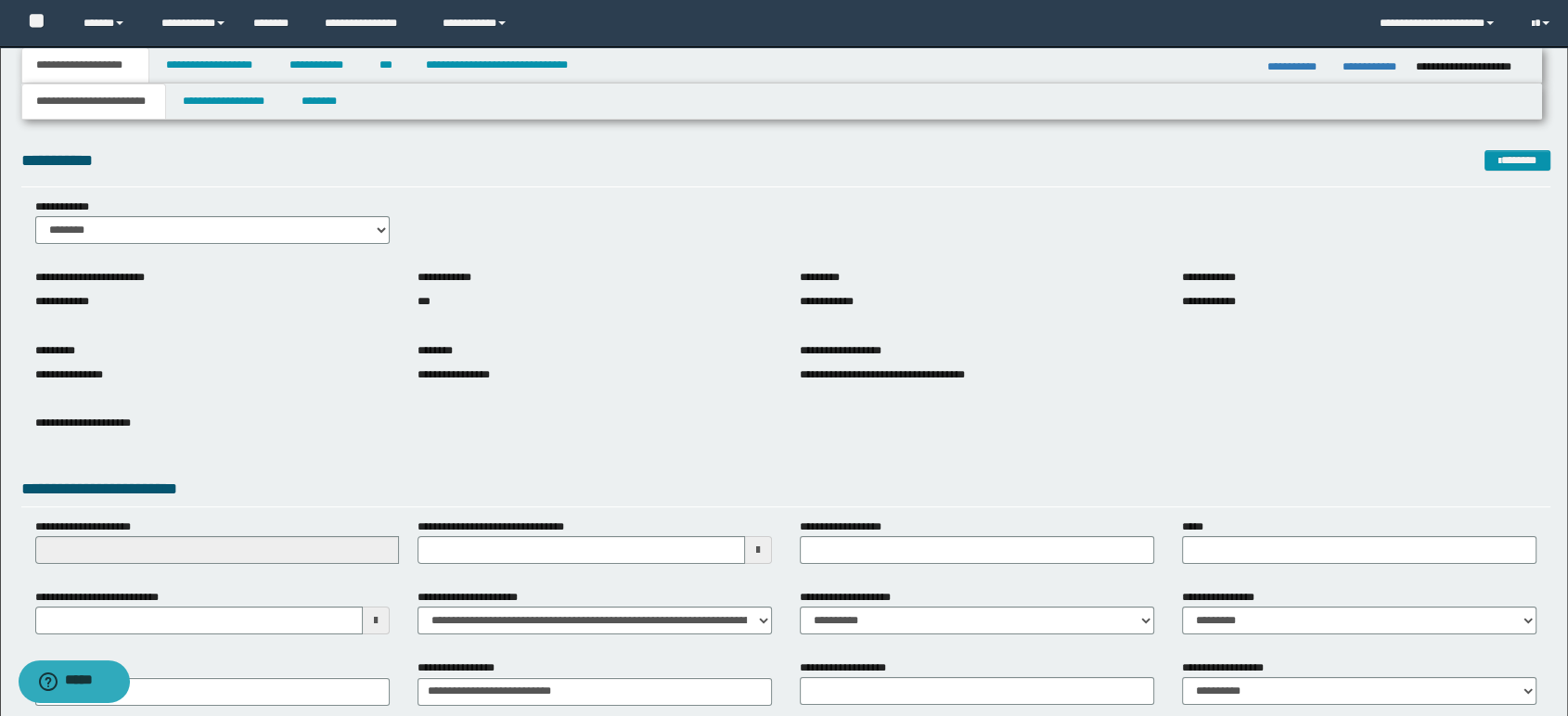 click on "**********" at bounding box center (94, 101) 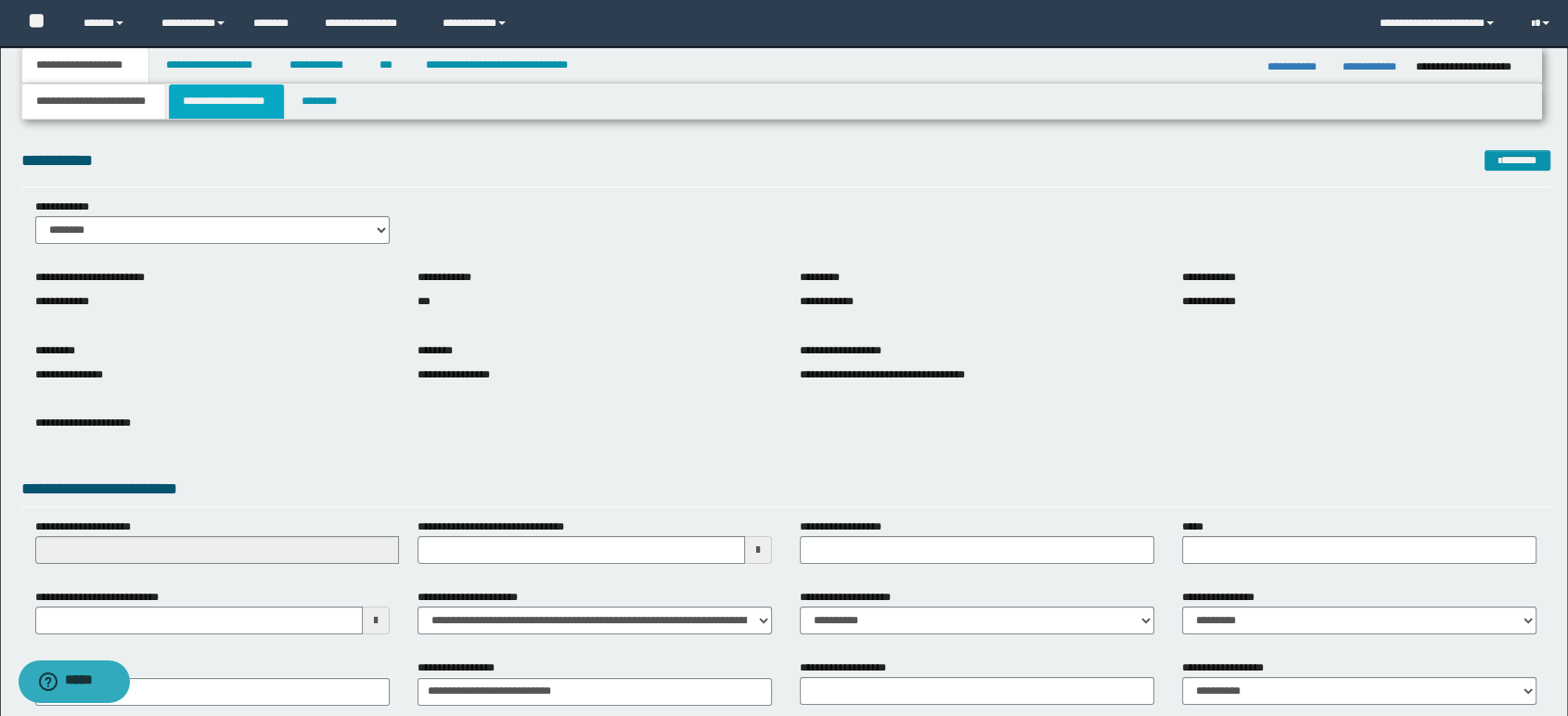click on "**********" at bounding box center (226, 101) 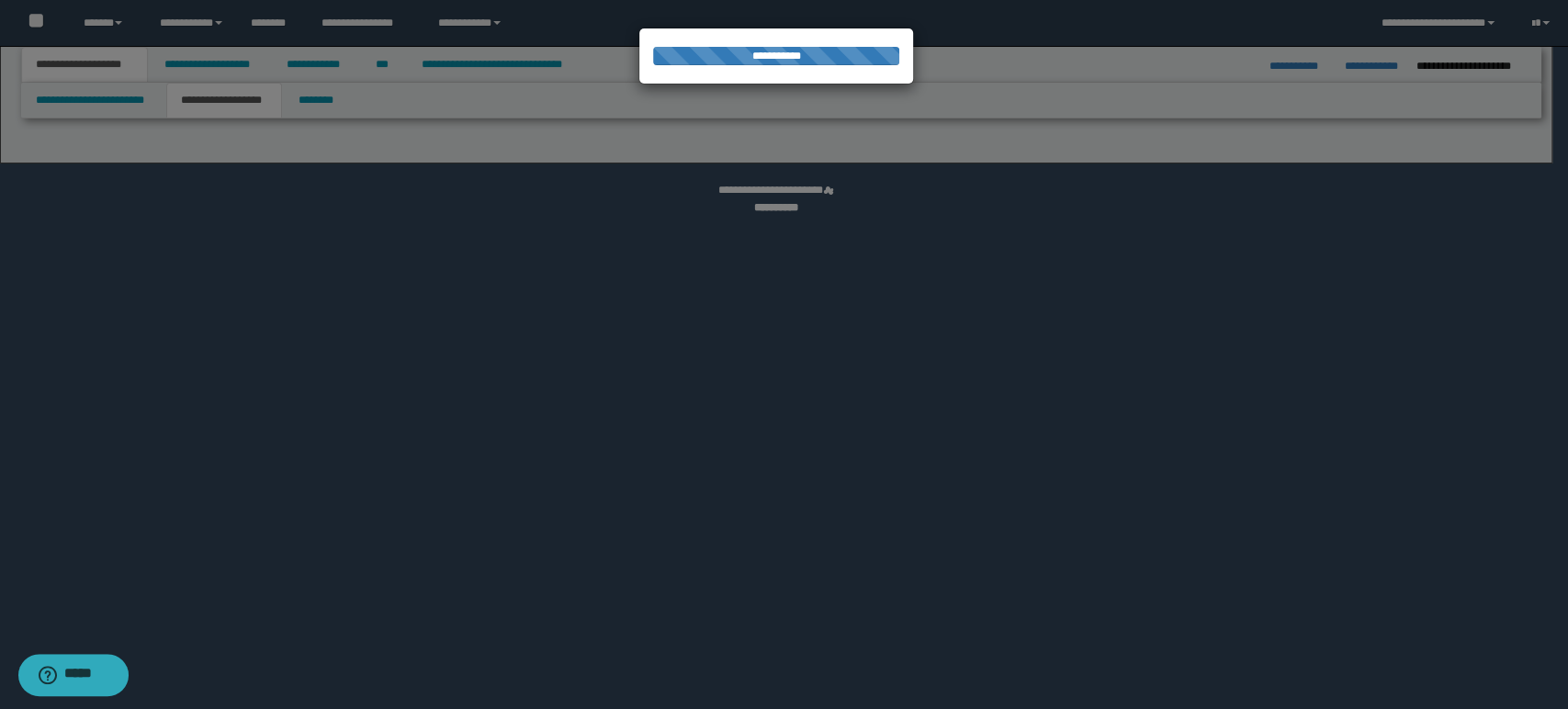 select on "*" 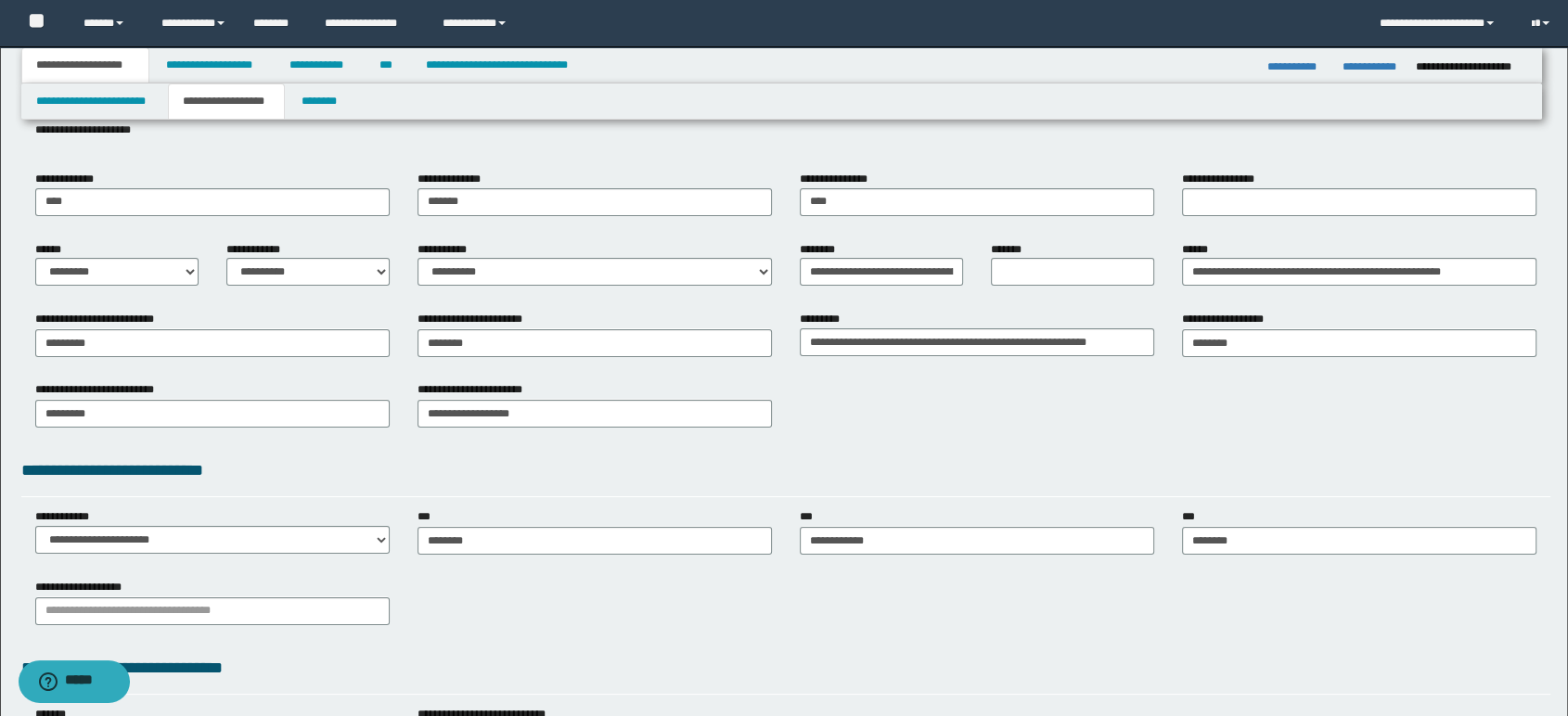 scroll, scrollTop: 0, scrollLeft: 0, axis: both 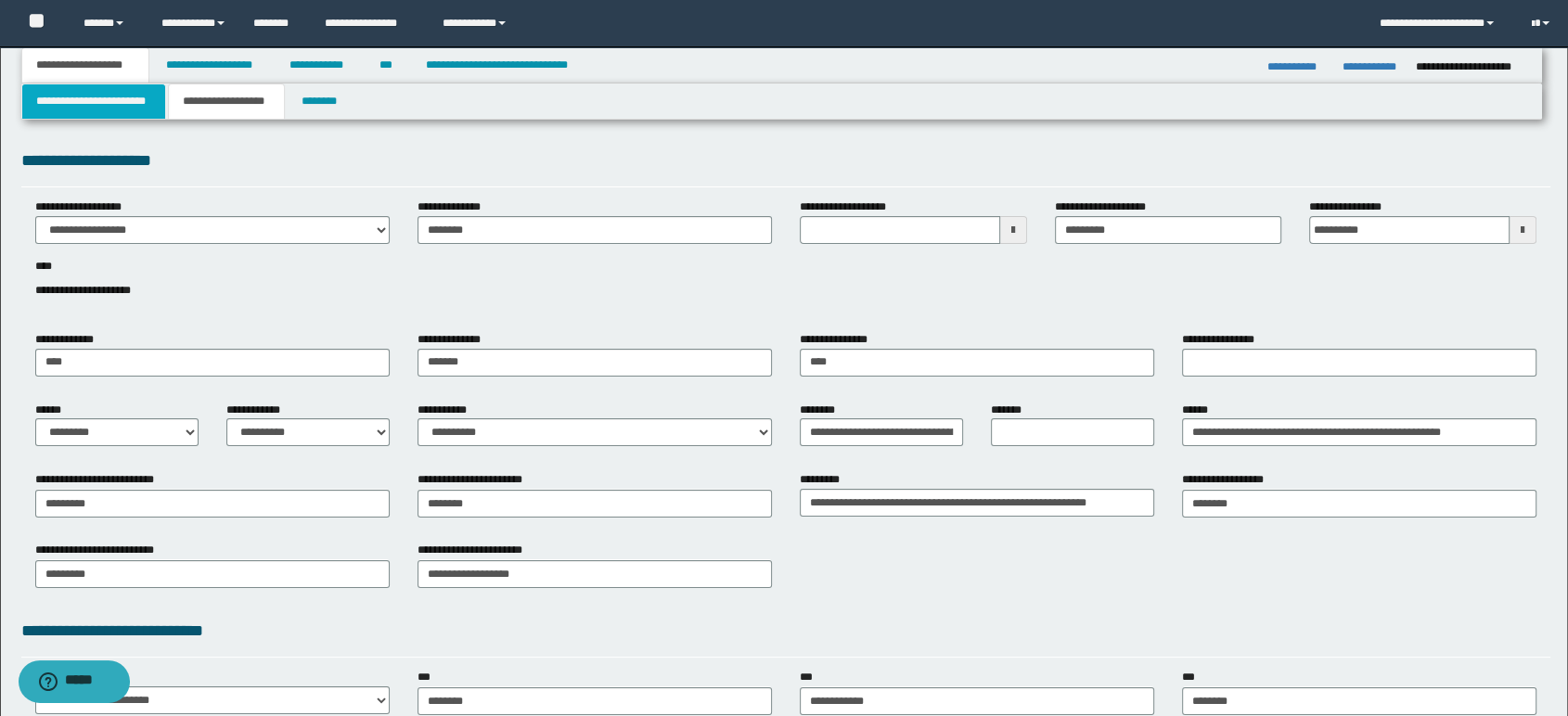 click on "**********" at bounding box center (94, 101) 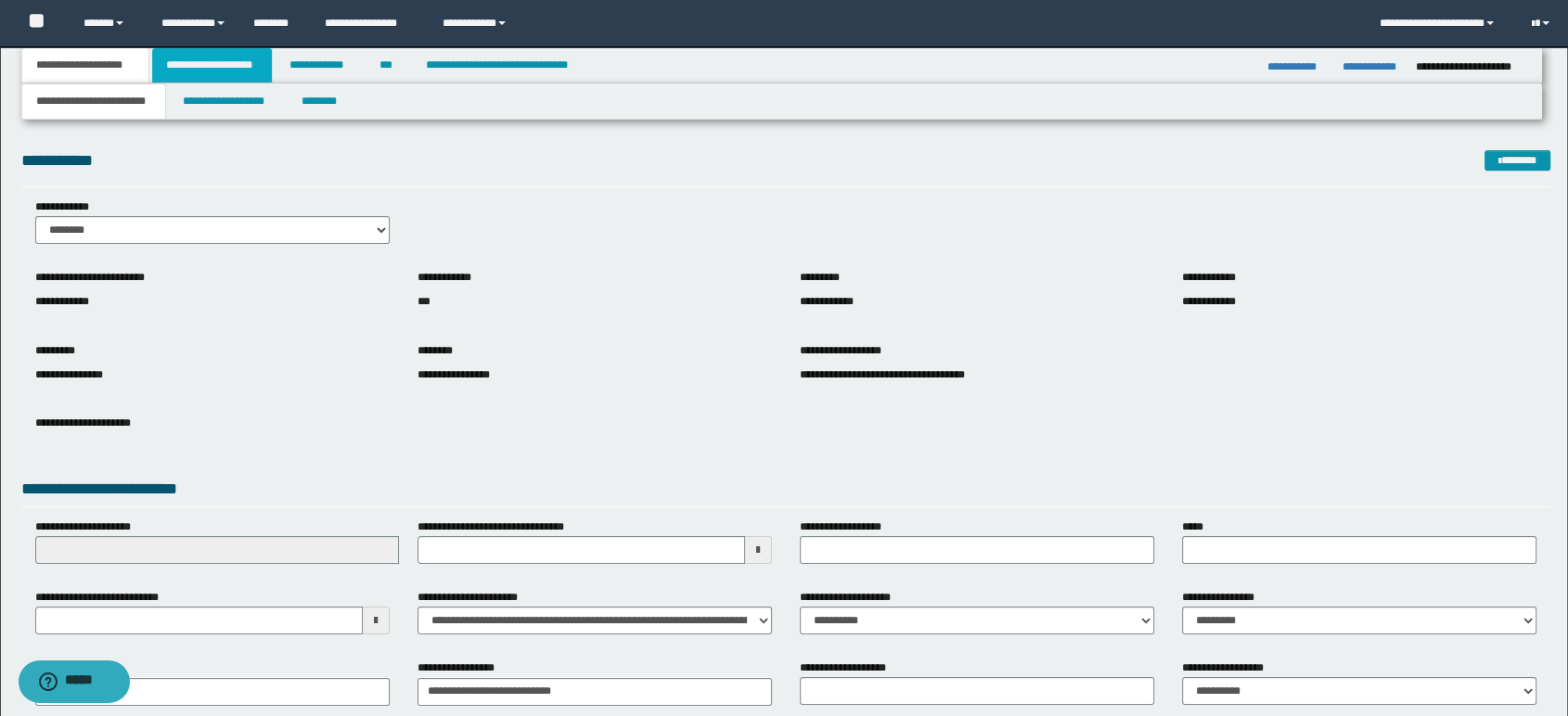 click on "**********" at bounding box center [212, 65] 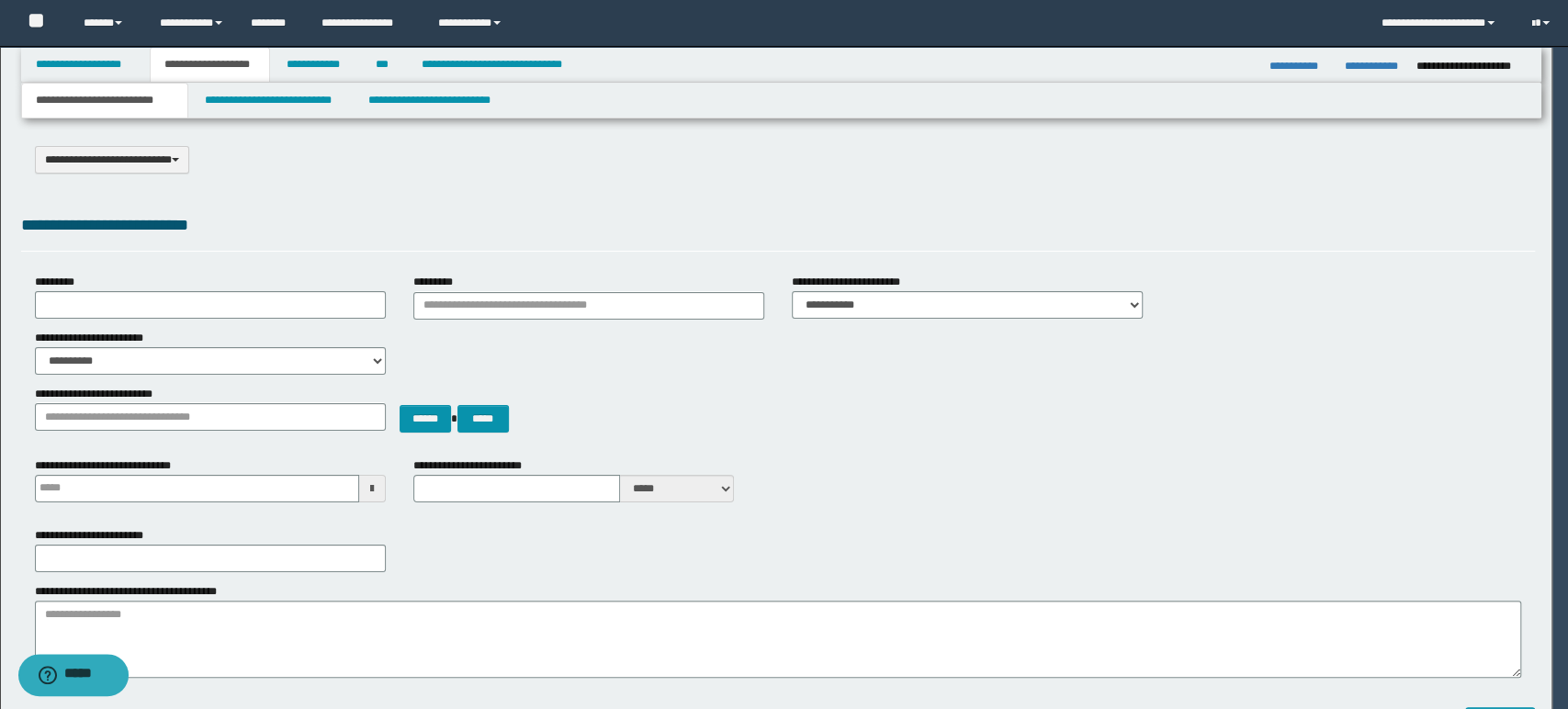 type 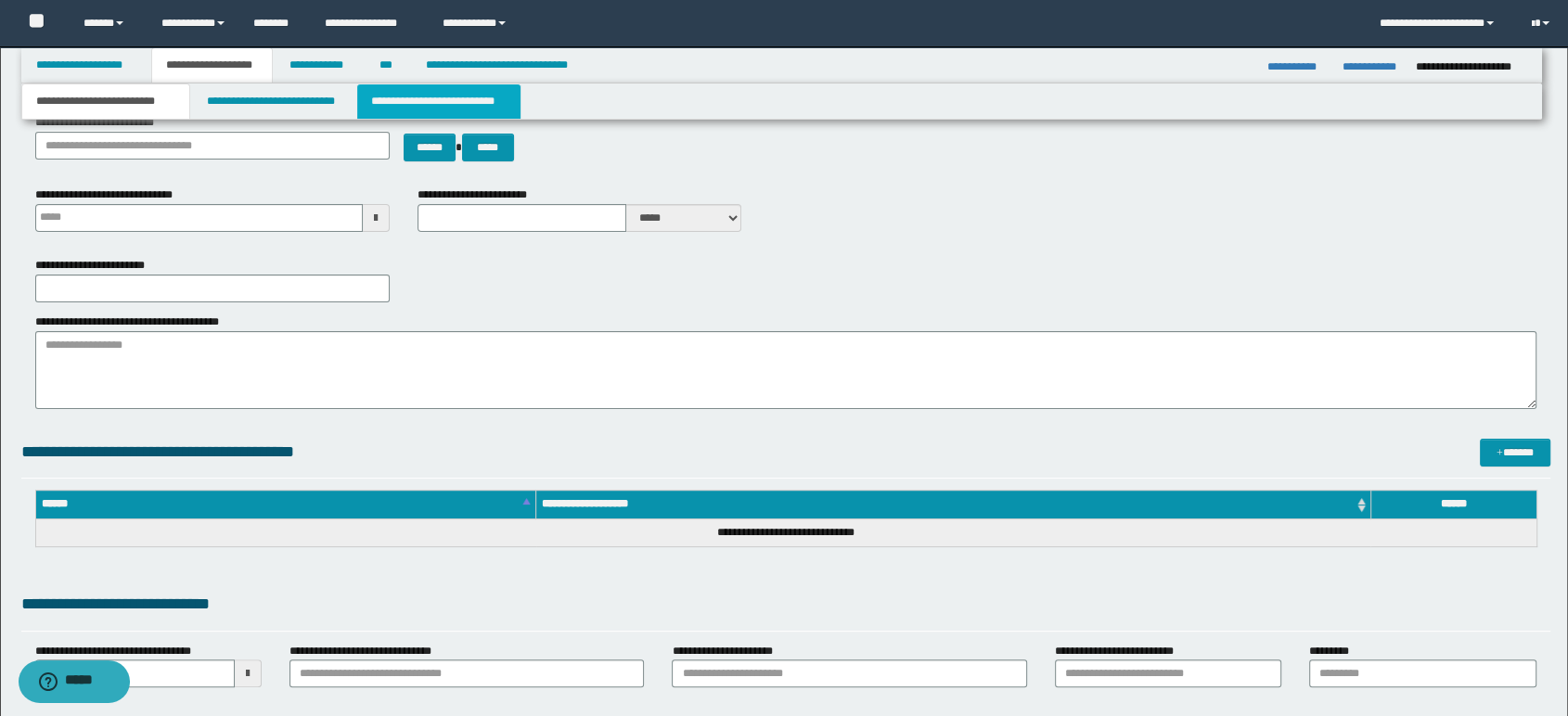 scroll, scrollTop: 103, scrollLeft: 0, axis: vertical 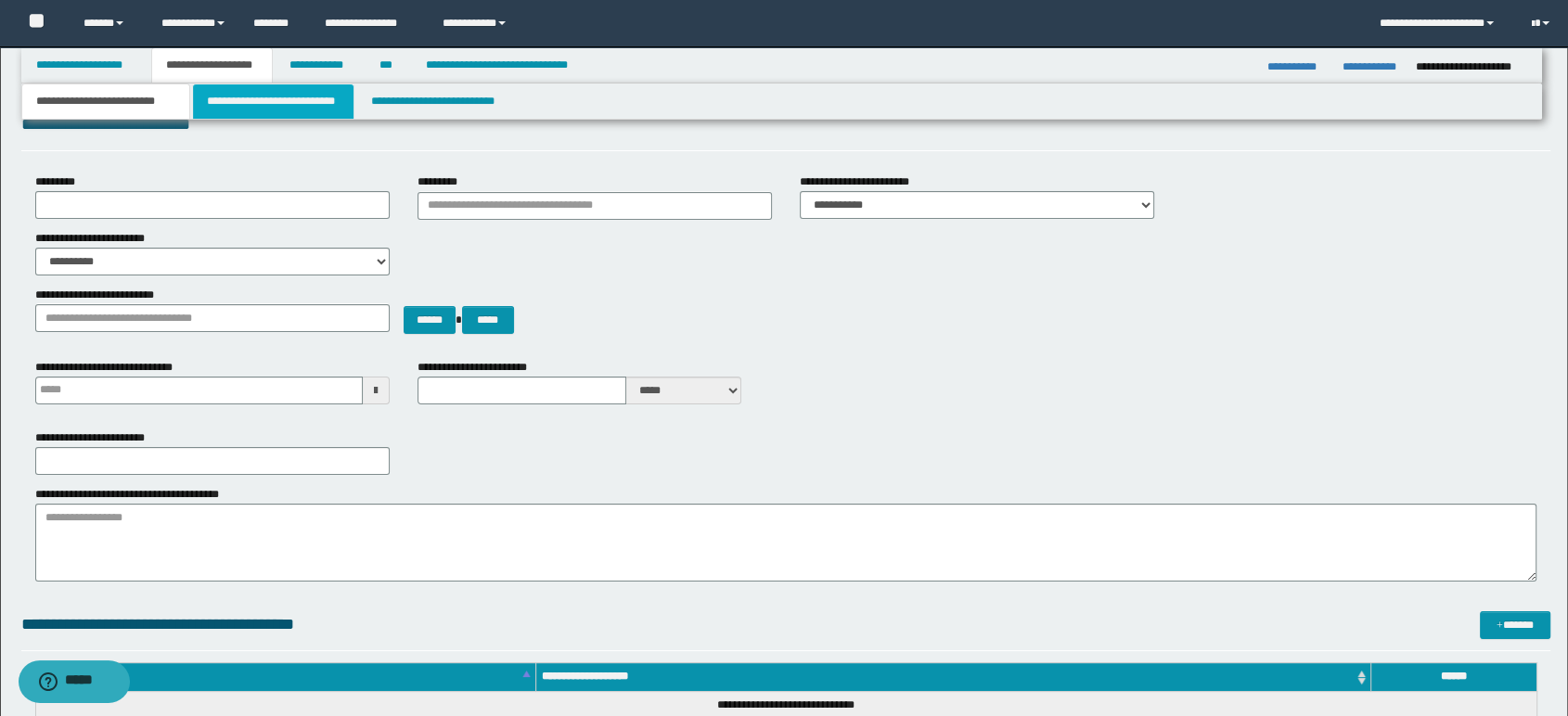click on "**********" at bounding box center (273, 101) 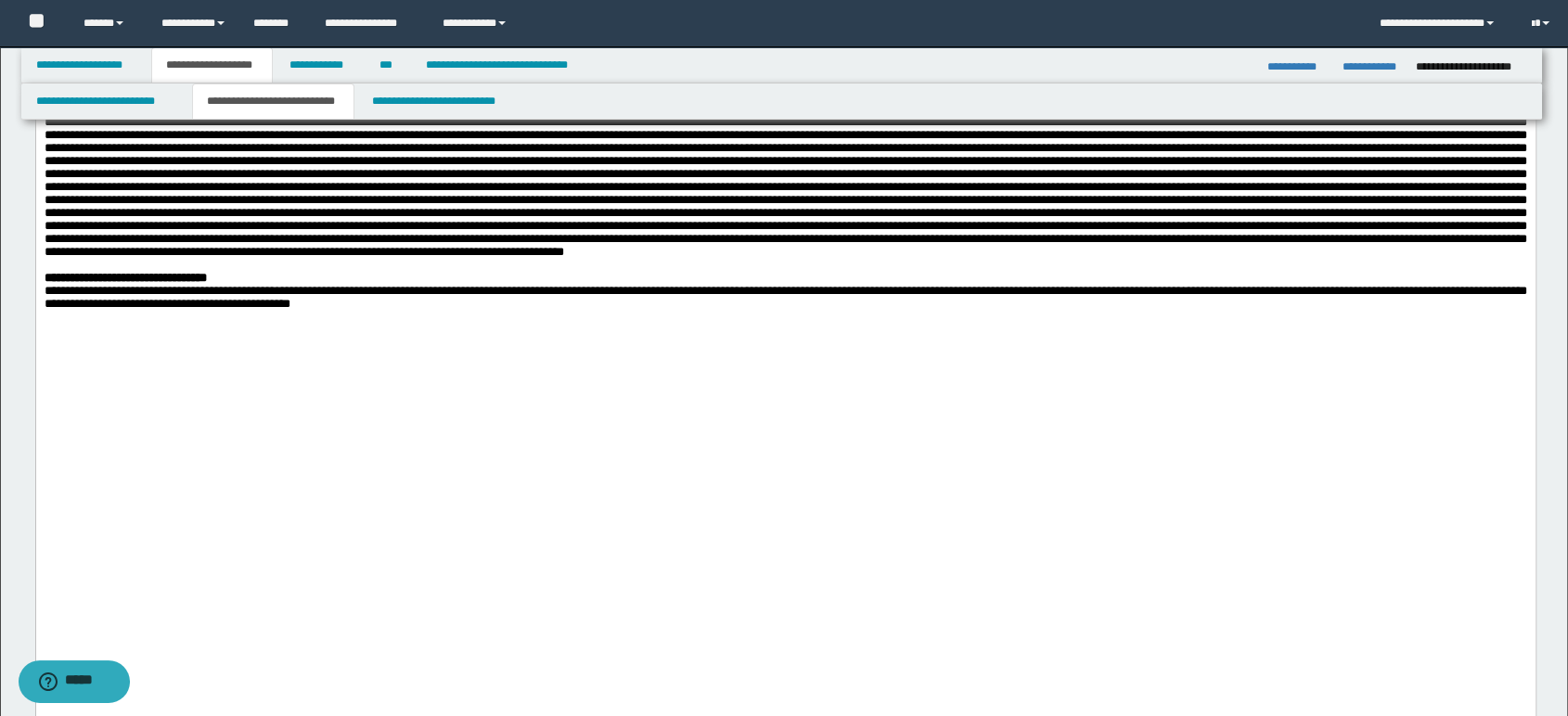 scroll, scrollTop: 1442, scrollLeft: 0, axis: vertical 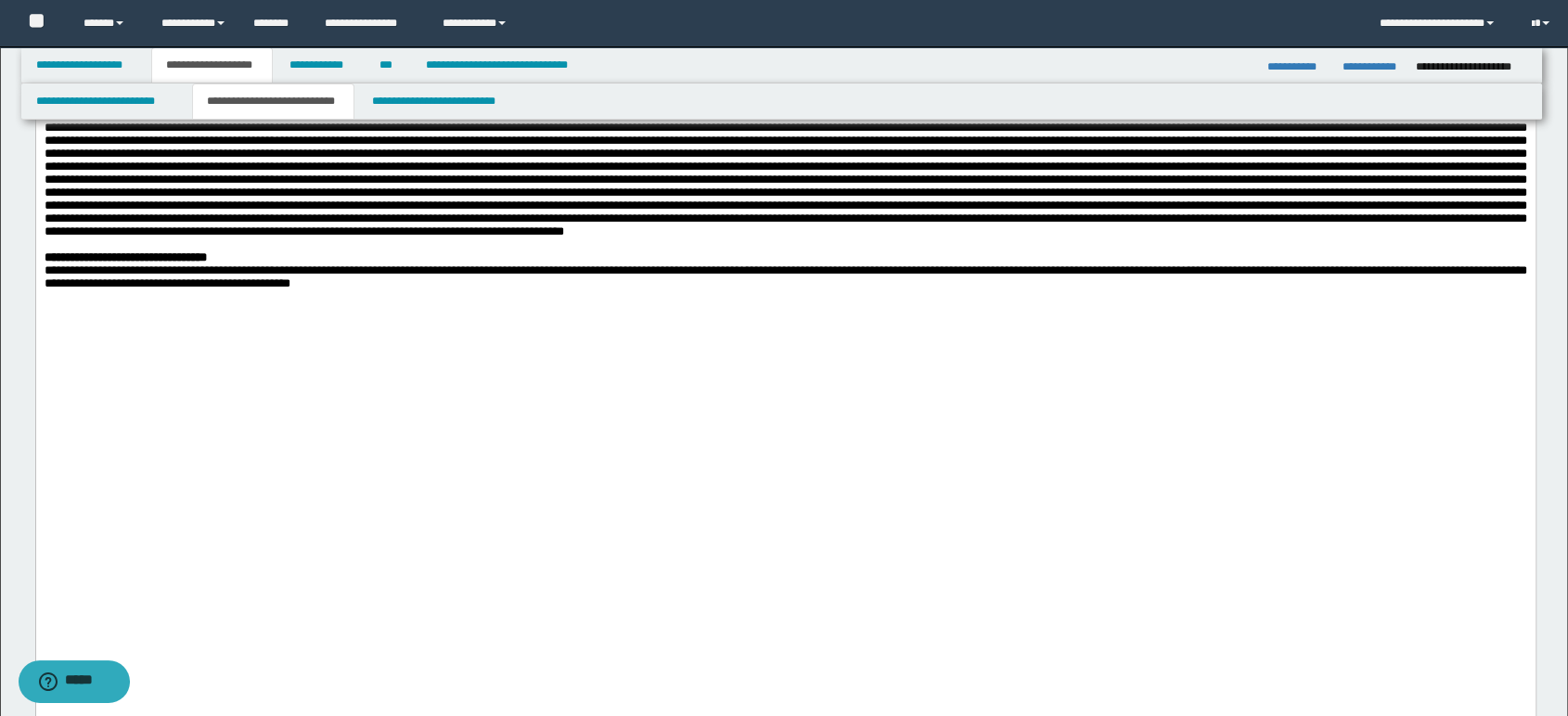 click at bounding box center [785, -326] 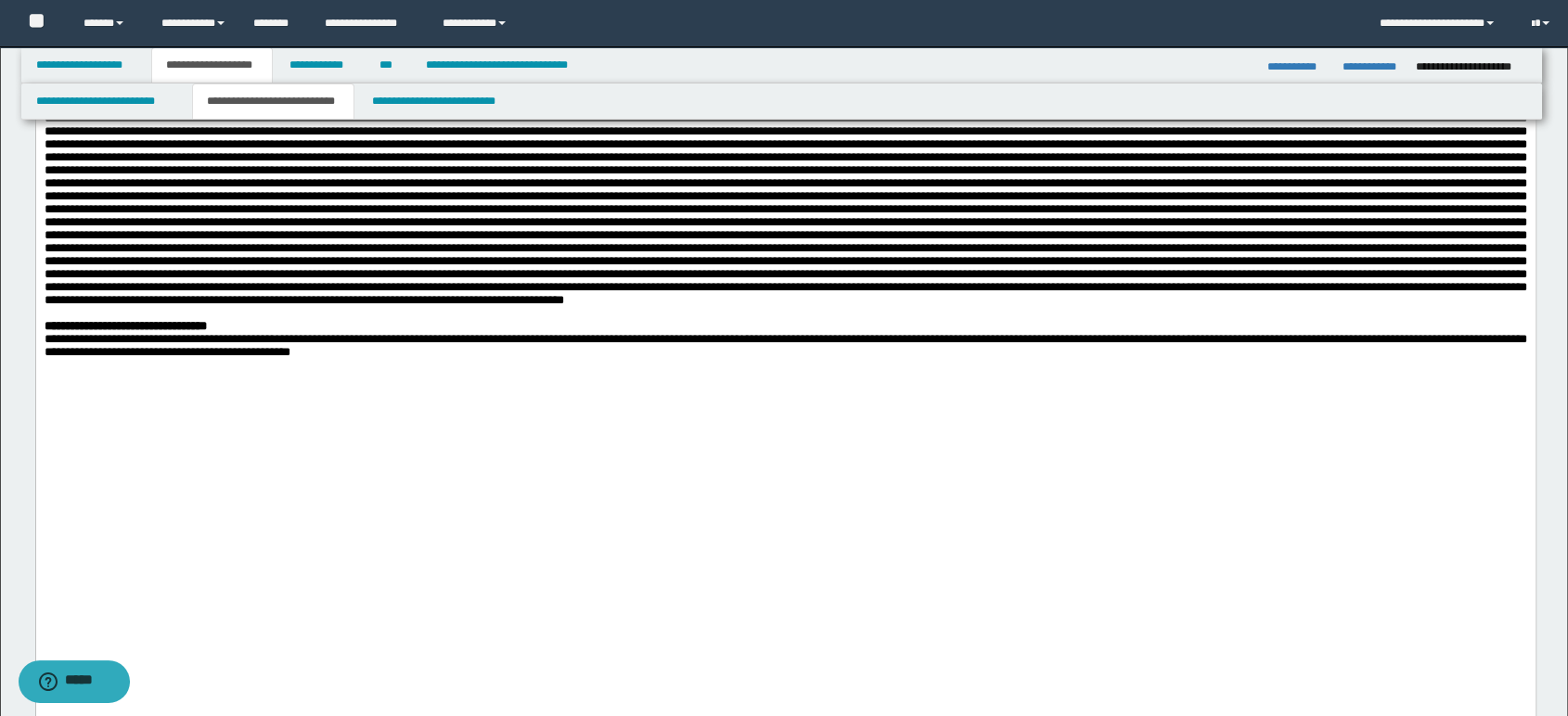 scroll, scrollTop: 1339, scrollLeft: 0, axis: vertical 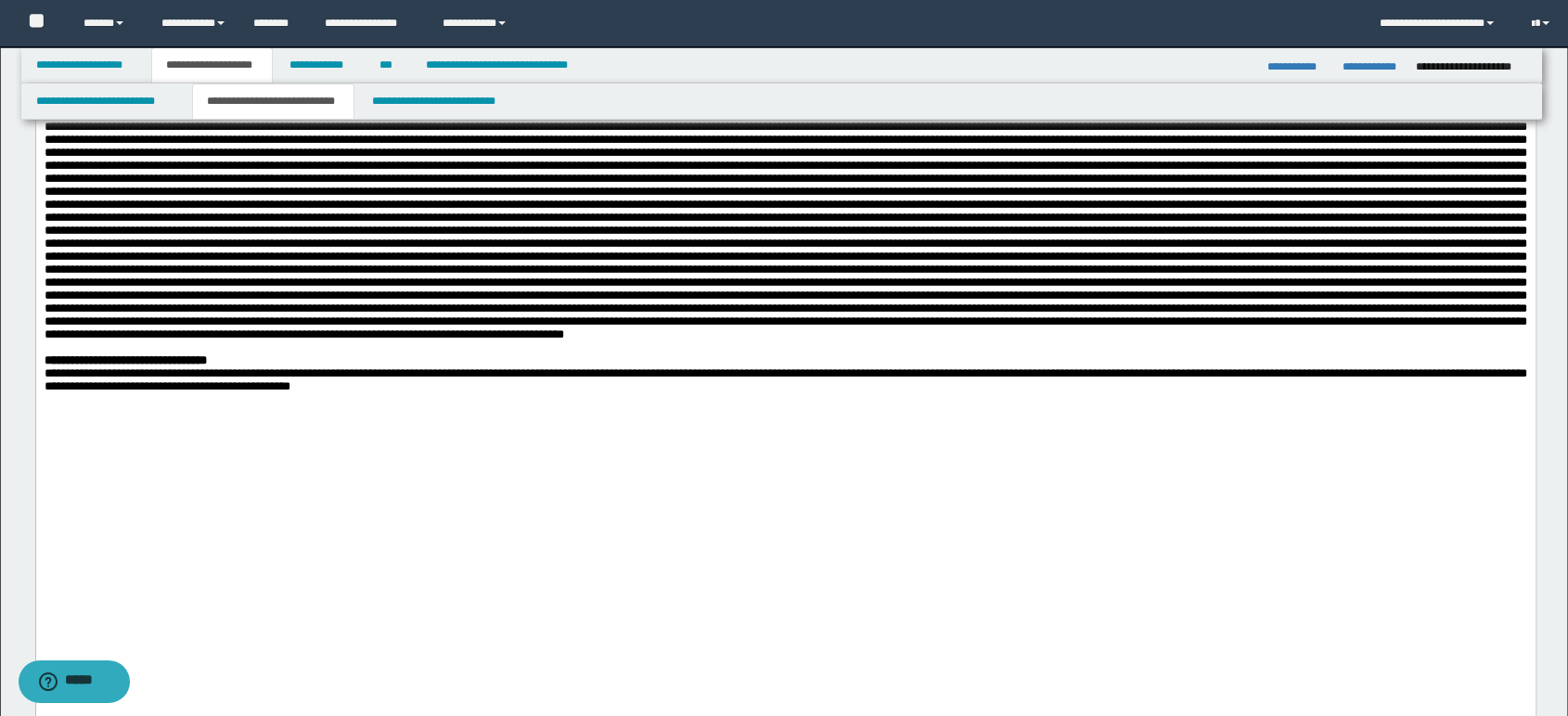 click on "**********" at bounding box center [526, 74] 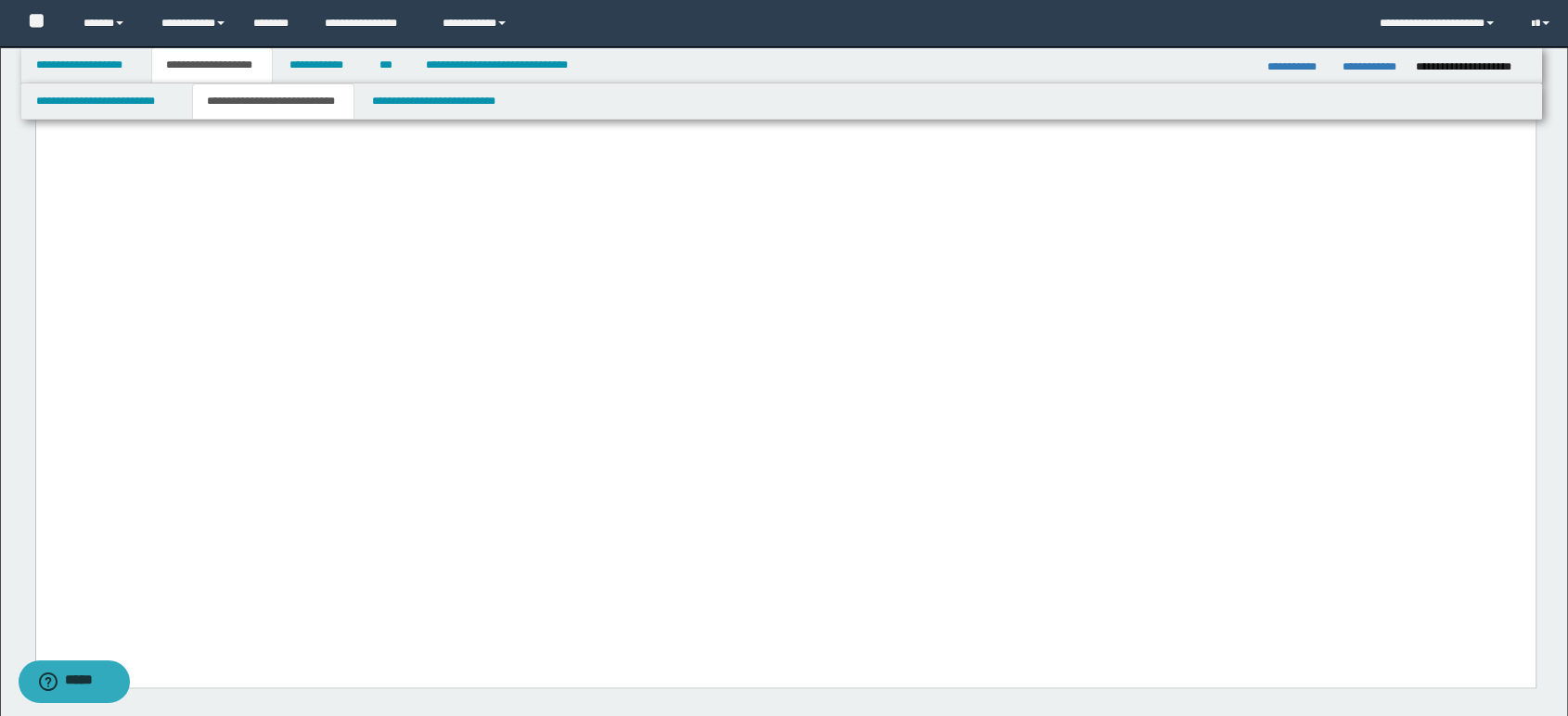 click on "**********" at bounding box center (785, 52) 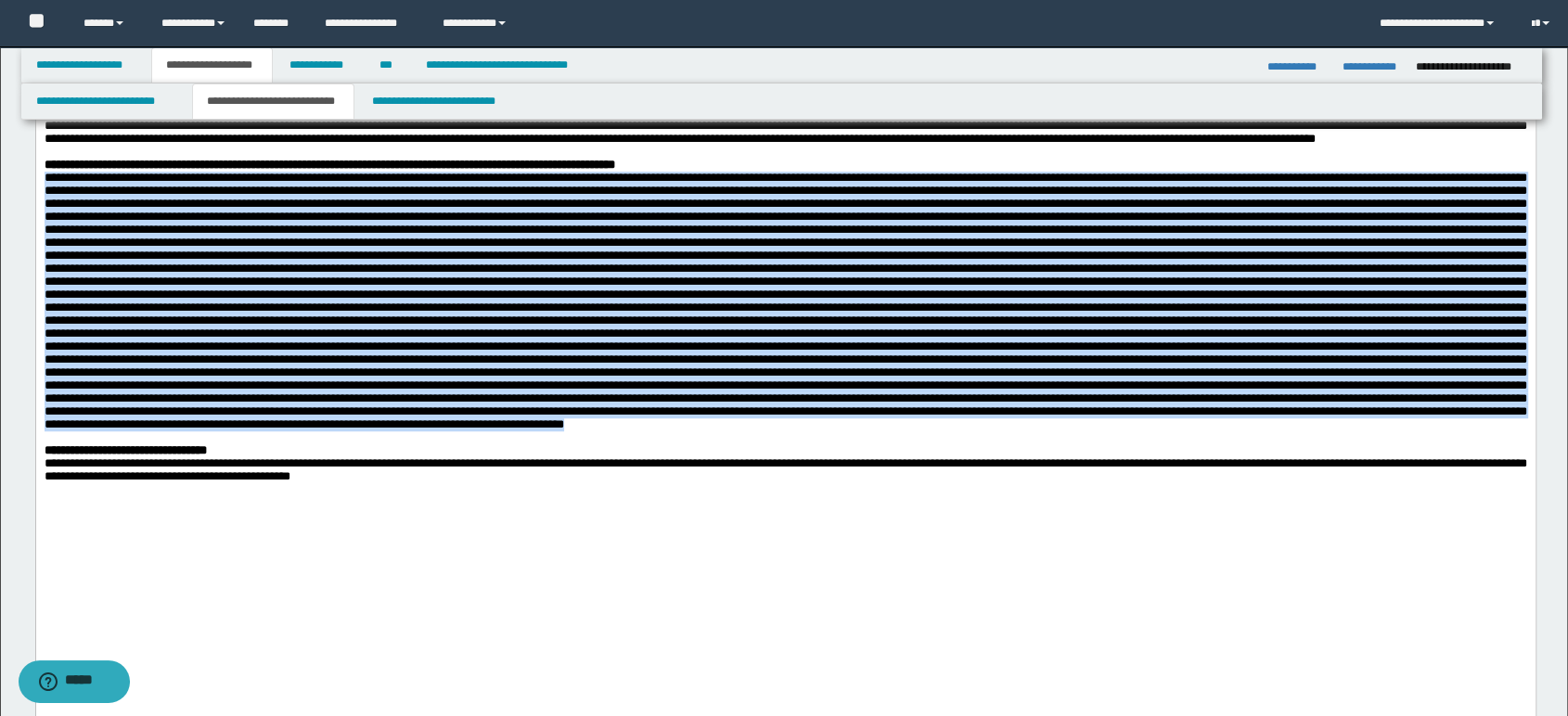 scroll, scrollTop: 1236, scrollLeft: 0, axis: vertical 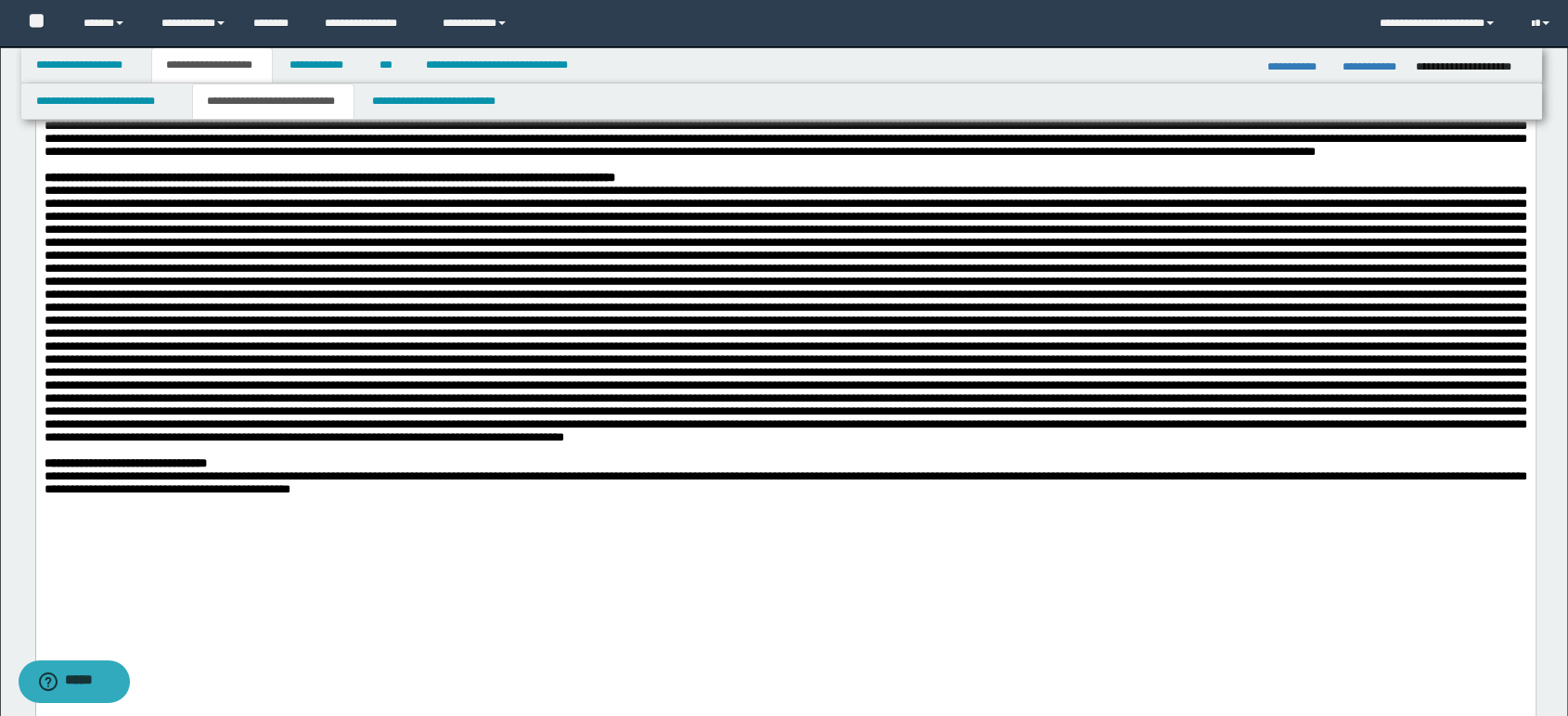 click at bounding box center [785, -121] 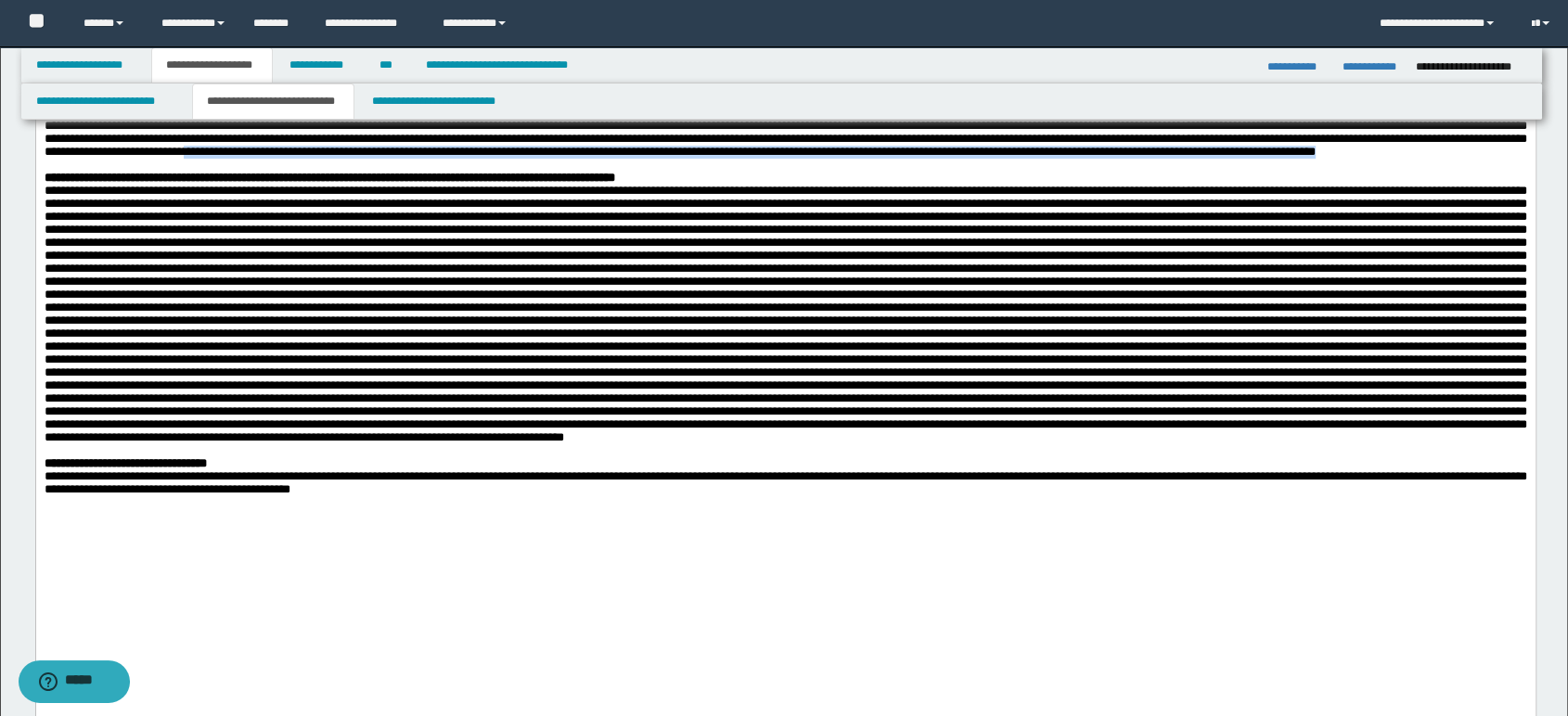 drag, startPoint x: 854, startPoint y: 539, endPoint x: 533, endPoint y: 519, distance: 321.6224 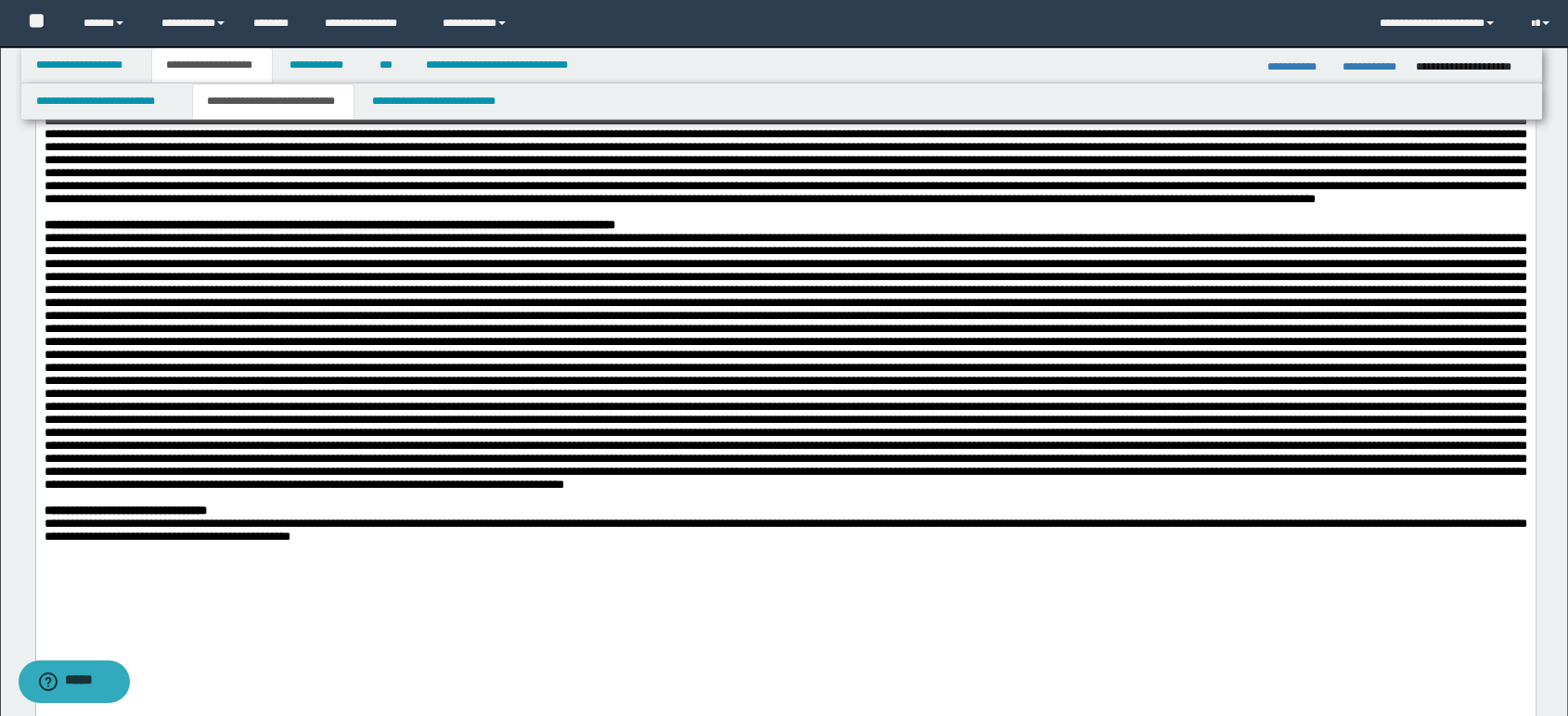 scroll, scrollTop: 1236, scrollLeft: 0, axis: vertical 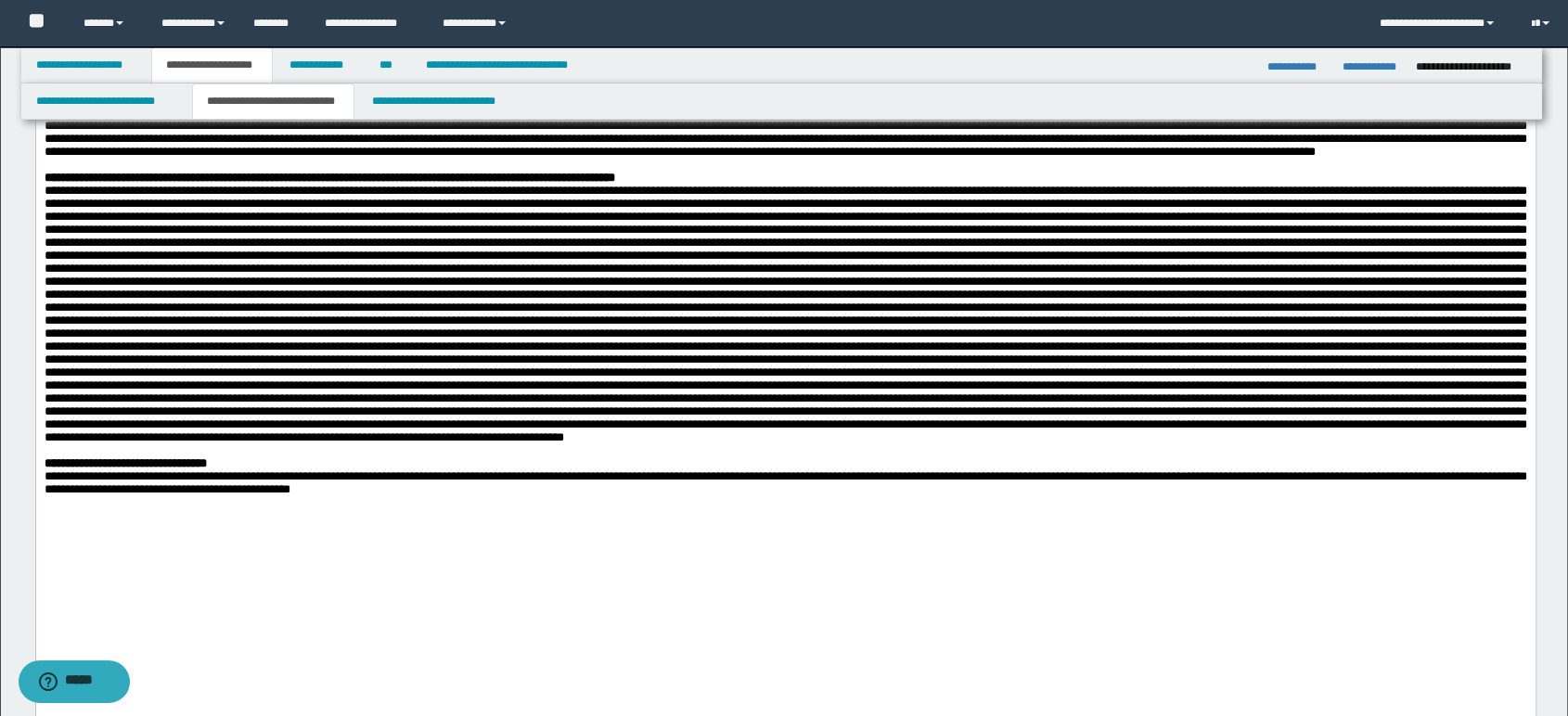 click at bounding box center [785, -121] 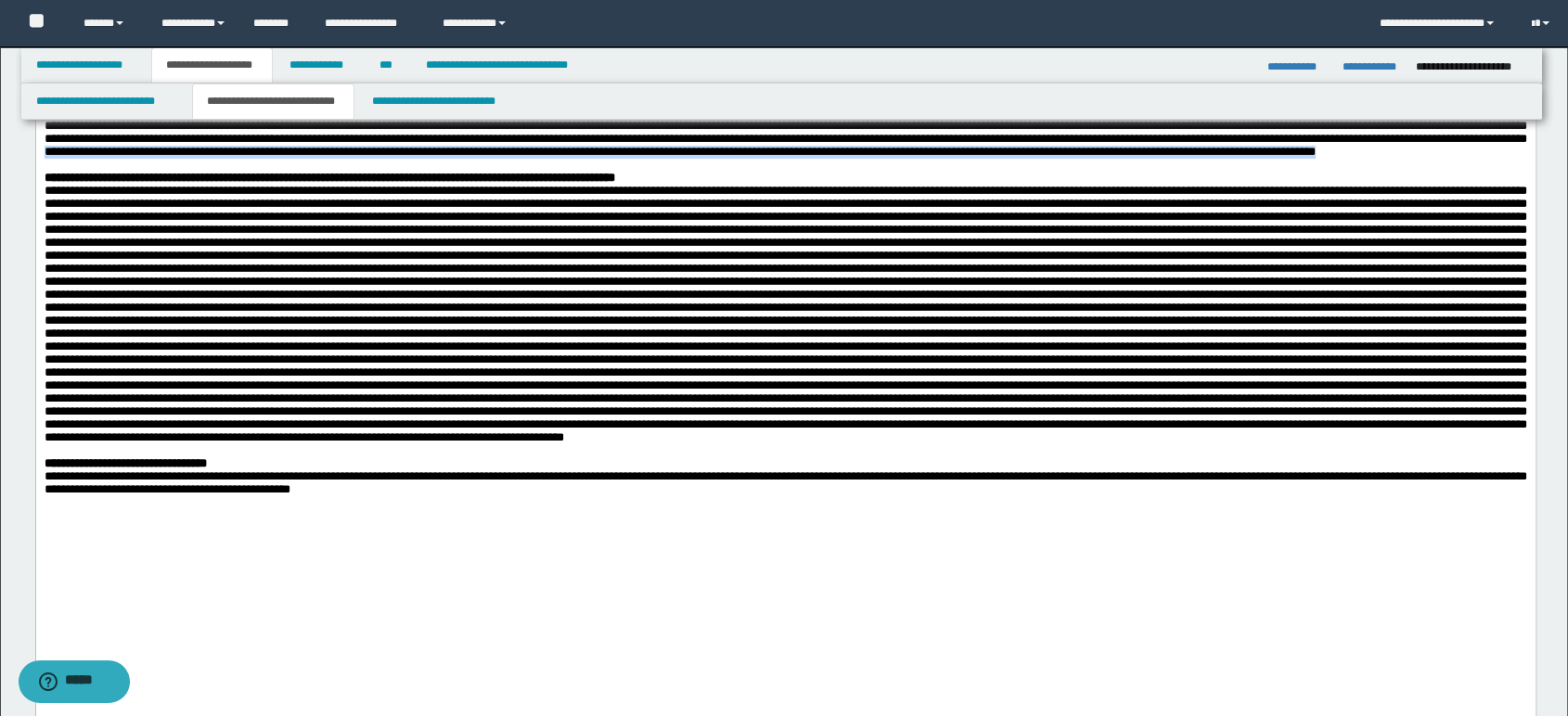 drag, startPoint x: 819, startPoint y: 543, endPoint x: 353, endPoint y: 520, distance: 466.56725 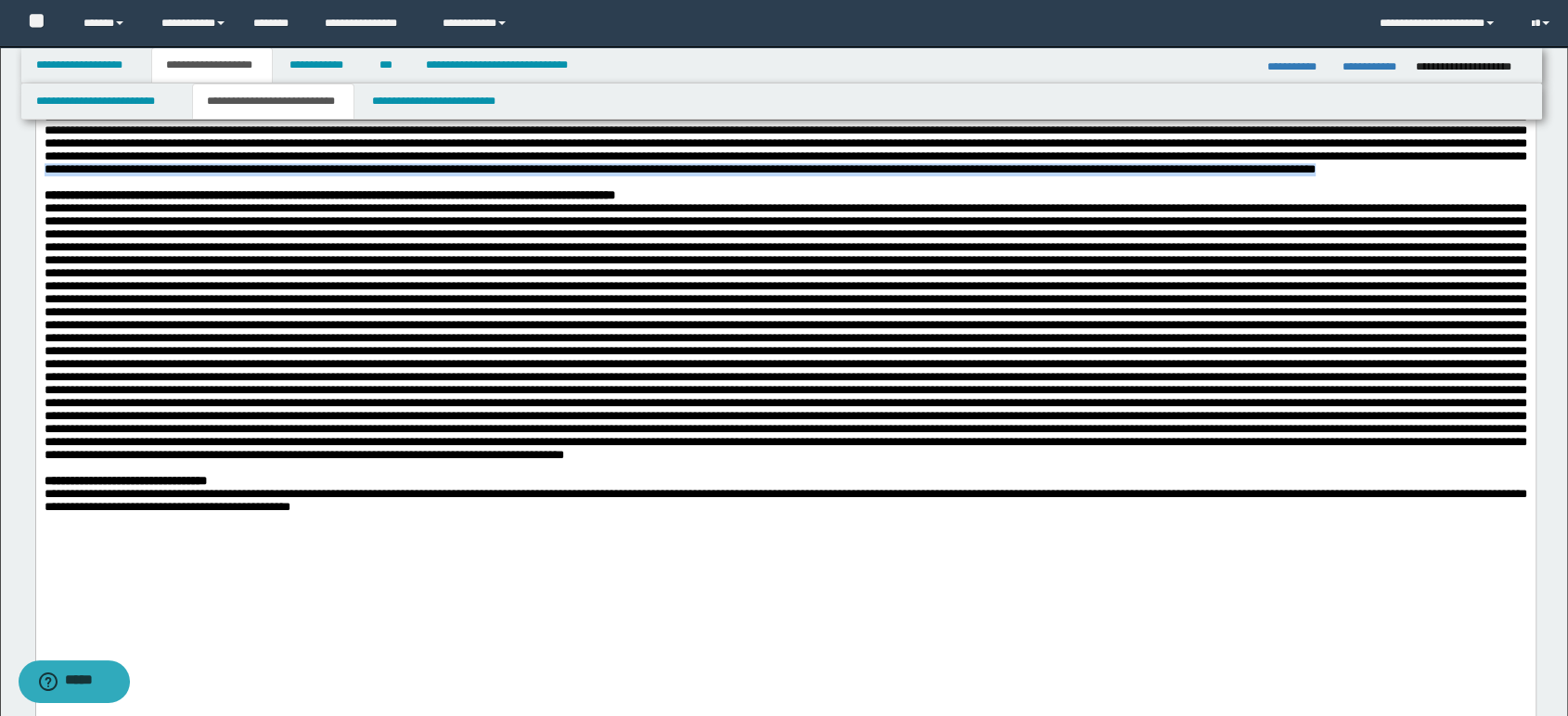 scroll, scrollTop: 1442, scrollLeft: 0, axis: vertical 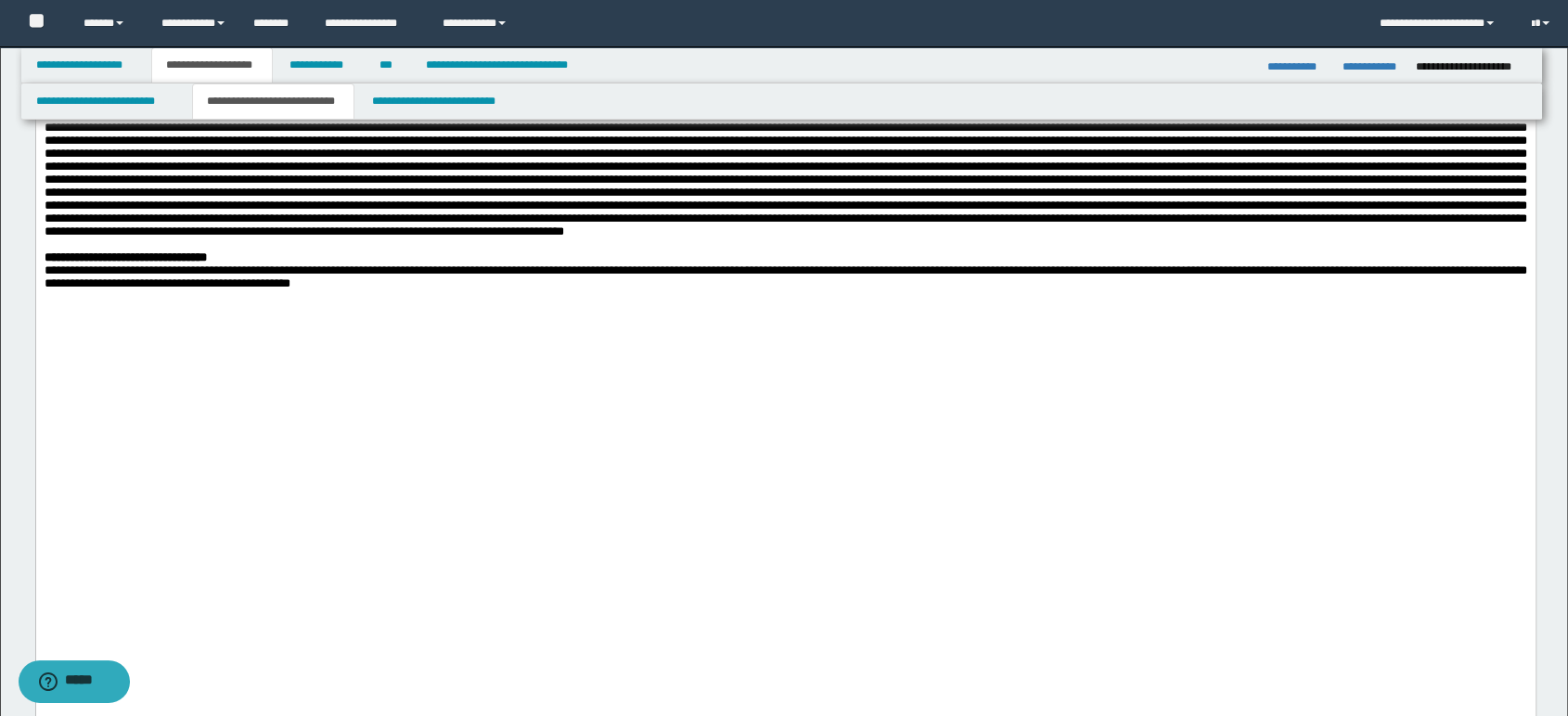 click at bounding box center [785, -41] 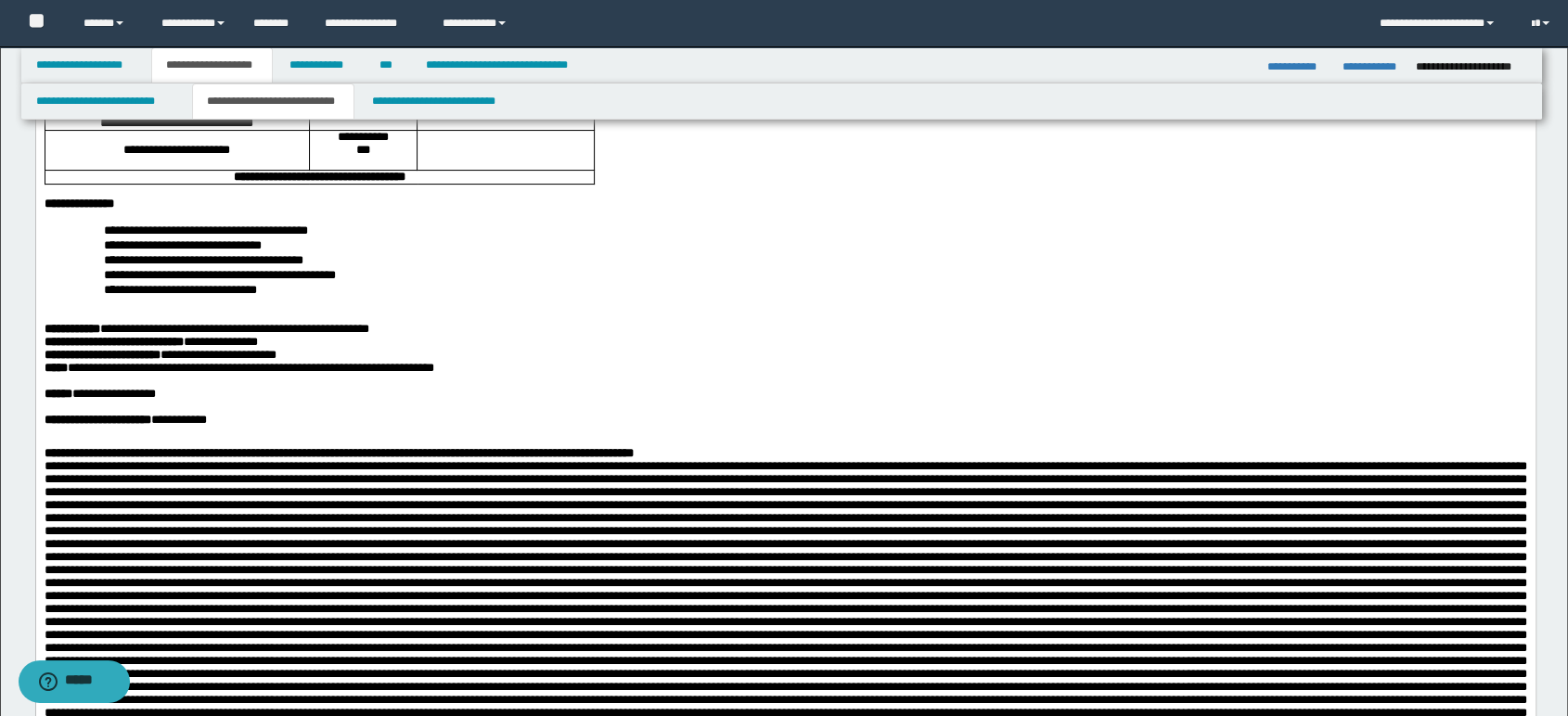 scroll, scrollTop: 412, scrollLeft: 0, axis: vertical 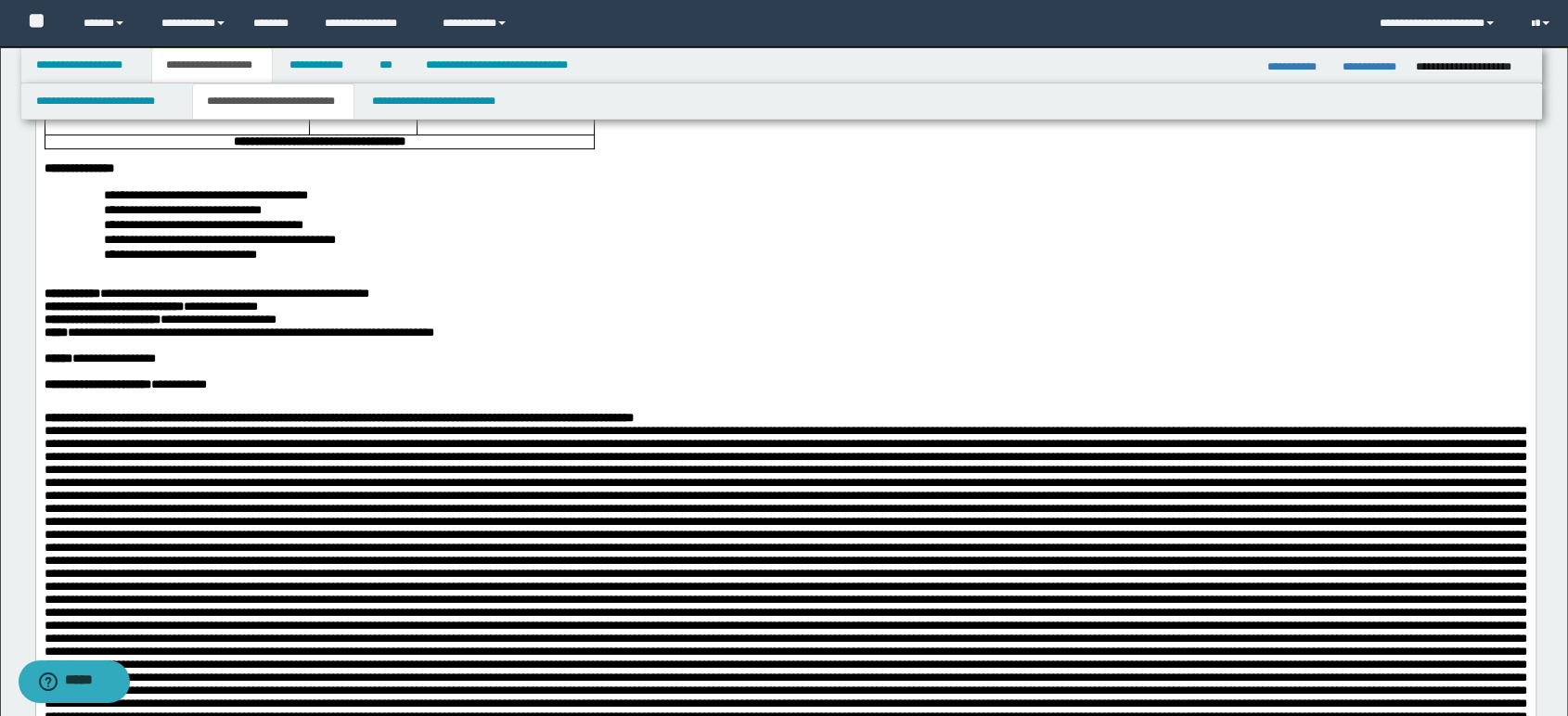 click at bounding box center (785, 281) 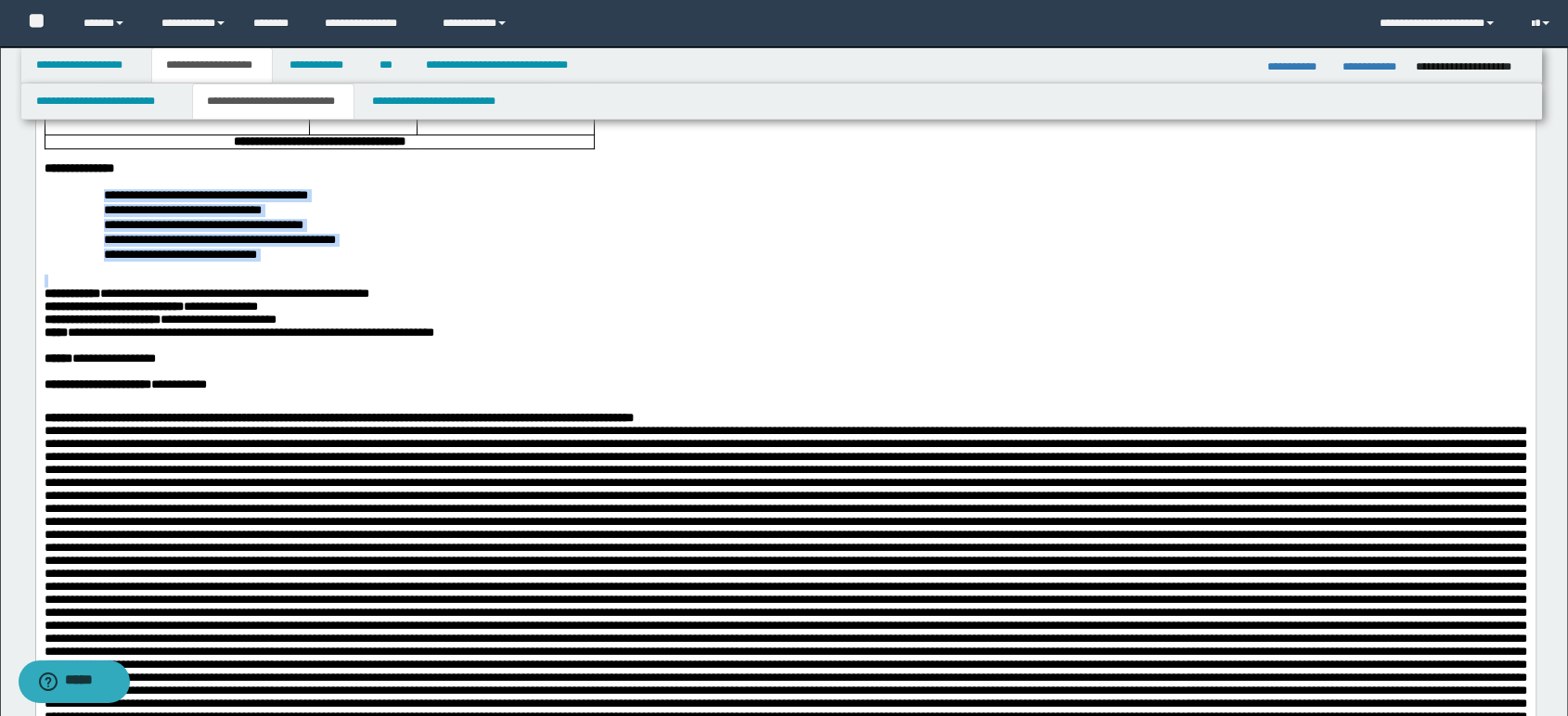 drag, startPoint x: 315, startPoint y: 389, endPoint x: 87, endPoint y: 326, distance: 236.54386 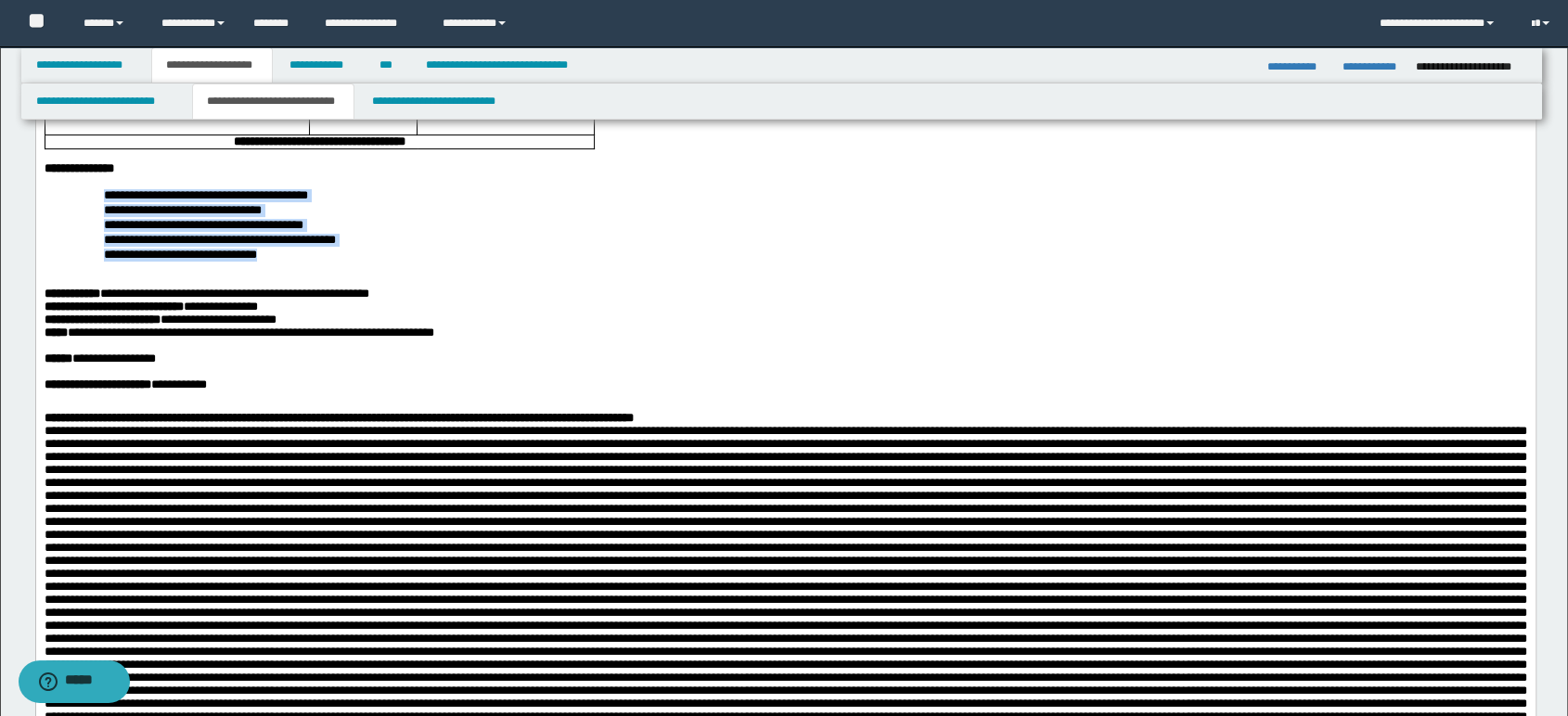 drag, startPoint x: 296, startPoint y: 377, endPoint x: 86, endPoint y: 318, distance: 218.1307 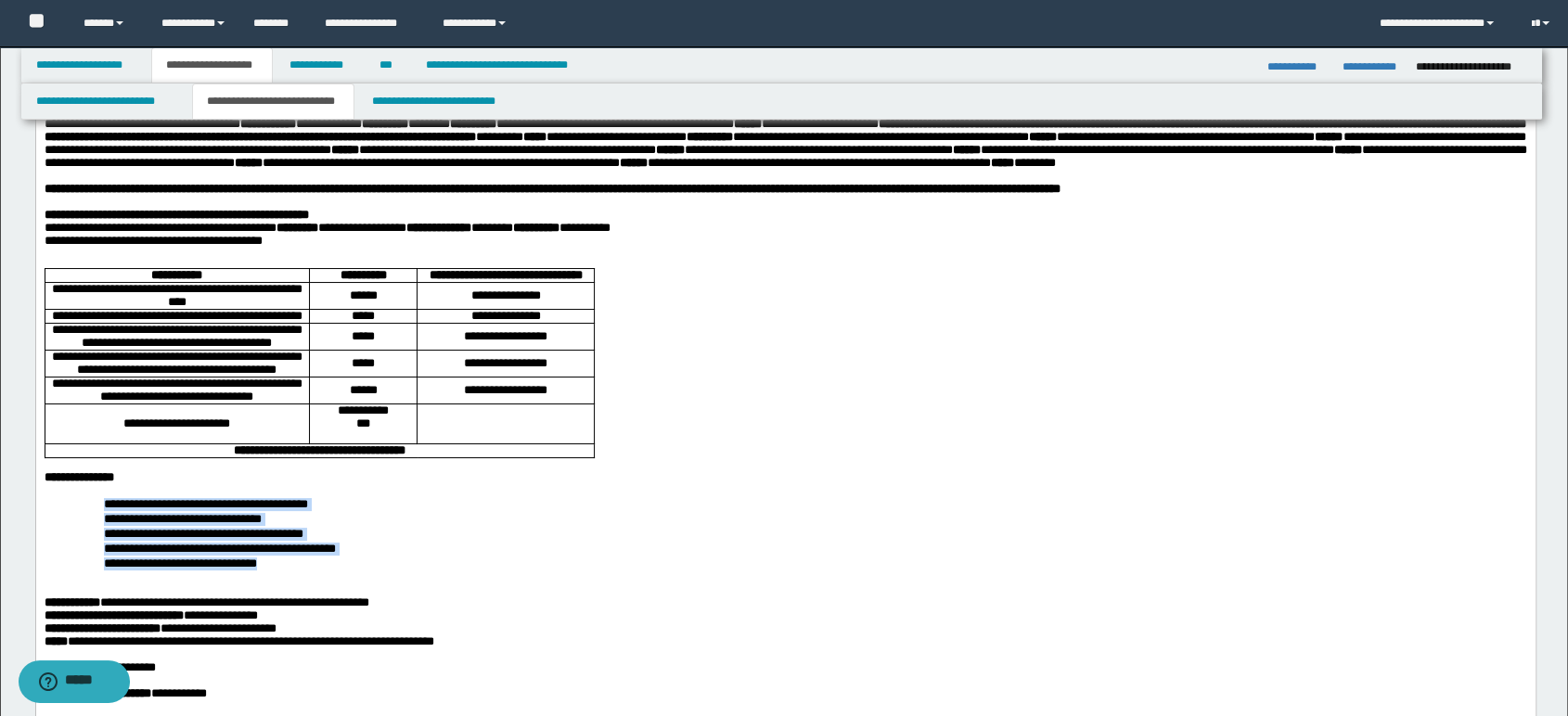 scroll, scrollTop: 0, scrollLeft: 0, axis: both 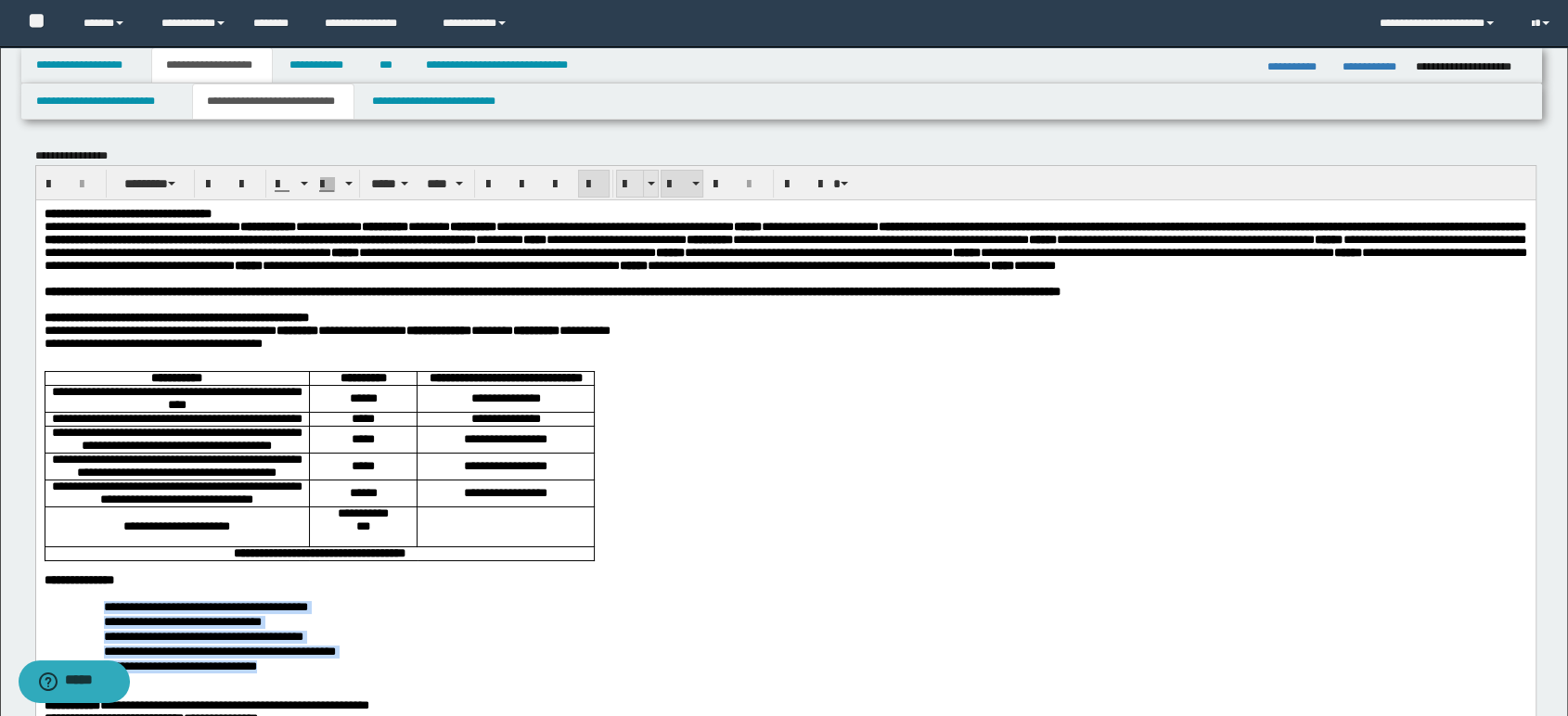click at bounding box center (630, 185) 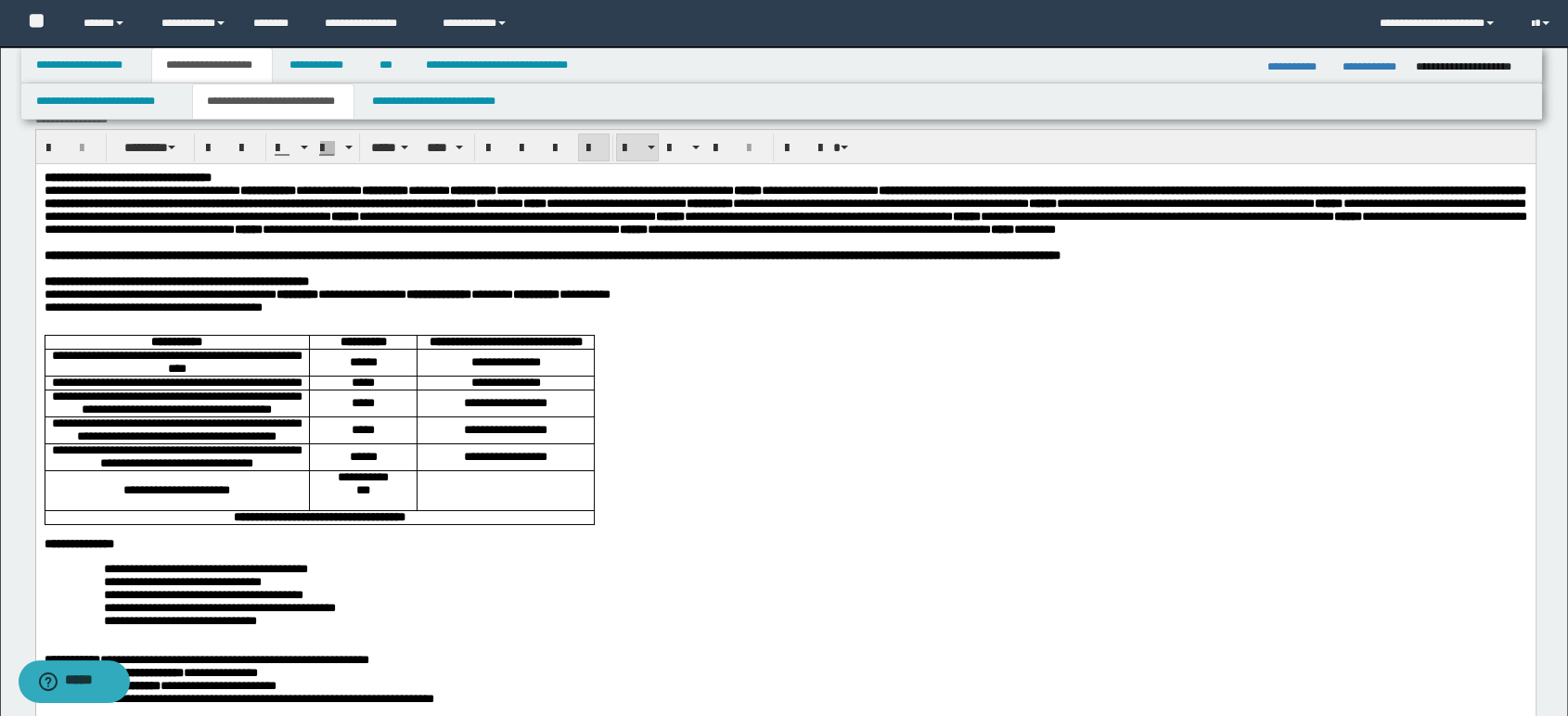 scroll, scrollTop: 0, scrollLeft: 0, axis: both 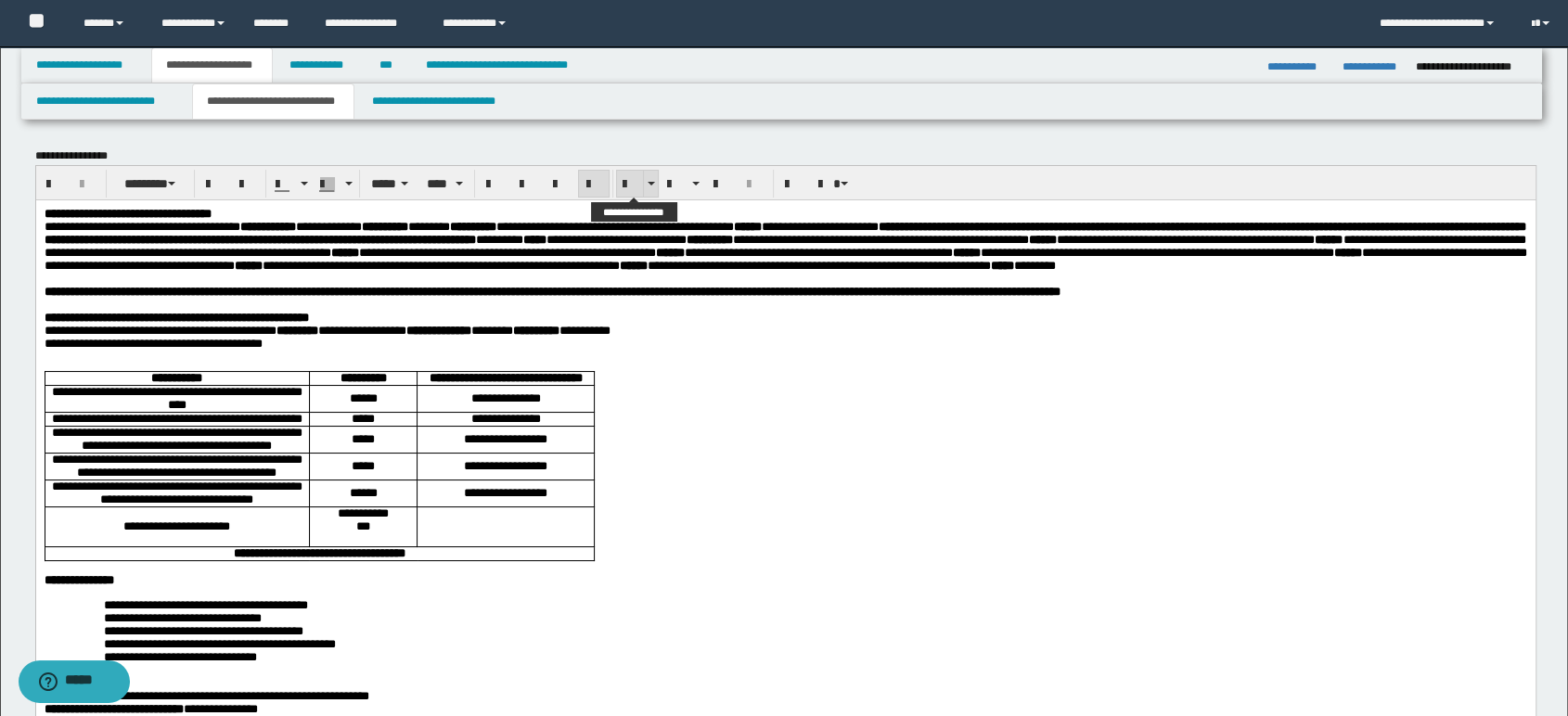 click at bounding box center [630, 185] 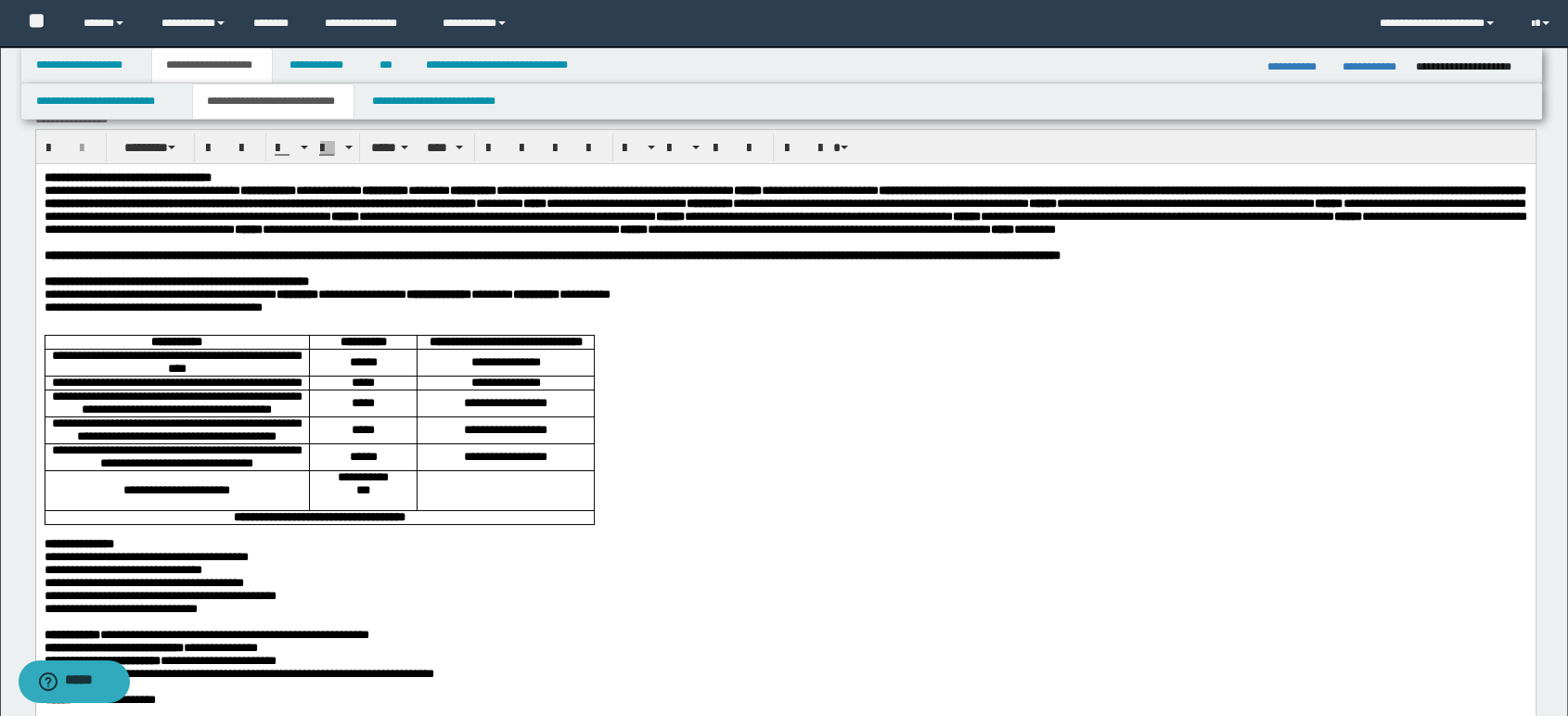scroll, scrollTop: 0, scrollLeft: 0, axis: both 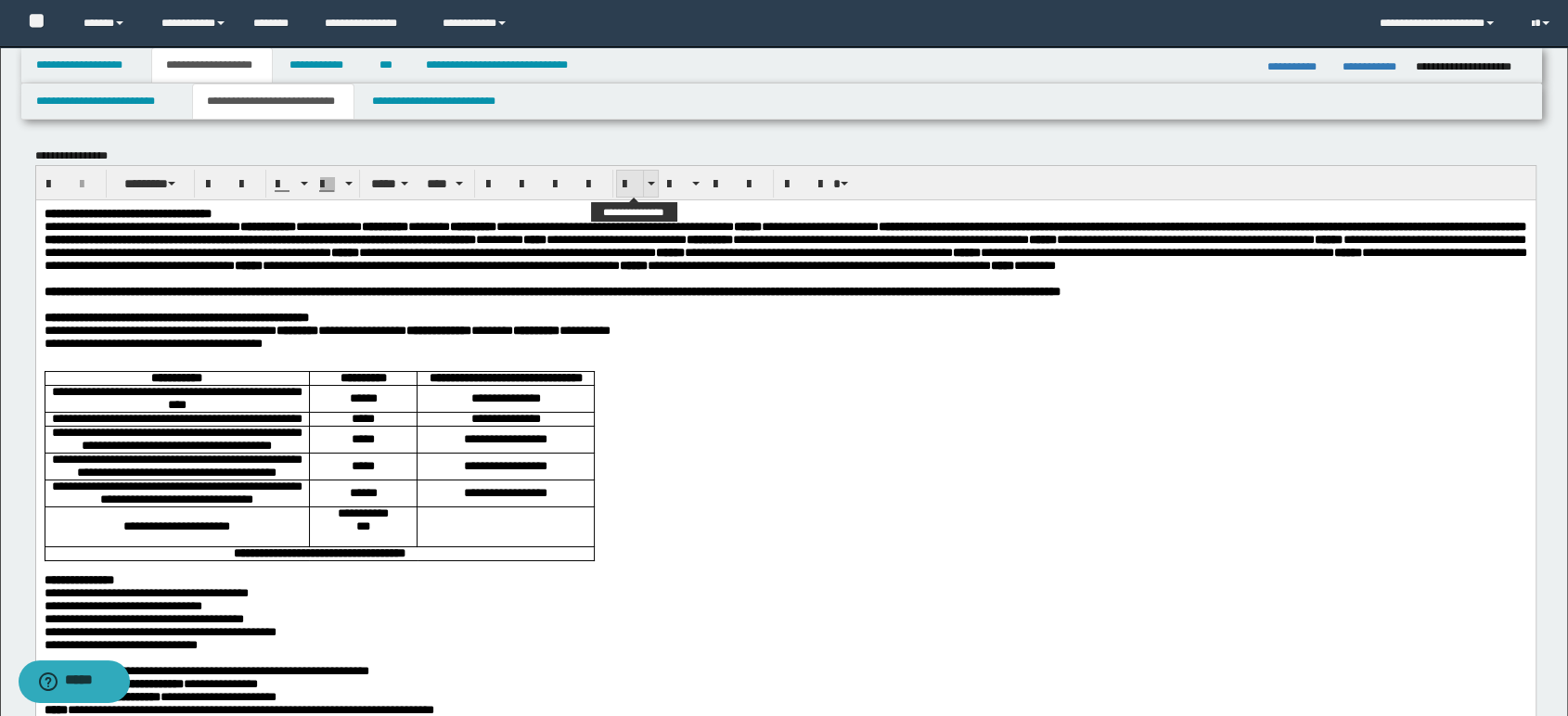 click at bounding box center [630, 185] 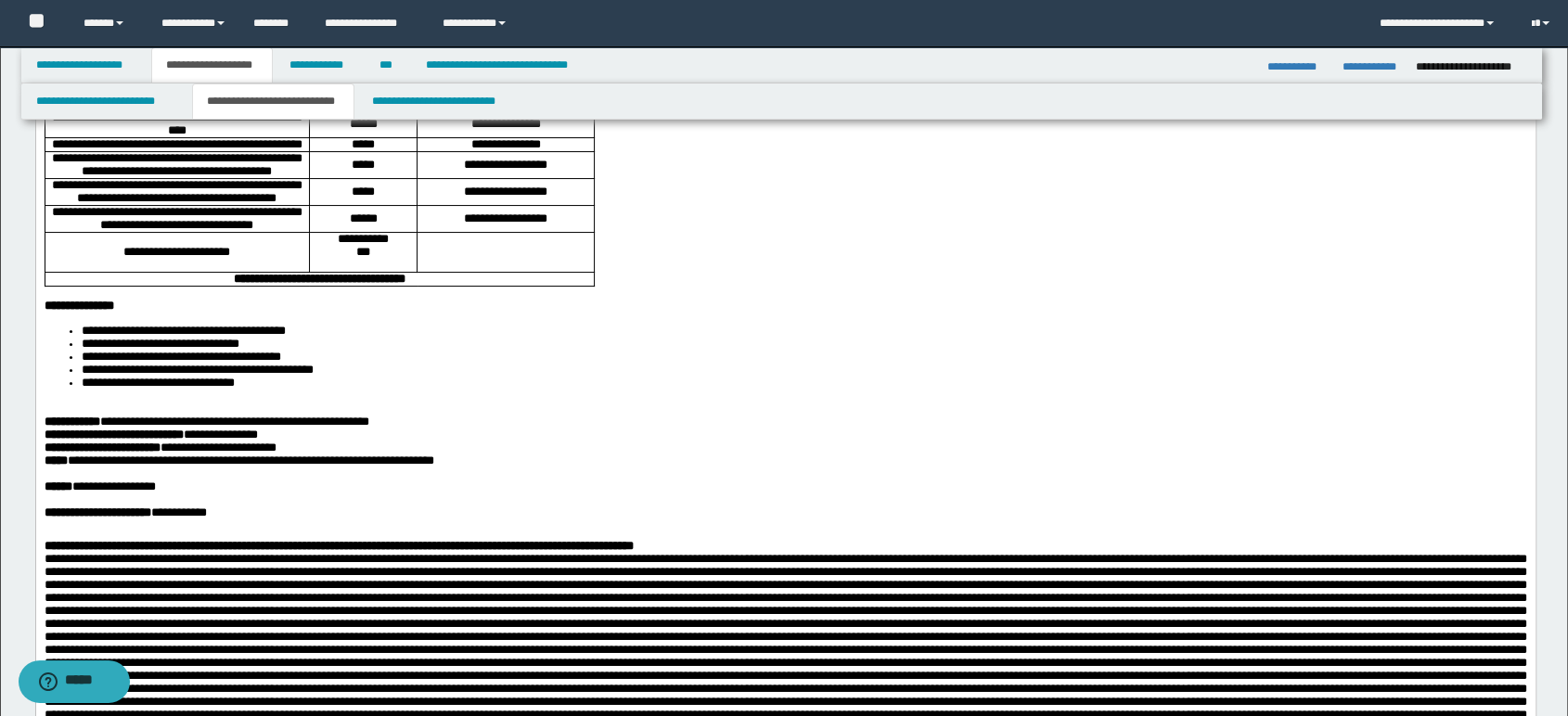 scroll, scrollTop: 309, scrollLeft: 0, axis: vertical 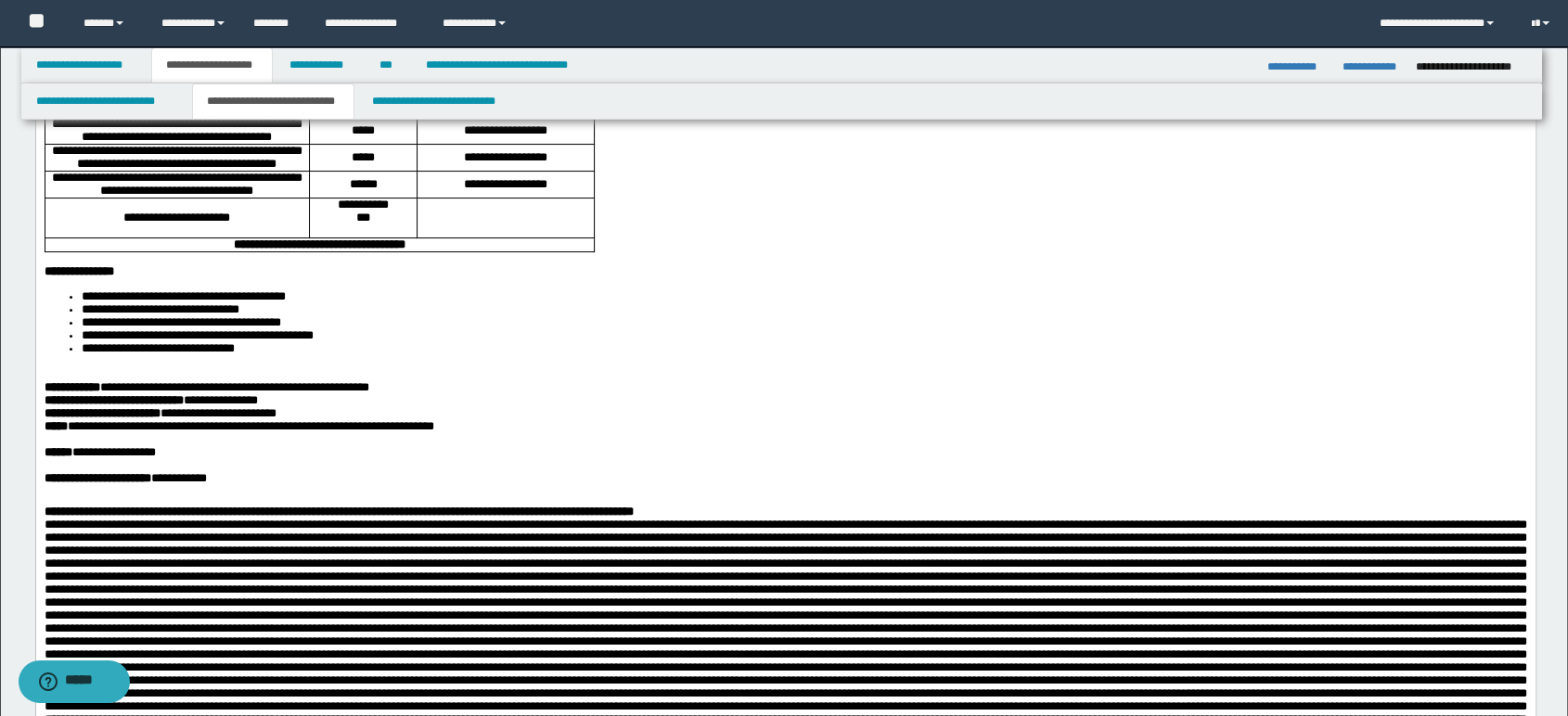 click at bounding box center [785, 375] 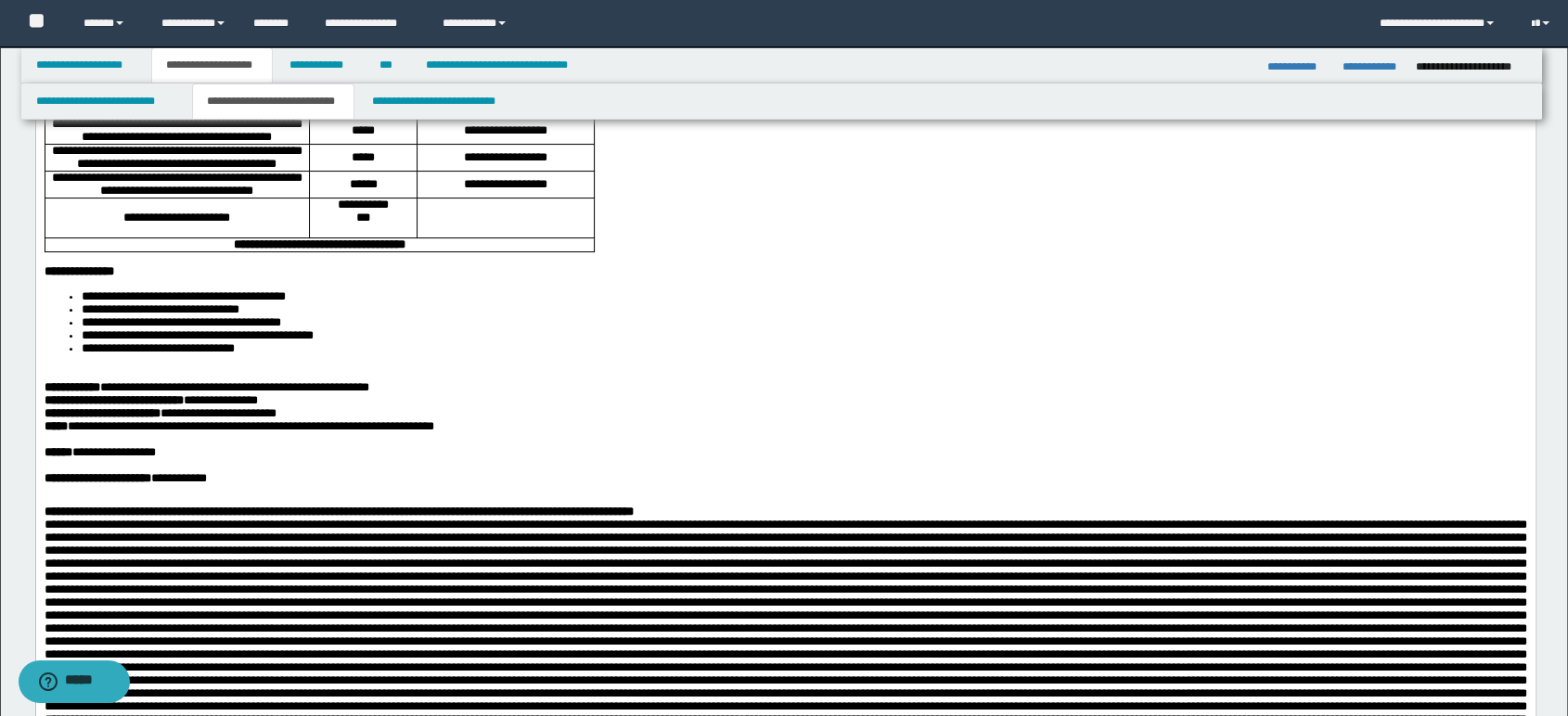 type 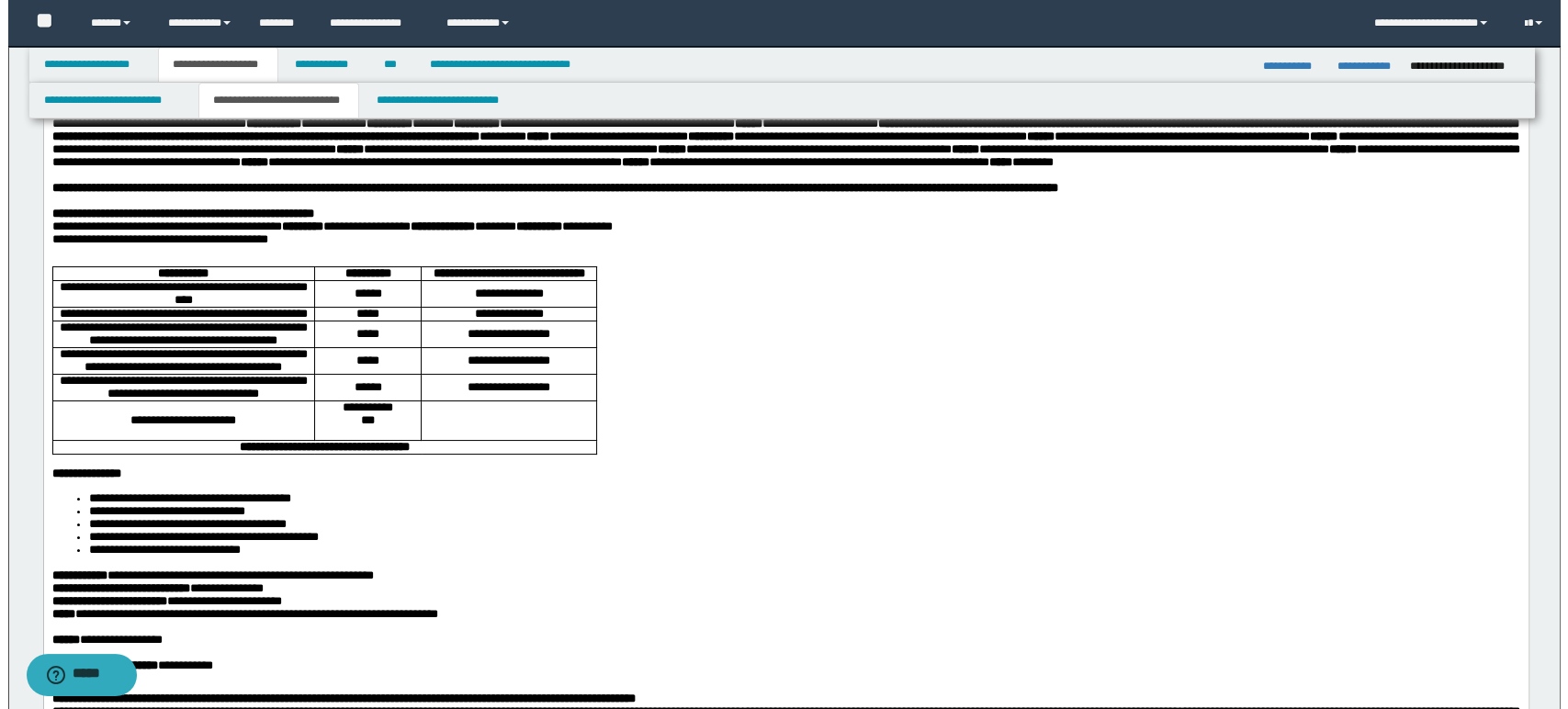 scroll, scrollTop: 0, scrollLeft: 0, axis: both 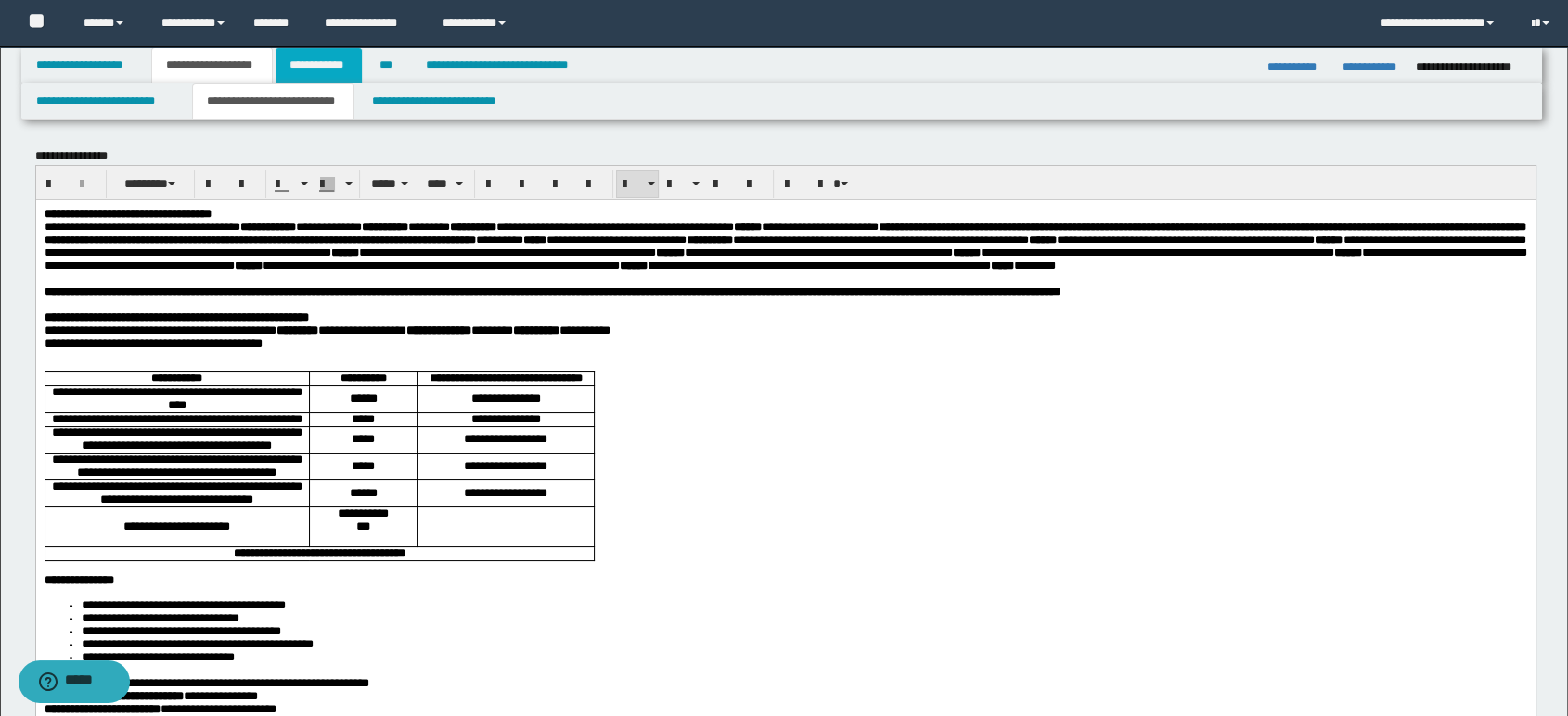 click on "**********" at bounding box center (318, 65) 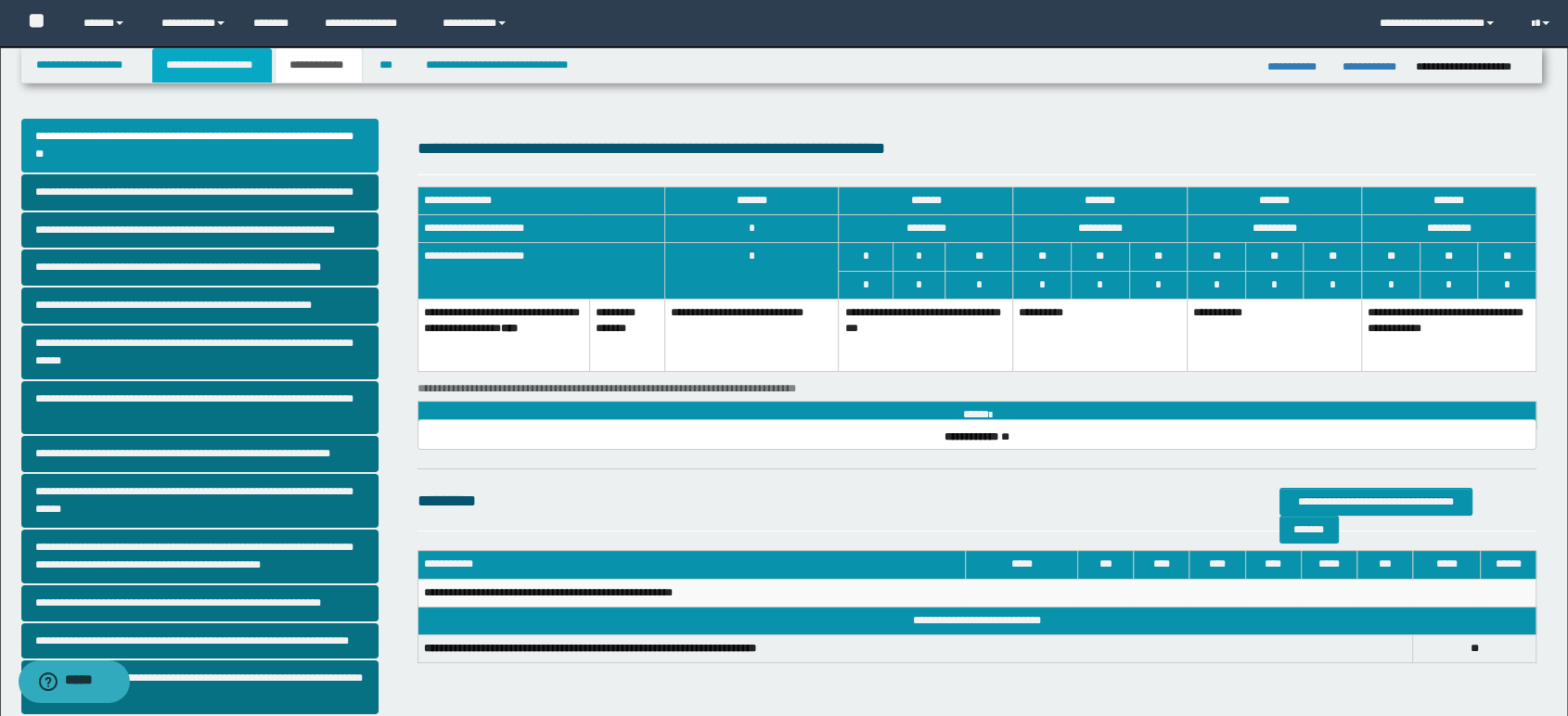 click on "**********" at bounding box center (212, 65) 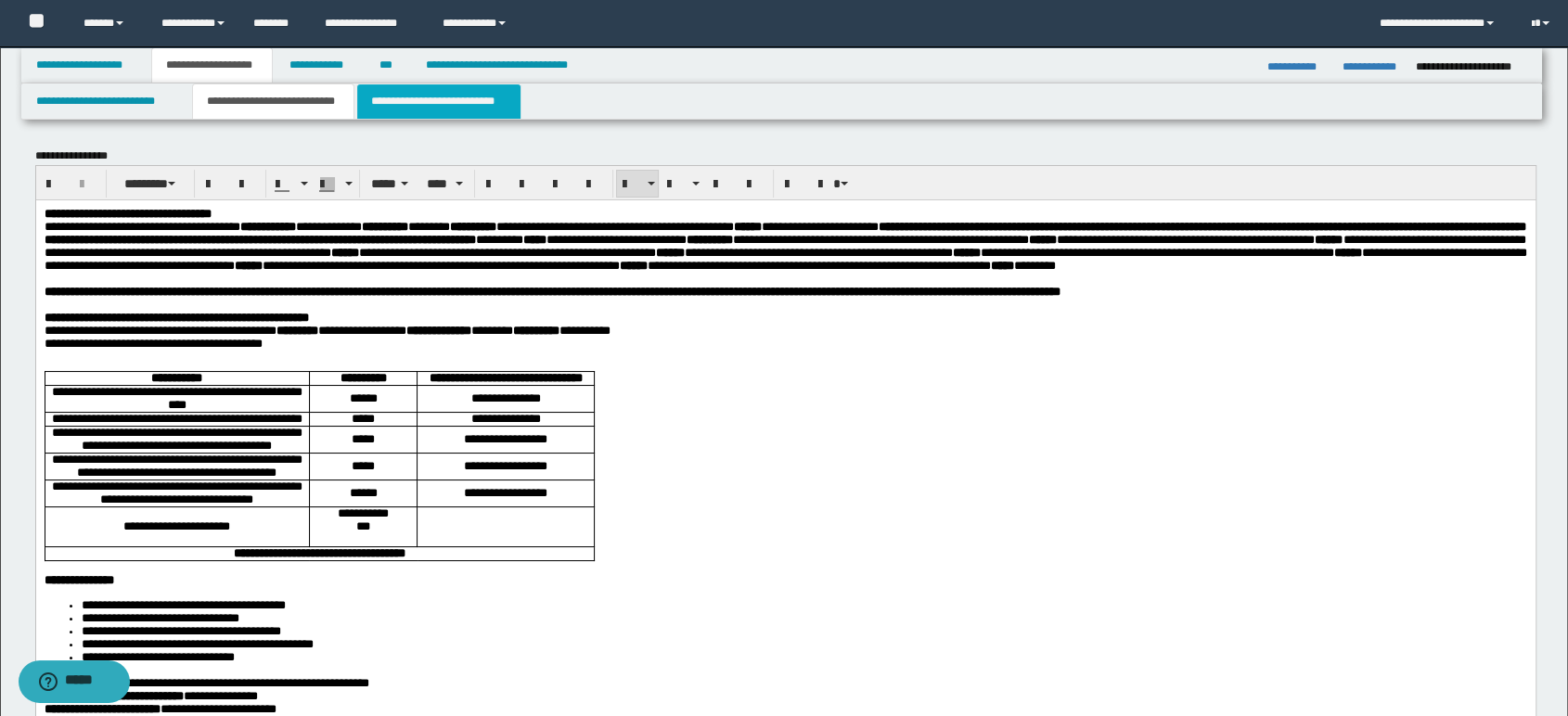 click on "**********" at bounding box center [438, 101] 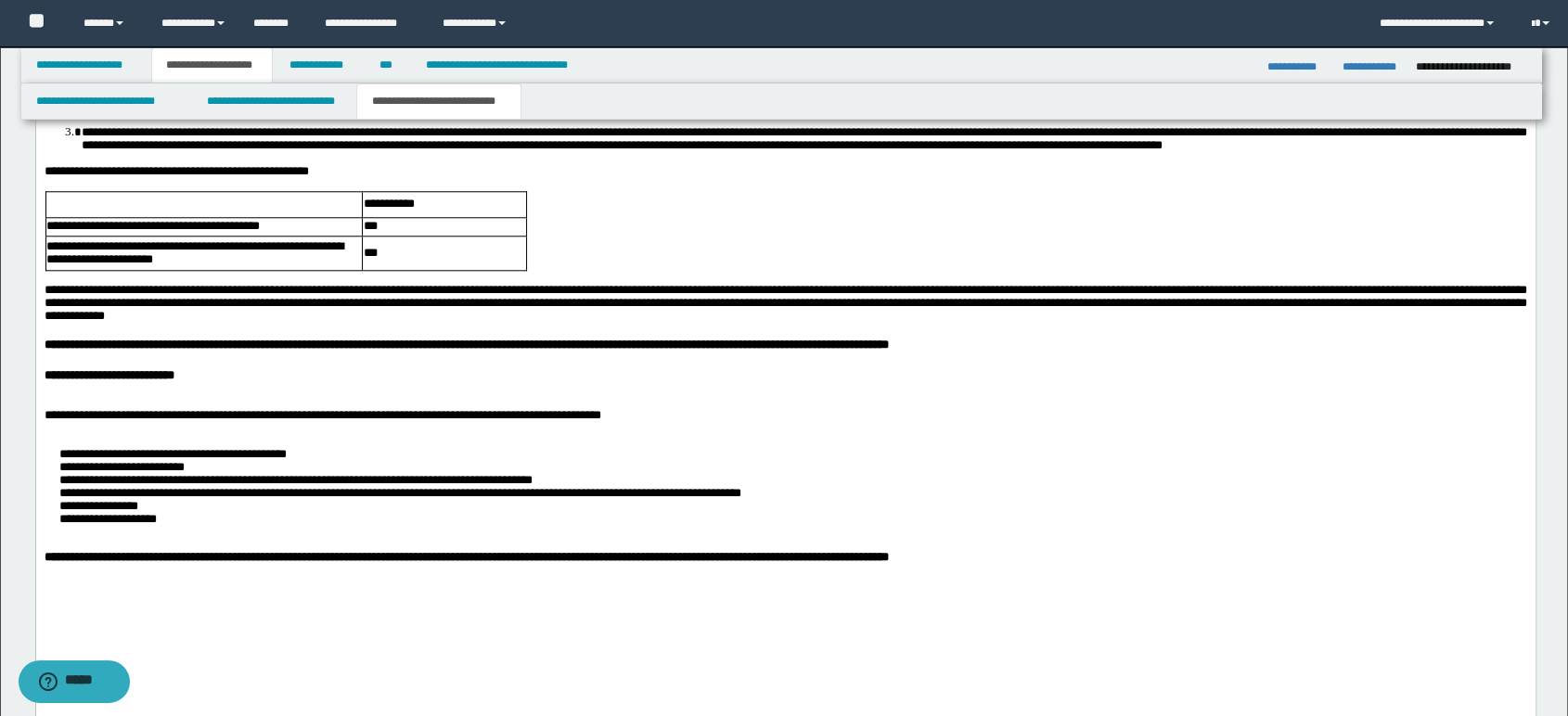 scroll, scrollTop: 1895, scrollLeft: 0, axis: vertical 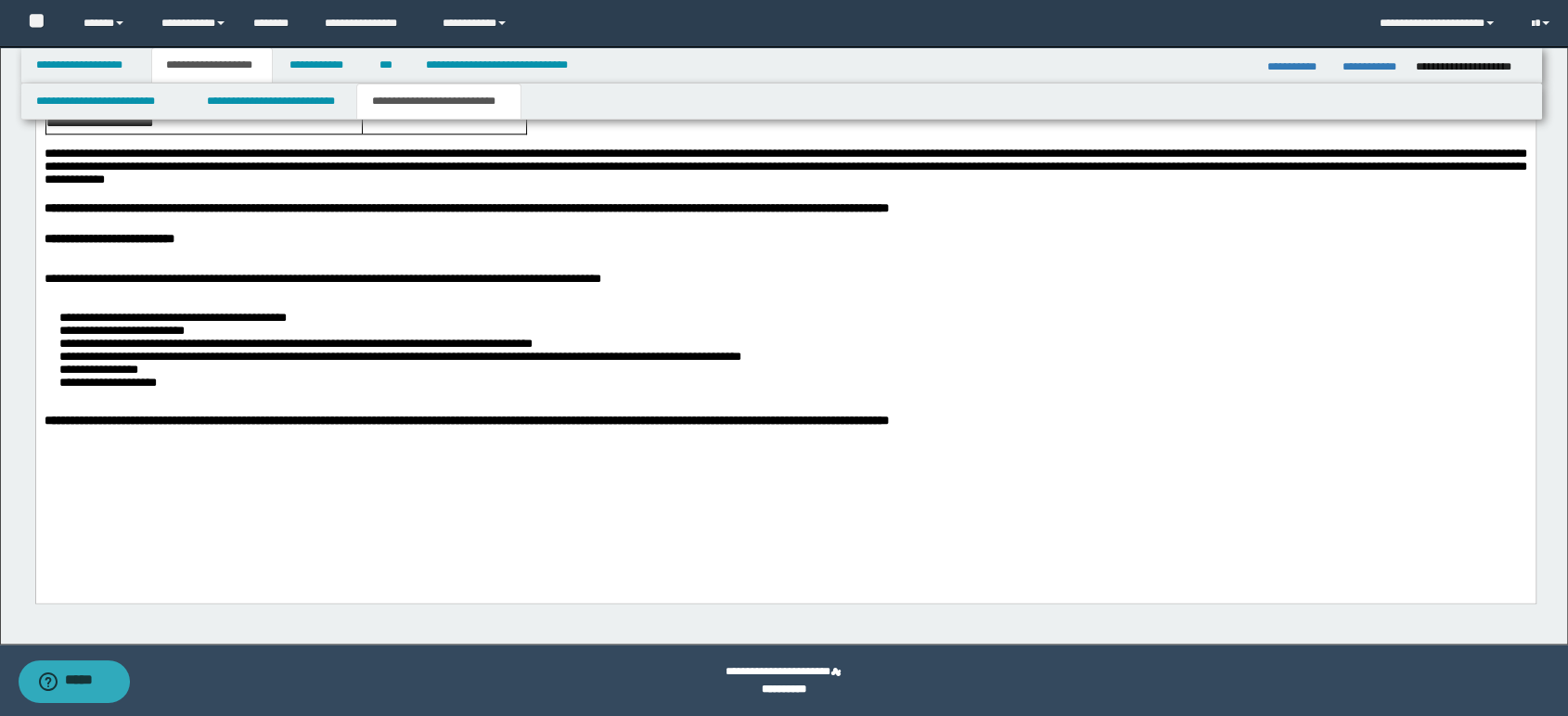 click on "**********" at bounding box center (803, 383) 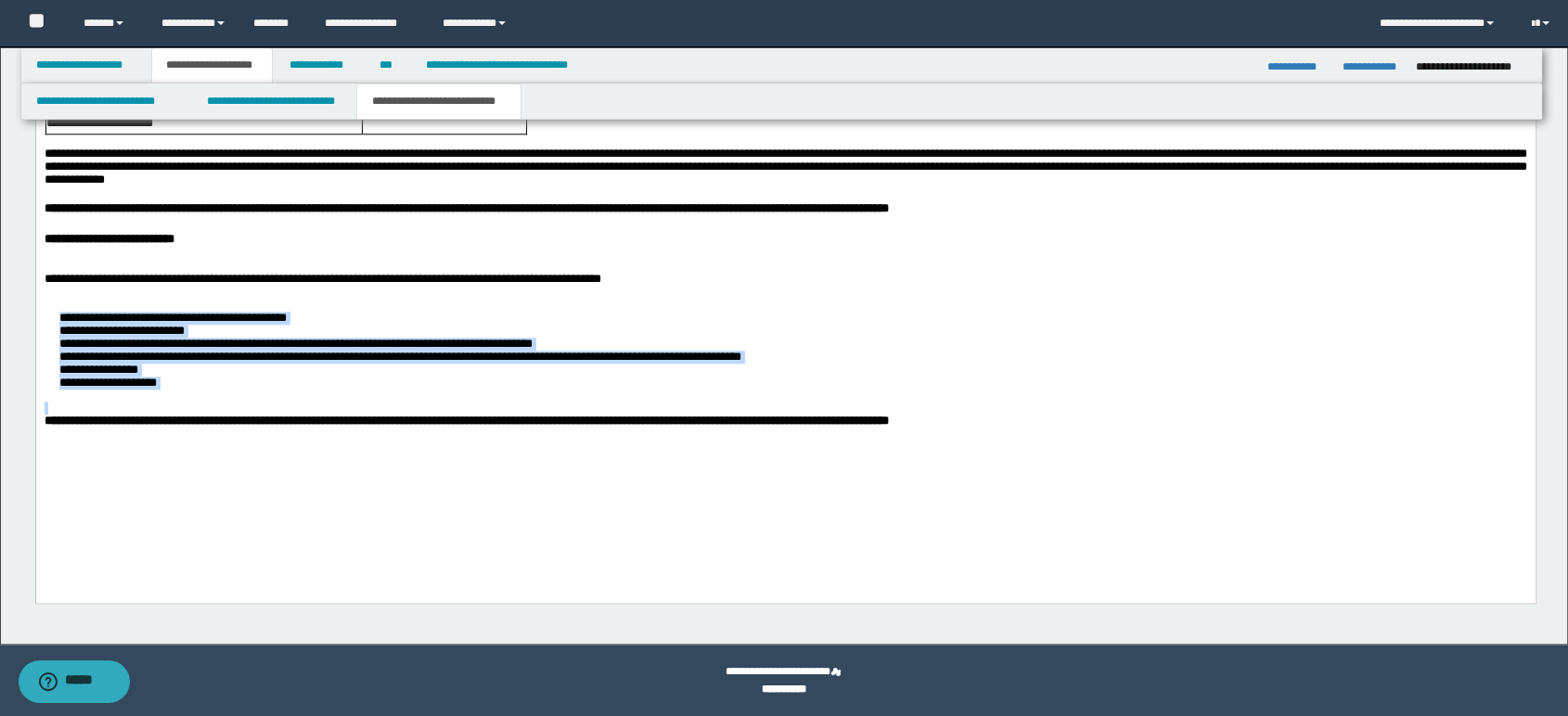 drag, startPoint x: 237, startPoint y: 446, endPoint x: 52, endPoint y: 362, distance: 203.17726 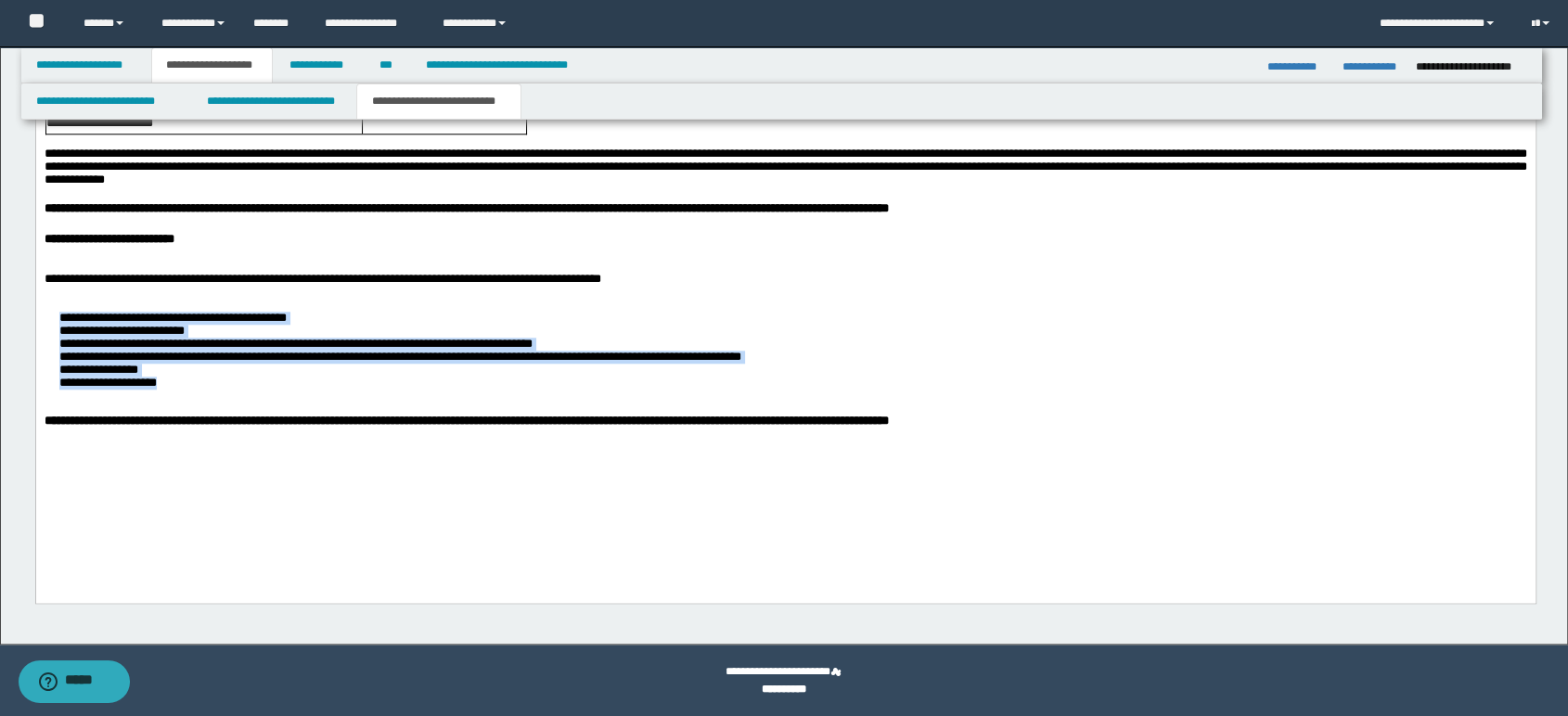 drag, startPoint x: 189, startPoint y: 432, endPoint x: 56, endPoint y: 356, distance: 153.1829 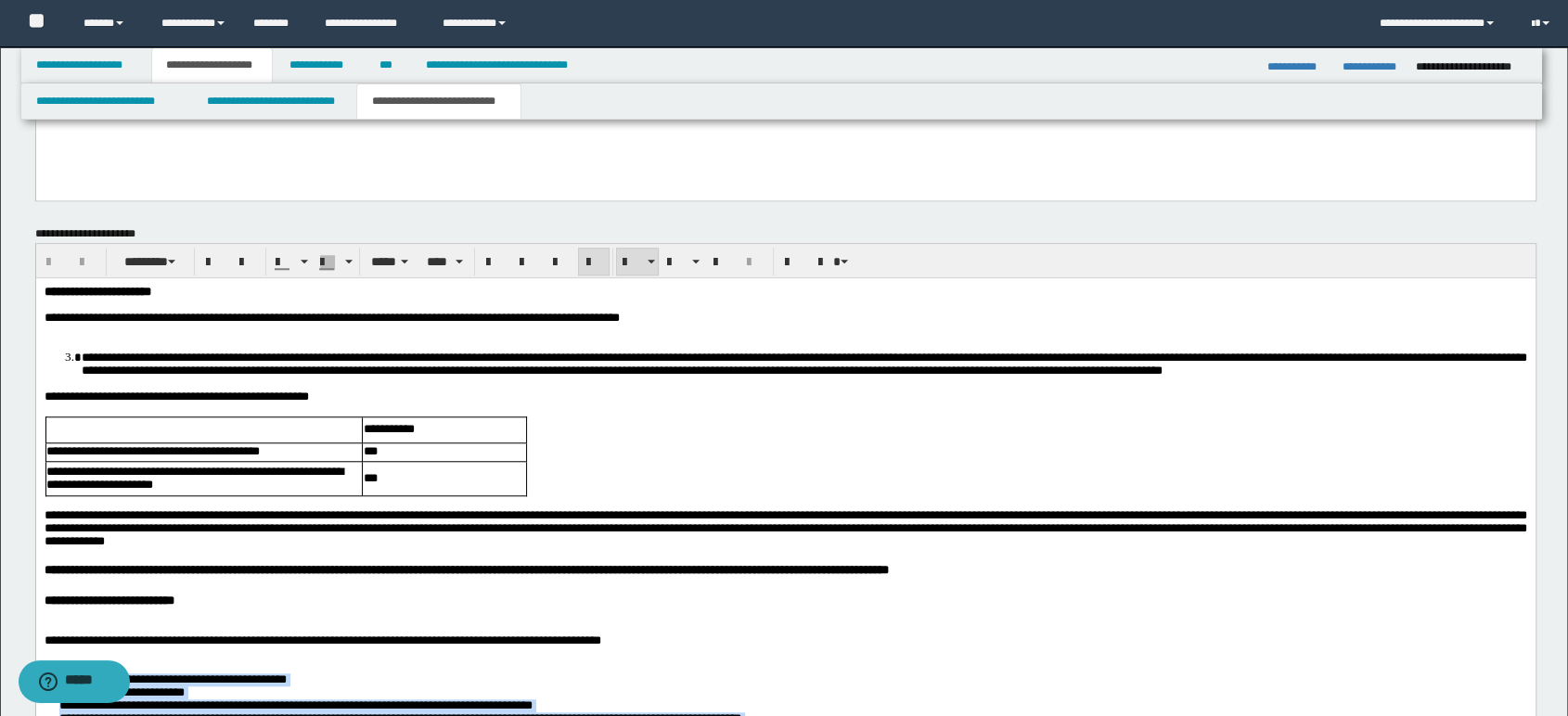 scroll, scrollTop: 1483, scrollLeft: 0, axis: vertical 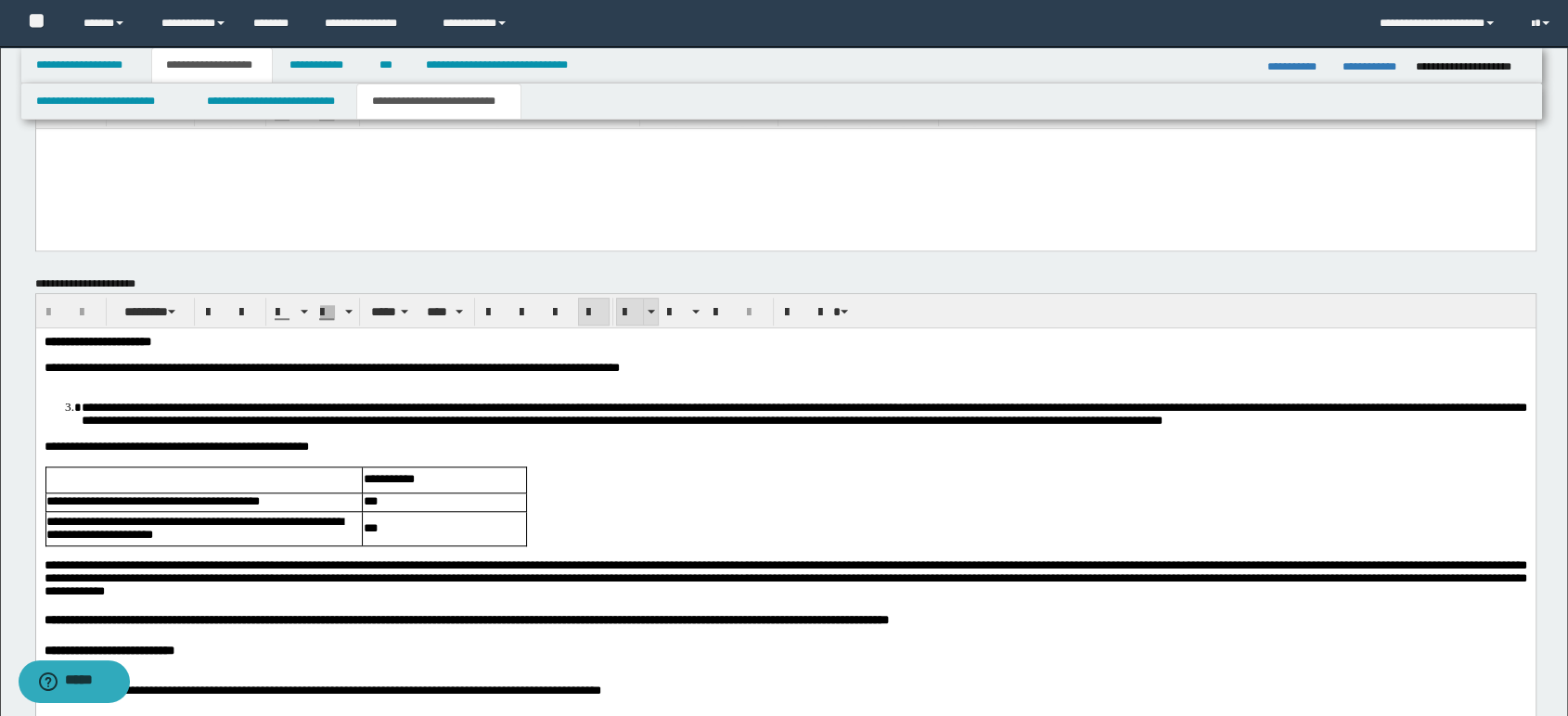 click at bounding box center (630, 313) 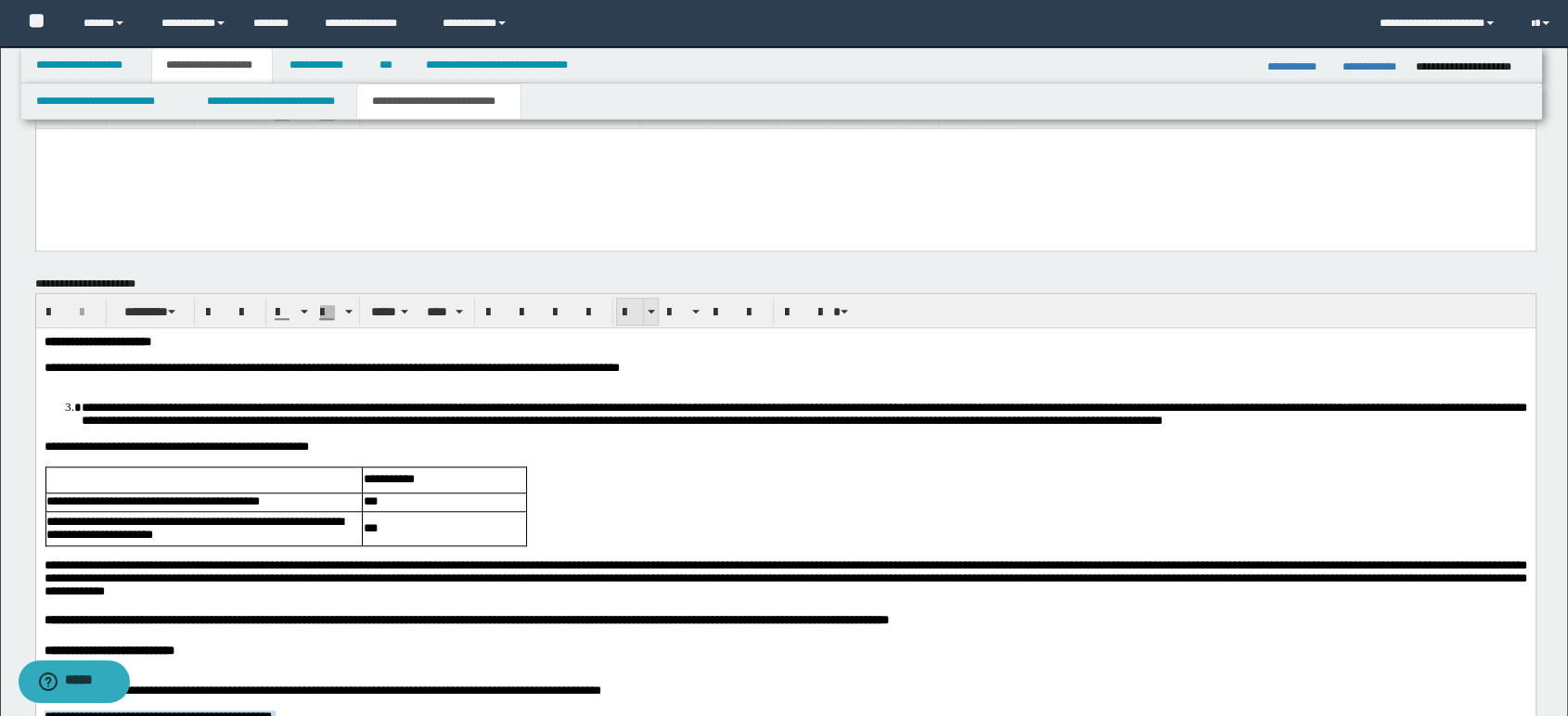 click at bounding box center [630, 313] 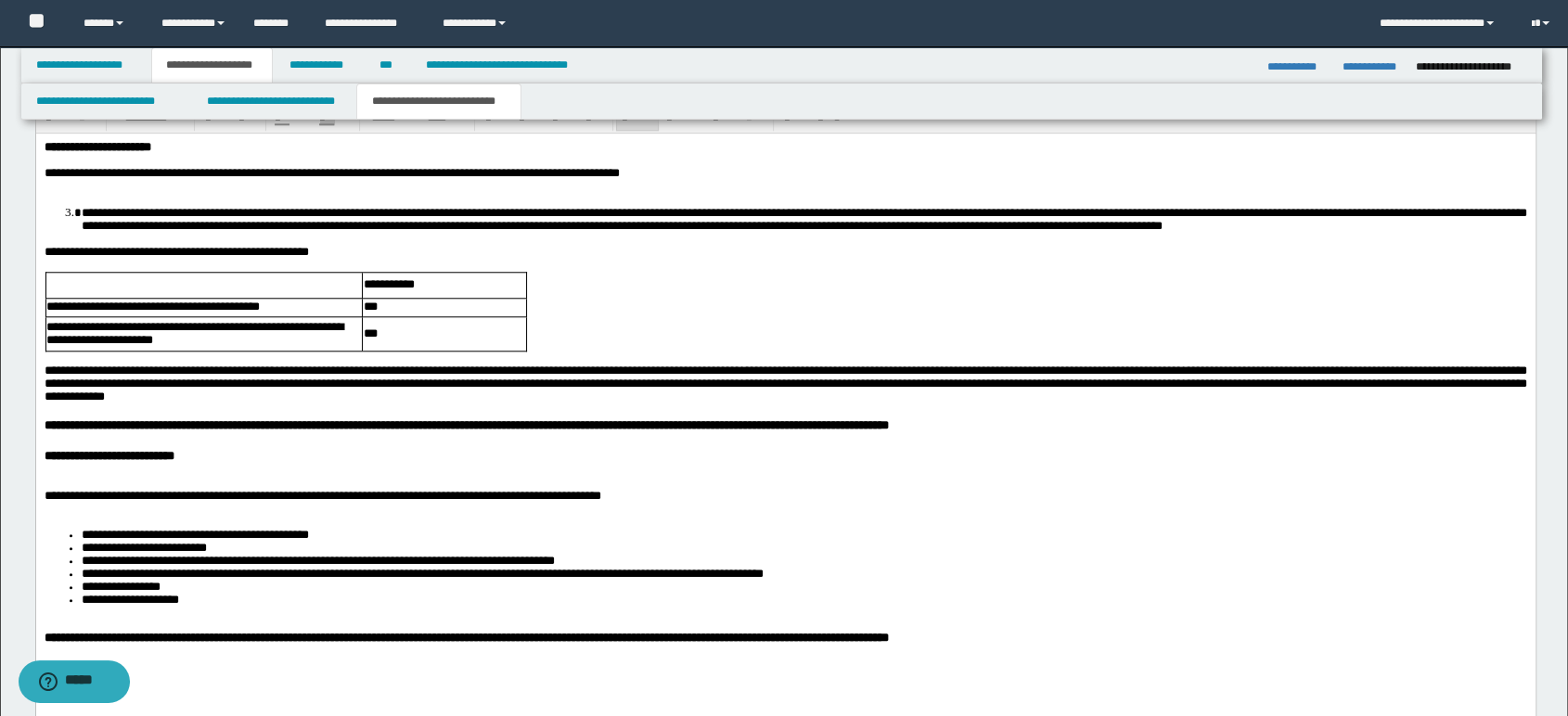 scroll, scrollTop: 1586, scrollLeft: 0, axis: vertical 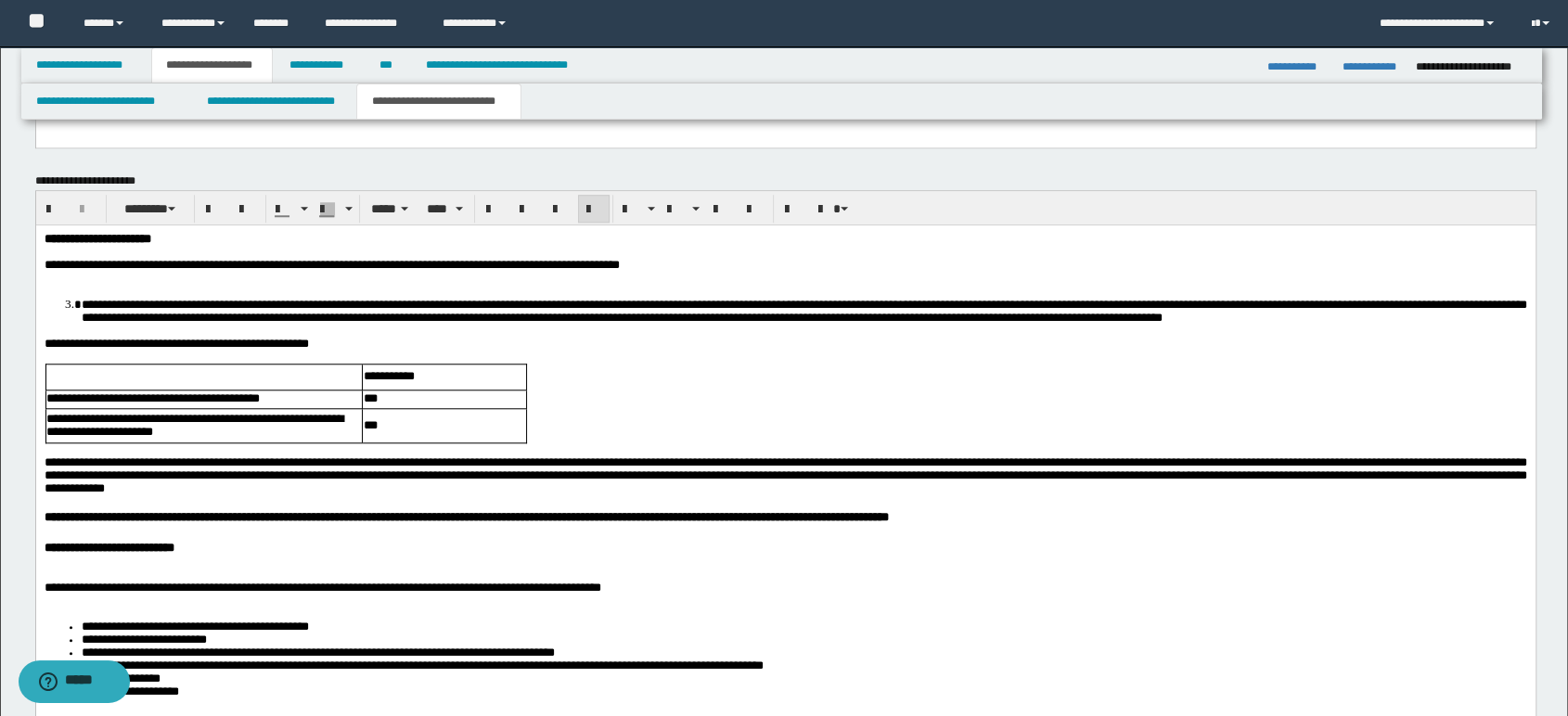 click at bounding box center (785, 574) 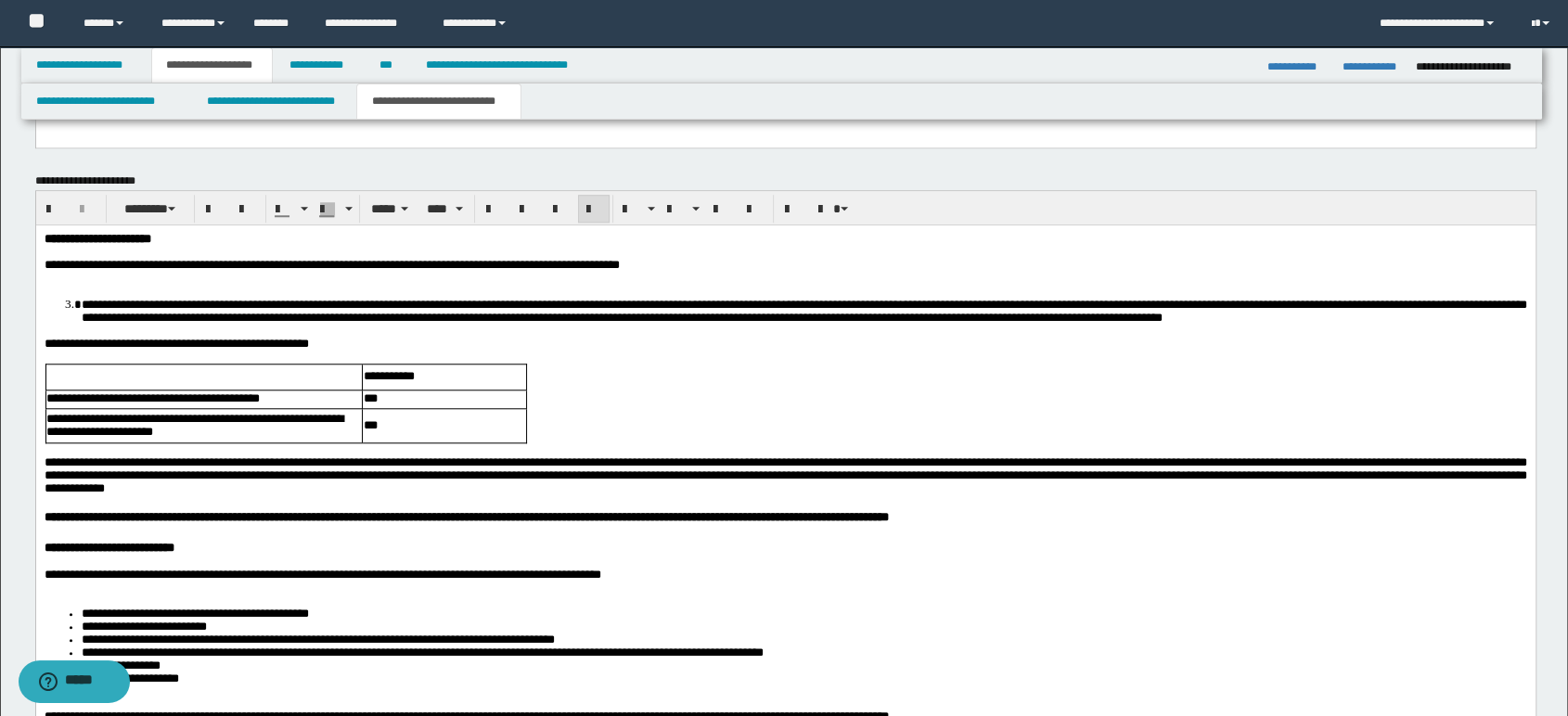 scroll, scrollTop: 1880, scrollLeft: 0, axis: vertical 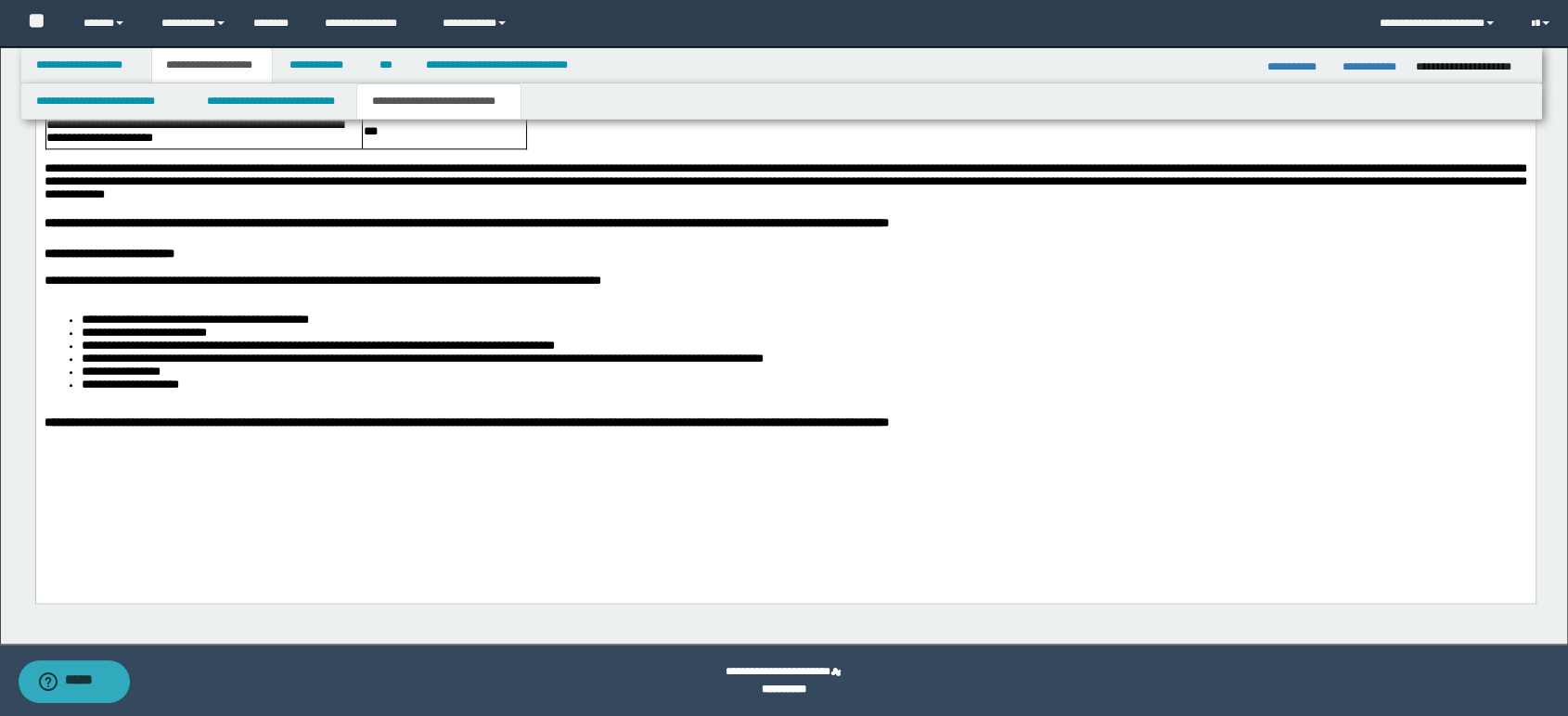 click on "**********" at bounding box center (785, 213) 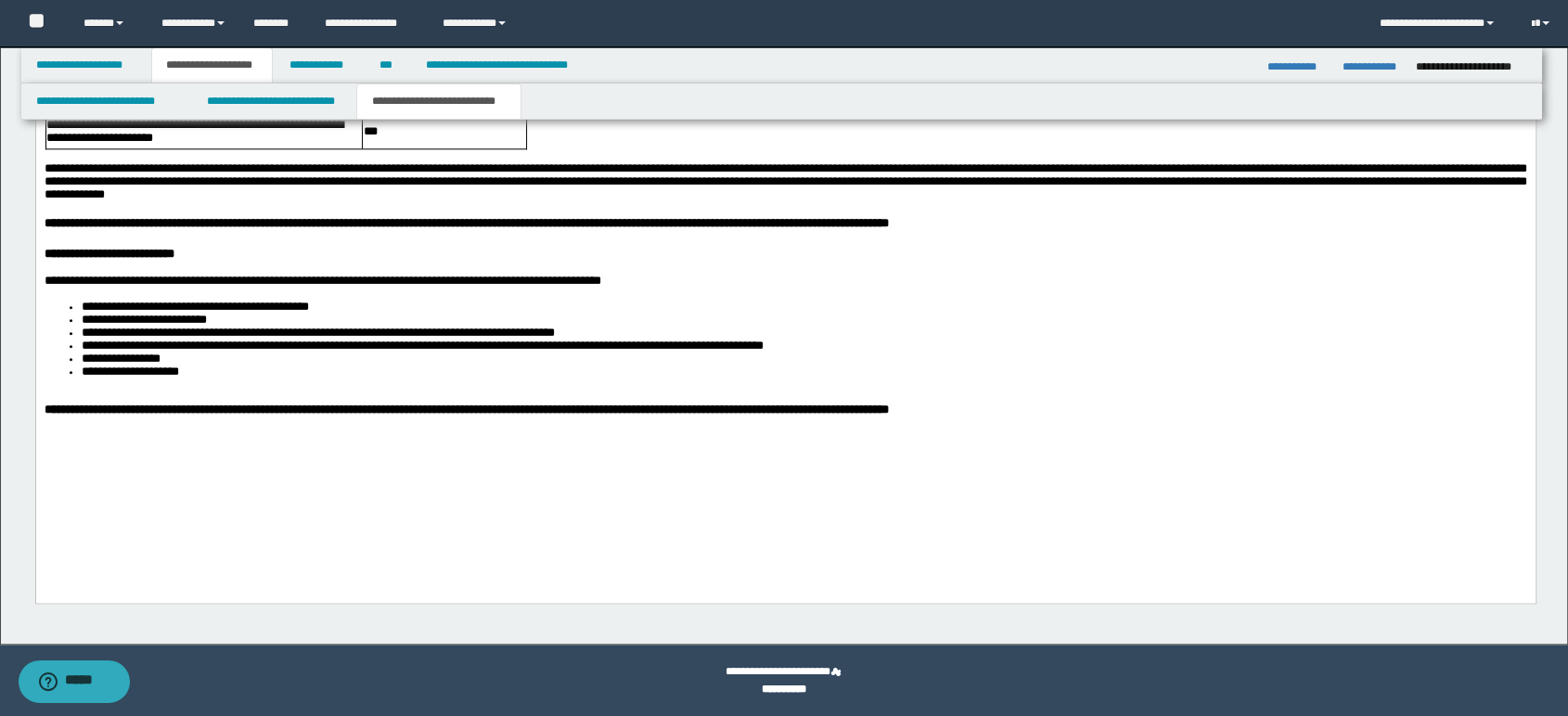 scroll, scrollTop: 1865, scrollLeft: 0, axis: vertical 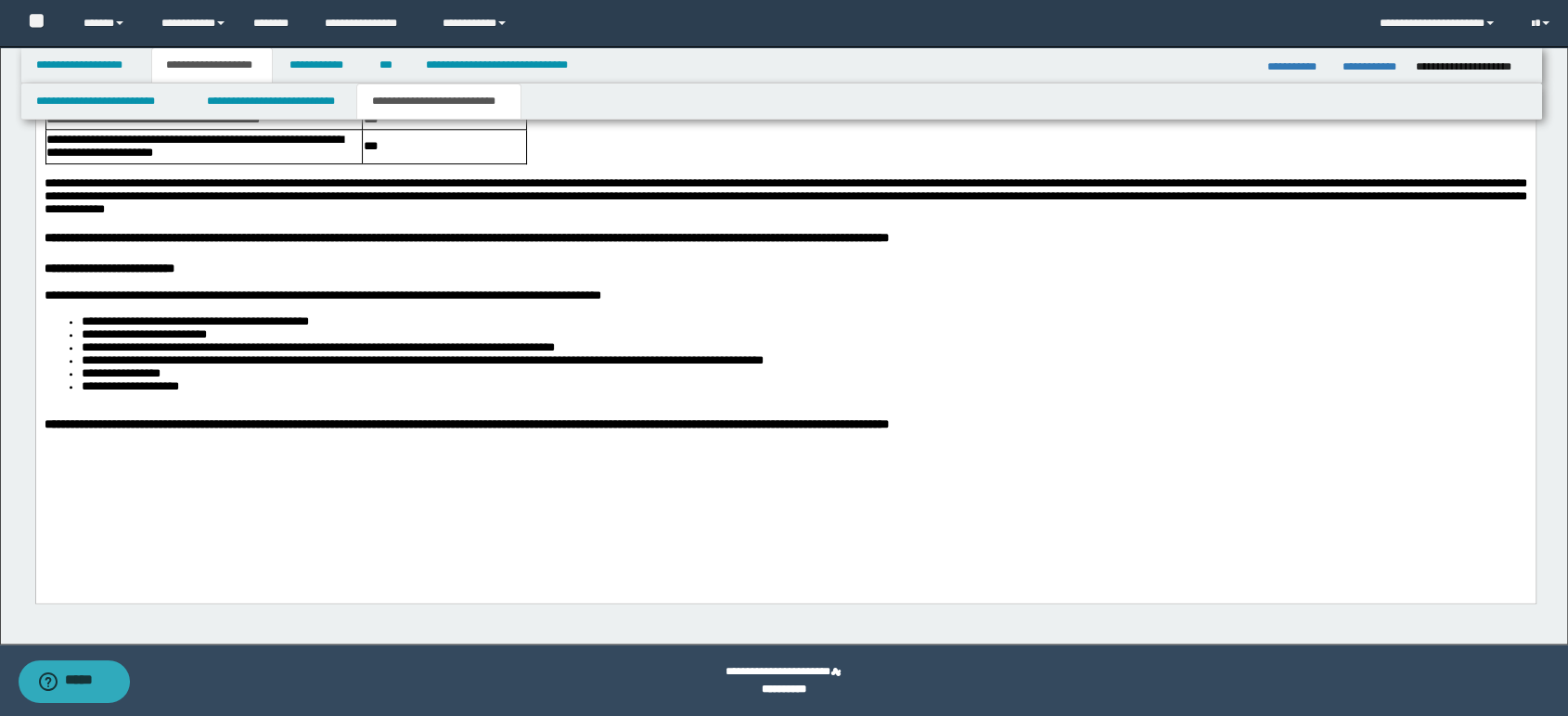 click at bounding box center [785, 412] 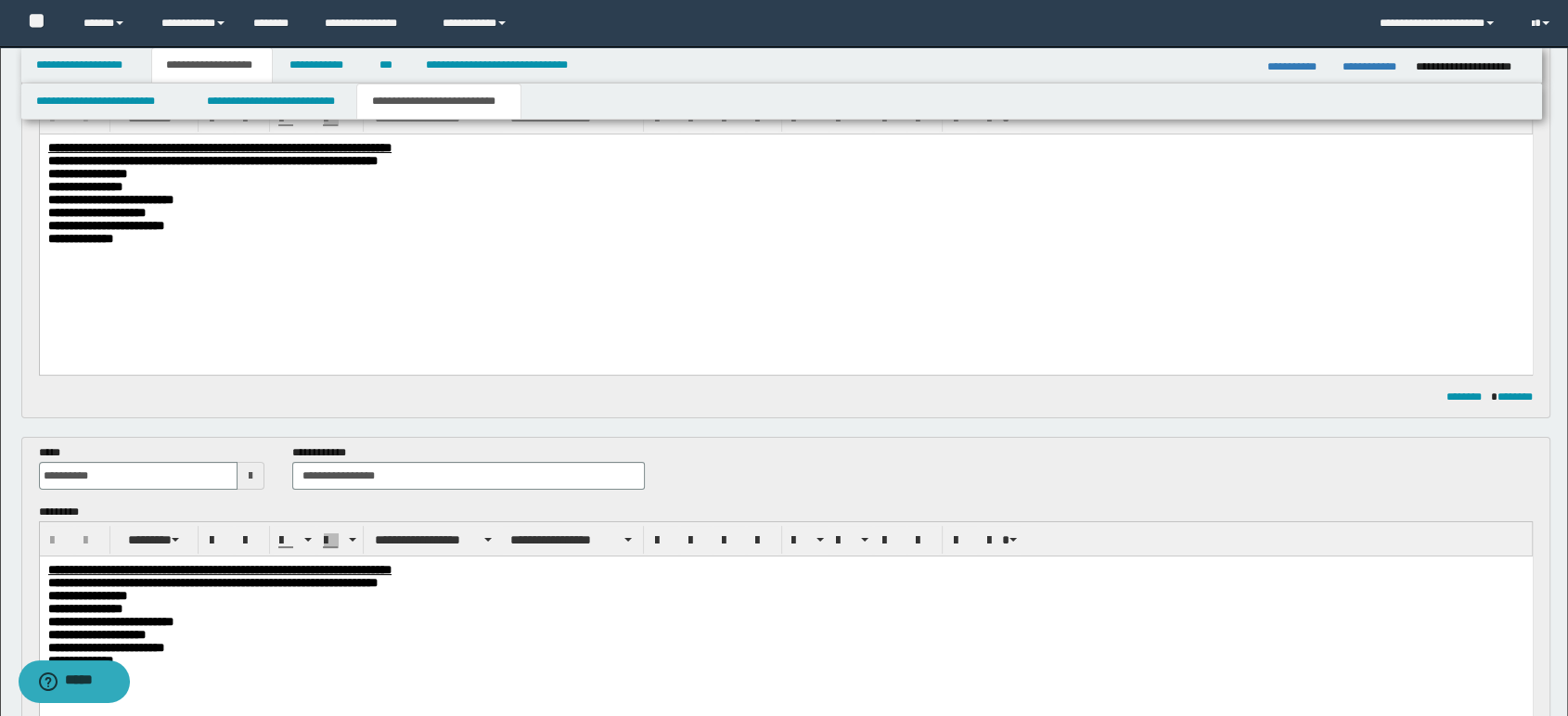 scroll, scrollTop: 0, scrollLeft: 0, axis: both 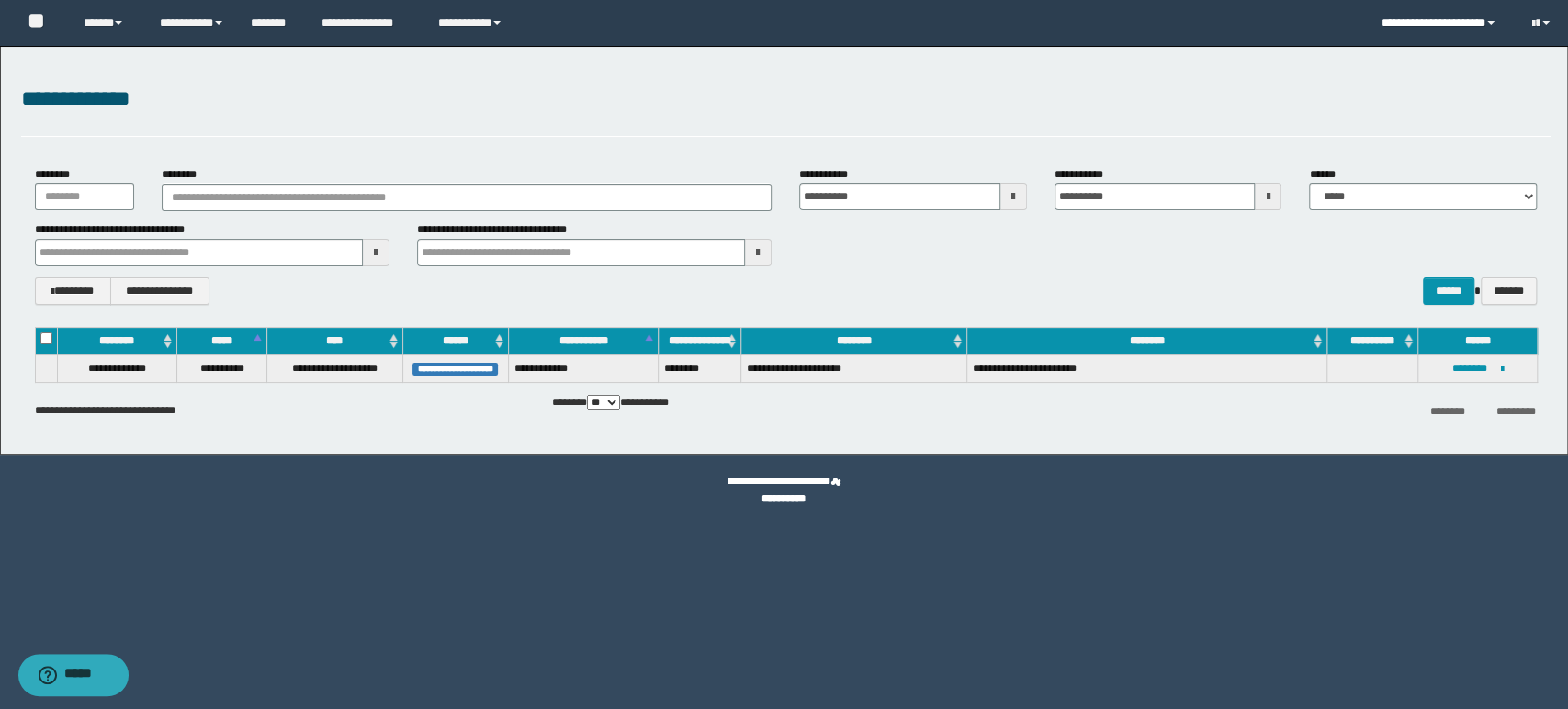 click on "**********" at bounding box center [1442, 23] 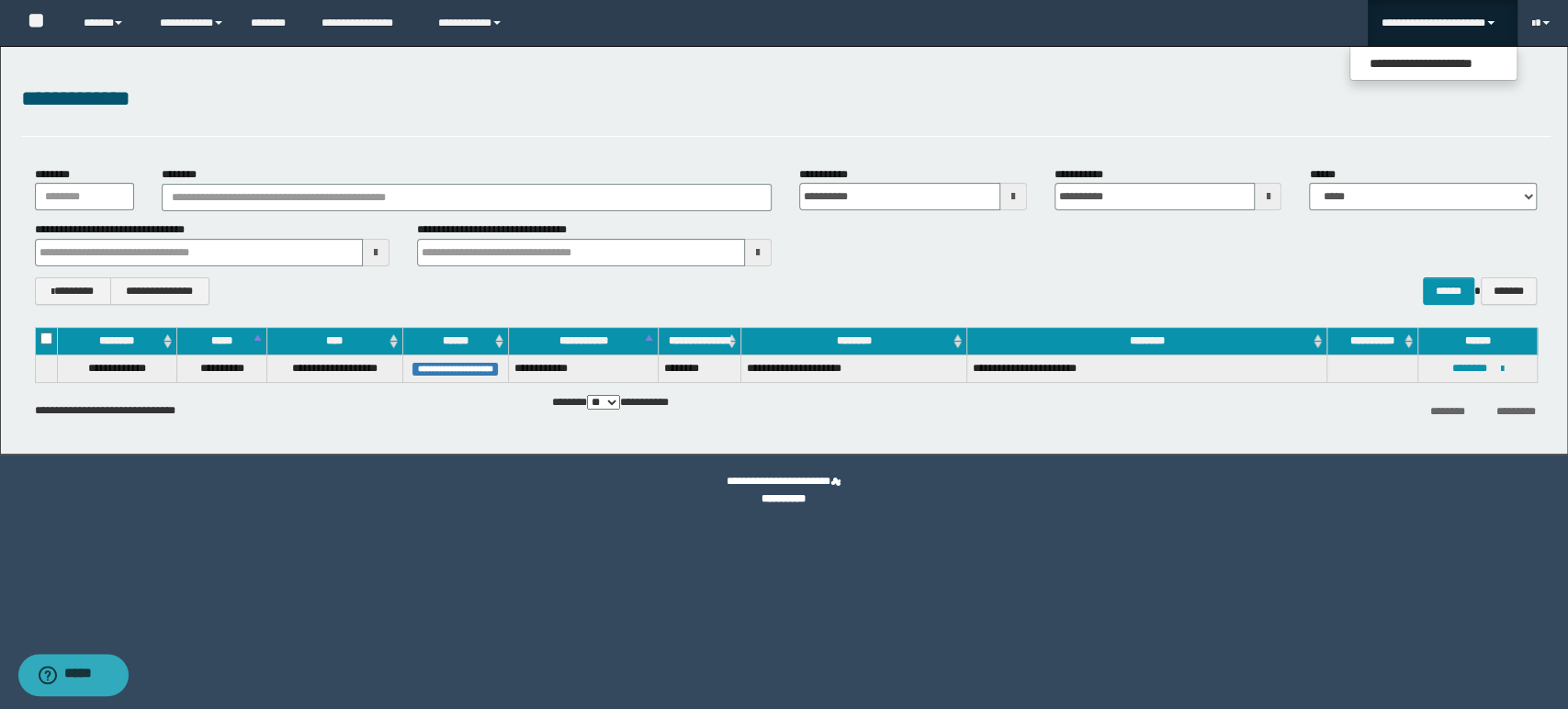click on "**********" at bounding box center (1442, 23) 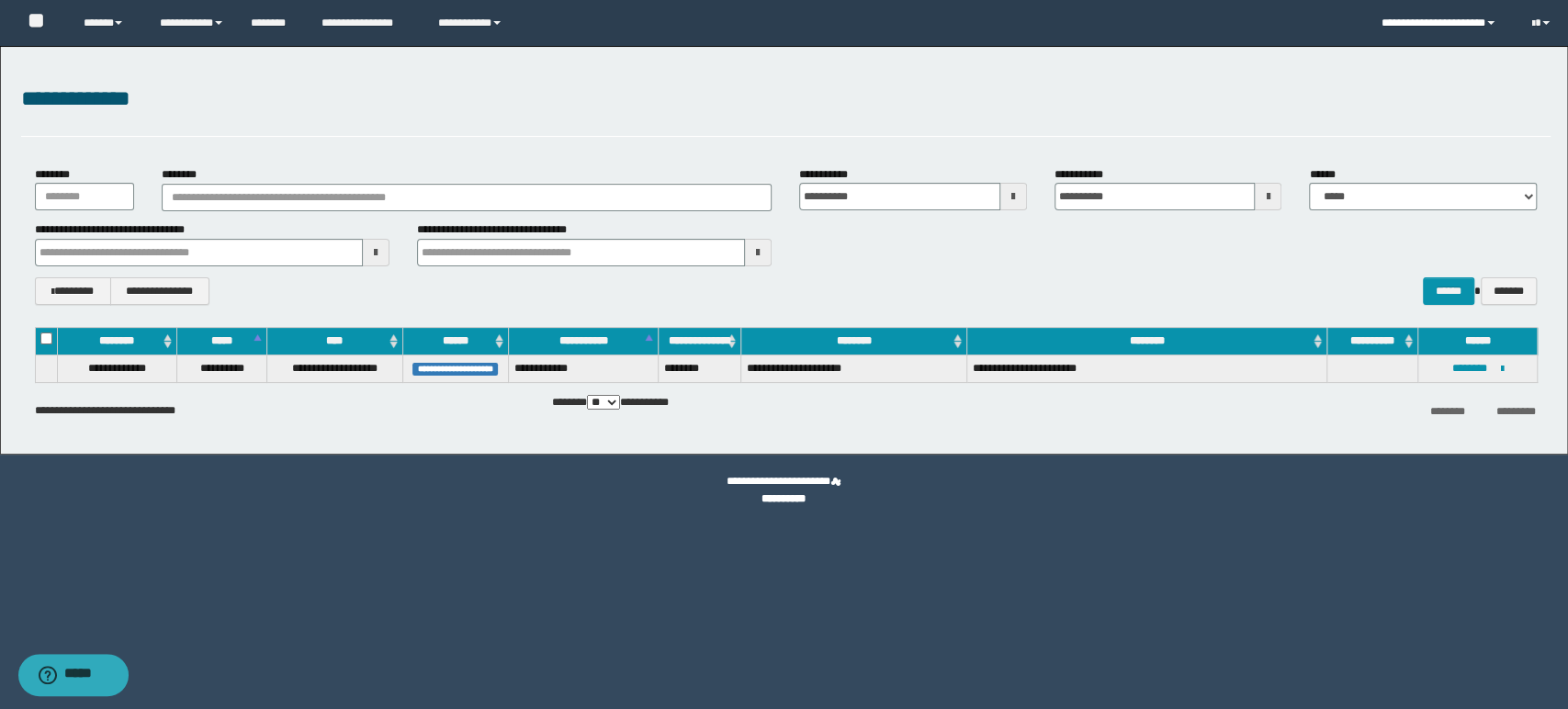 click on "**********" at bounding box center [1442, 23] 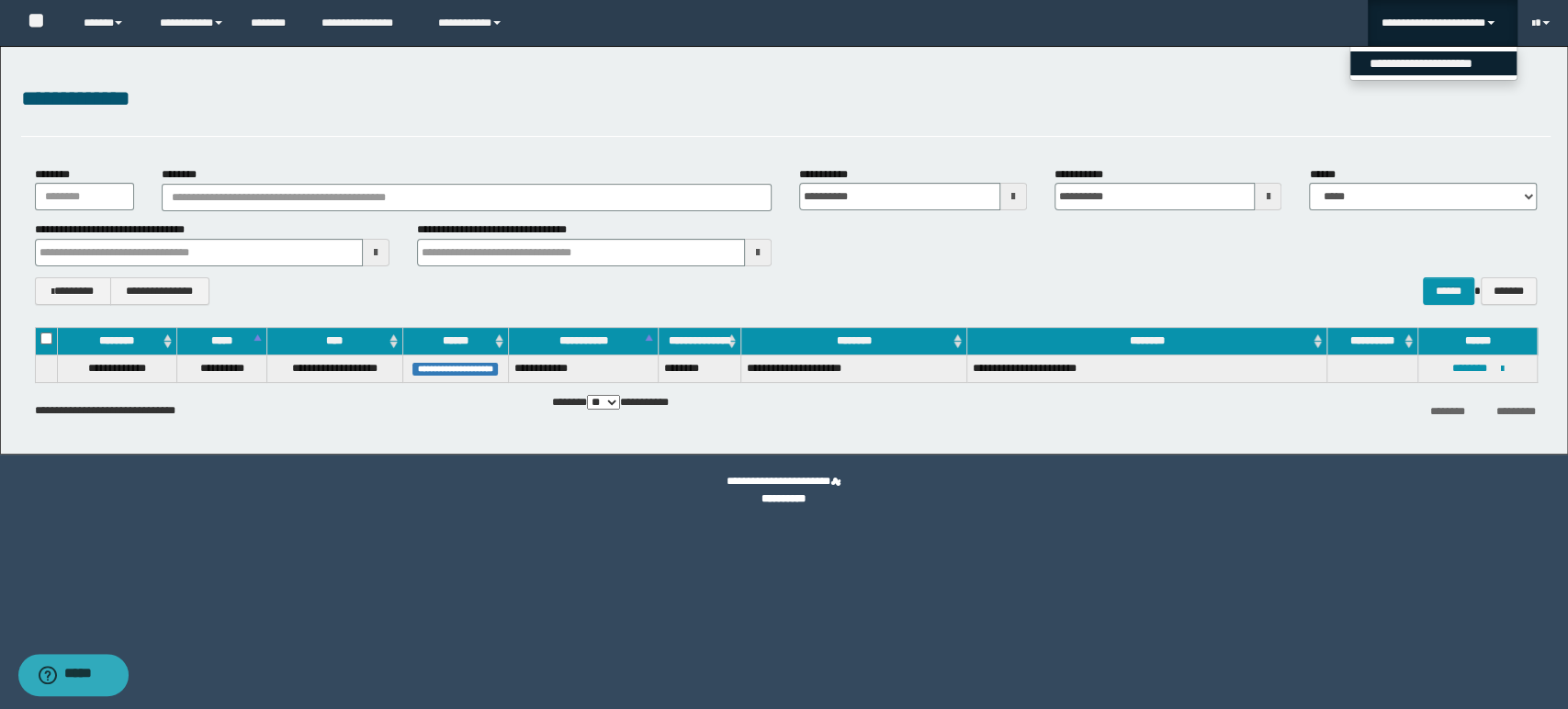 click on "**********" at bounding box center (1433, 63) 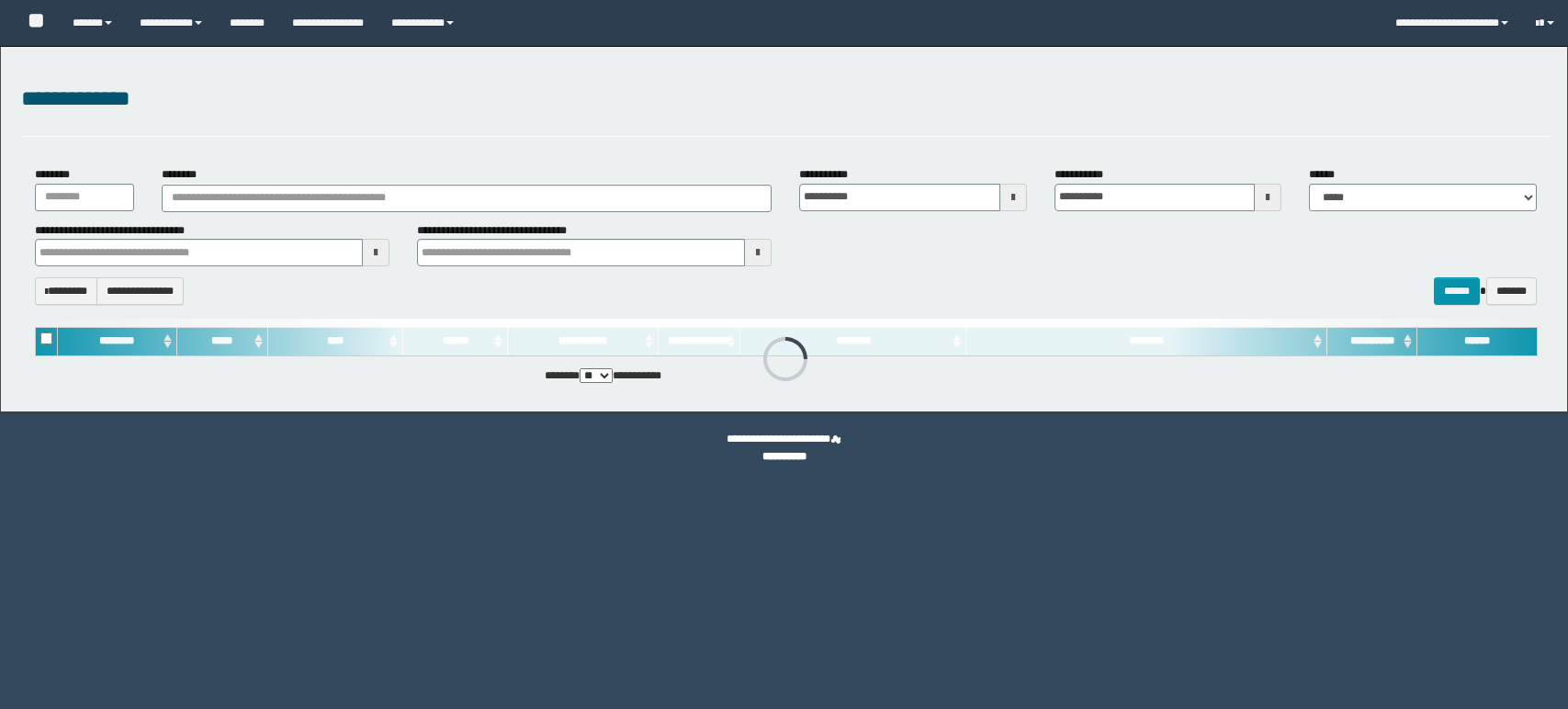 scroll, scrollTop: 0, scrollLeft: 0, axis: both 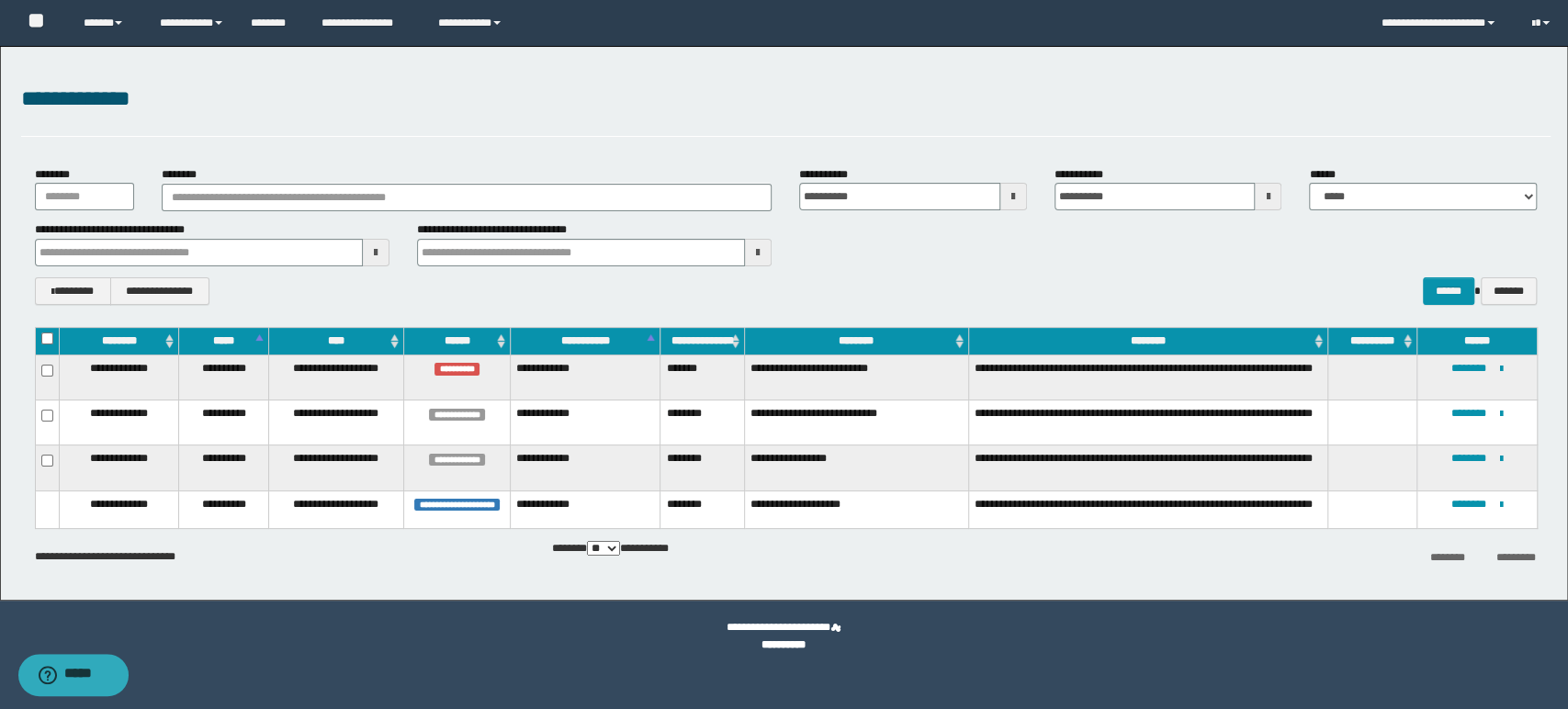 click on "**********" at bounding box center [856, 467] 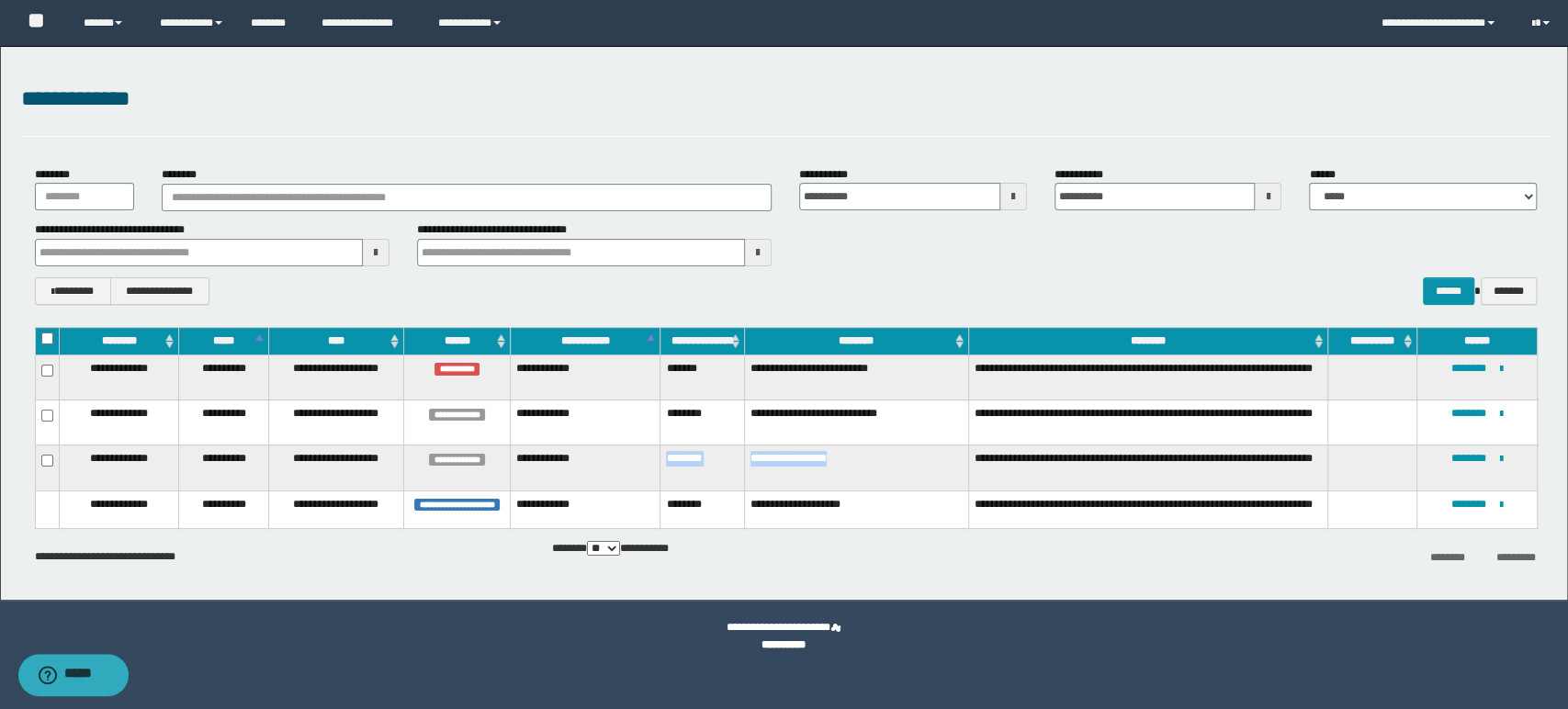 drag, startPoint x: 867, startPoint y: 454, endPoint x: 661, endPoint y: 476, distance: 207.17143 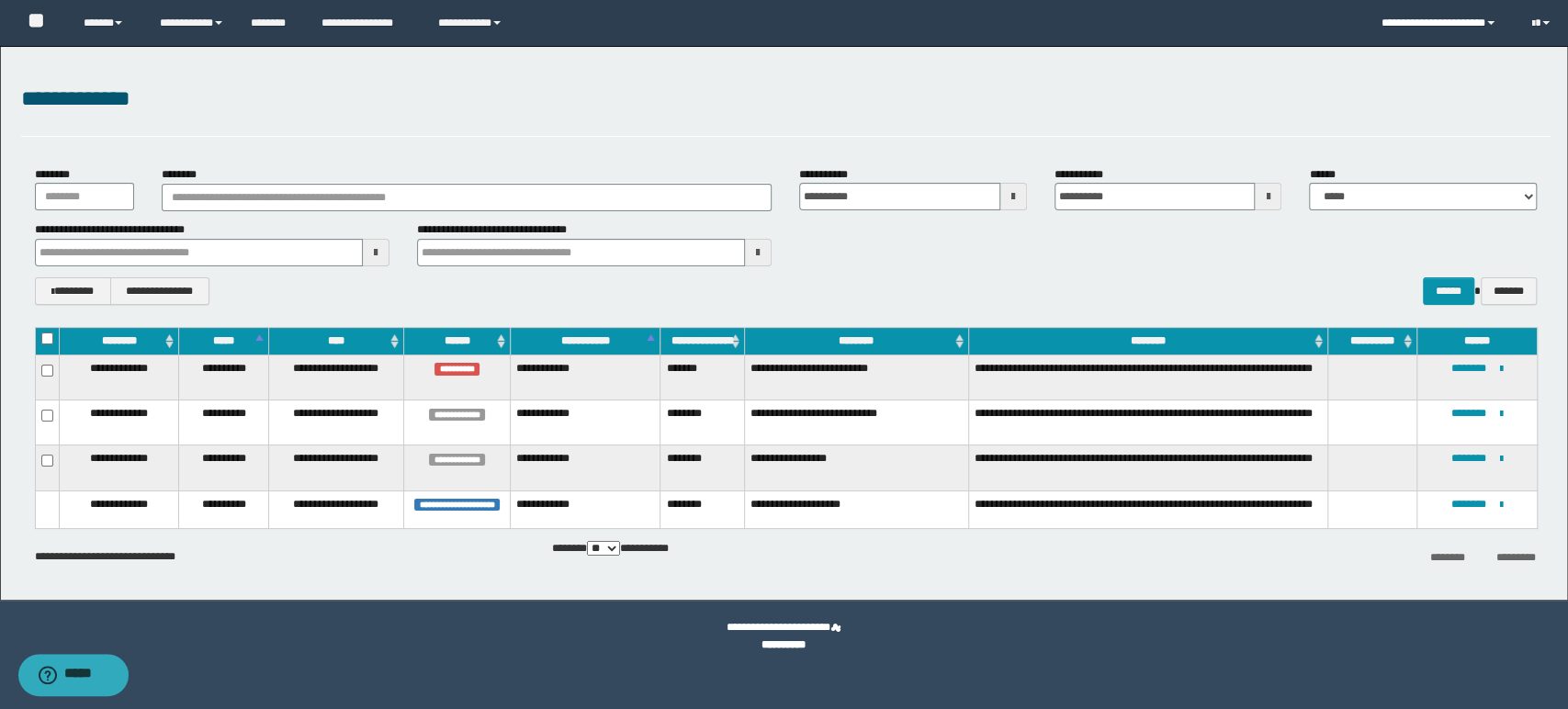 click on "**********" at bounding box center (1442, 23) 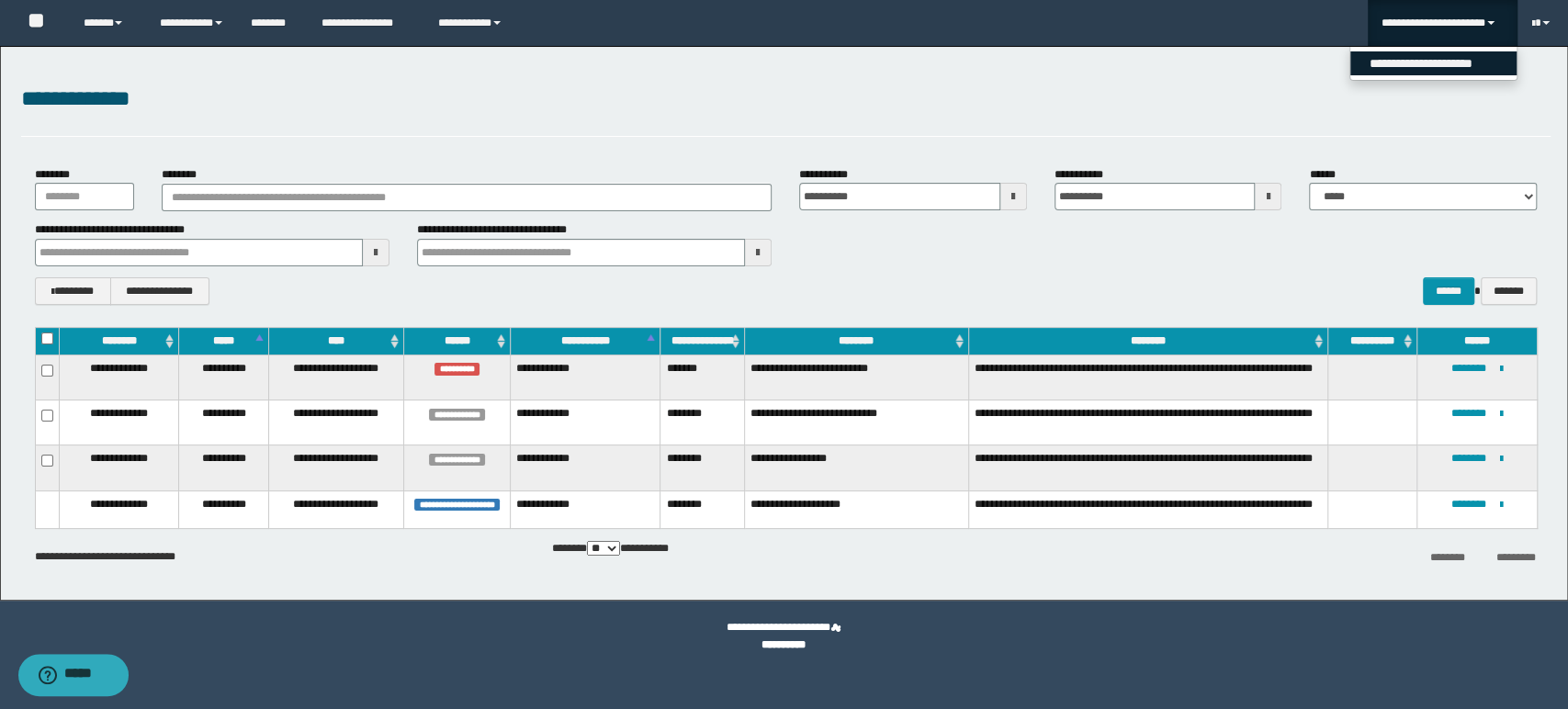 click on "**********" at bounding box center [1433, 63] 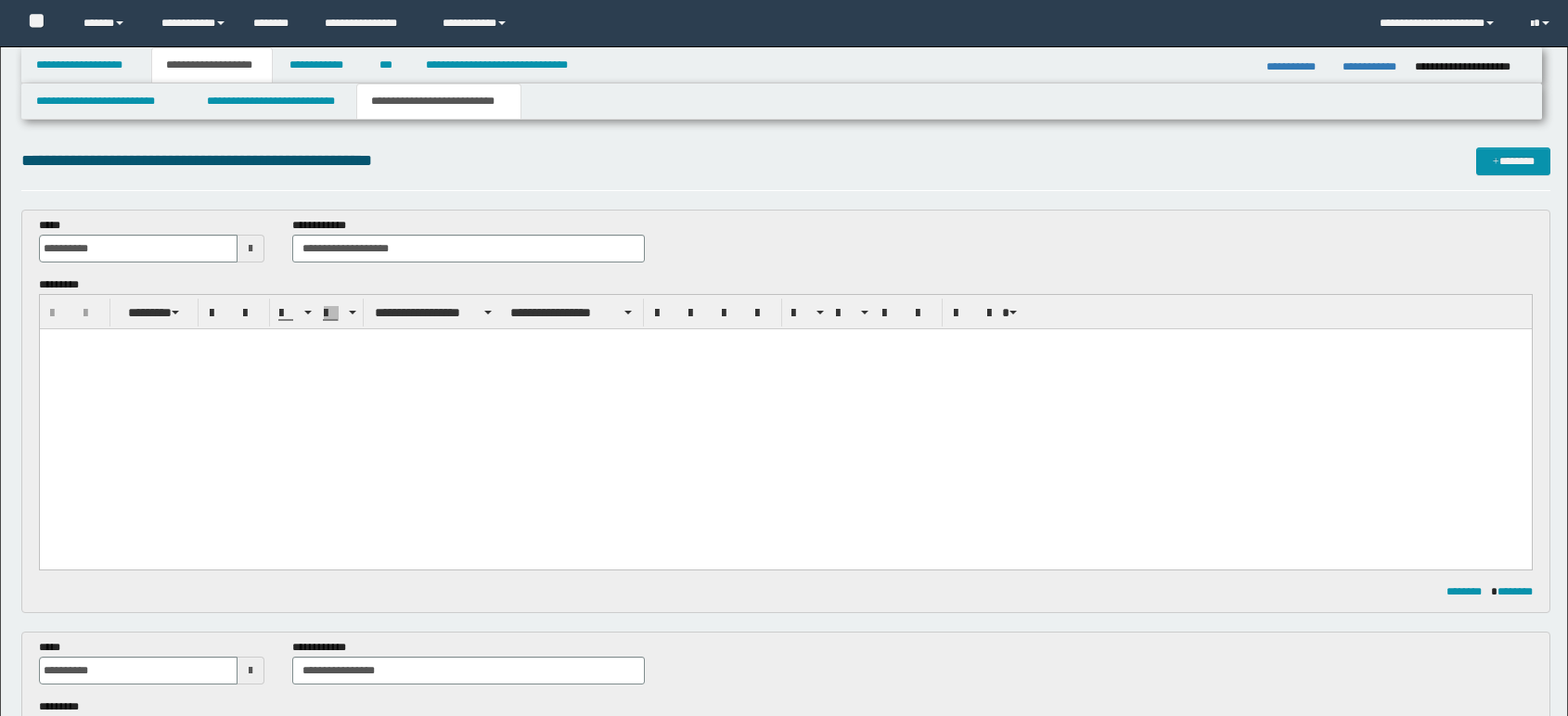 scroll, scrollTop: 0, scrollLeft: 0, axis: both 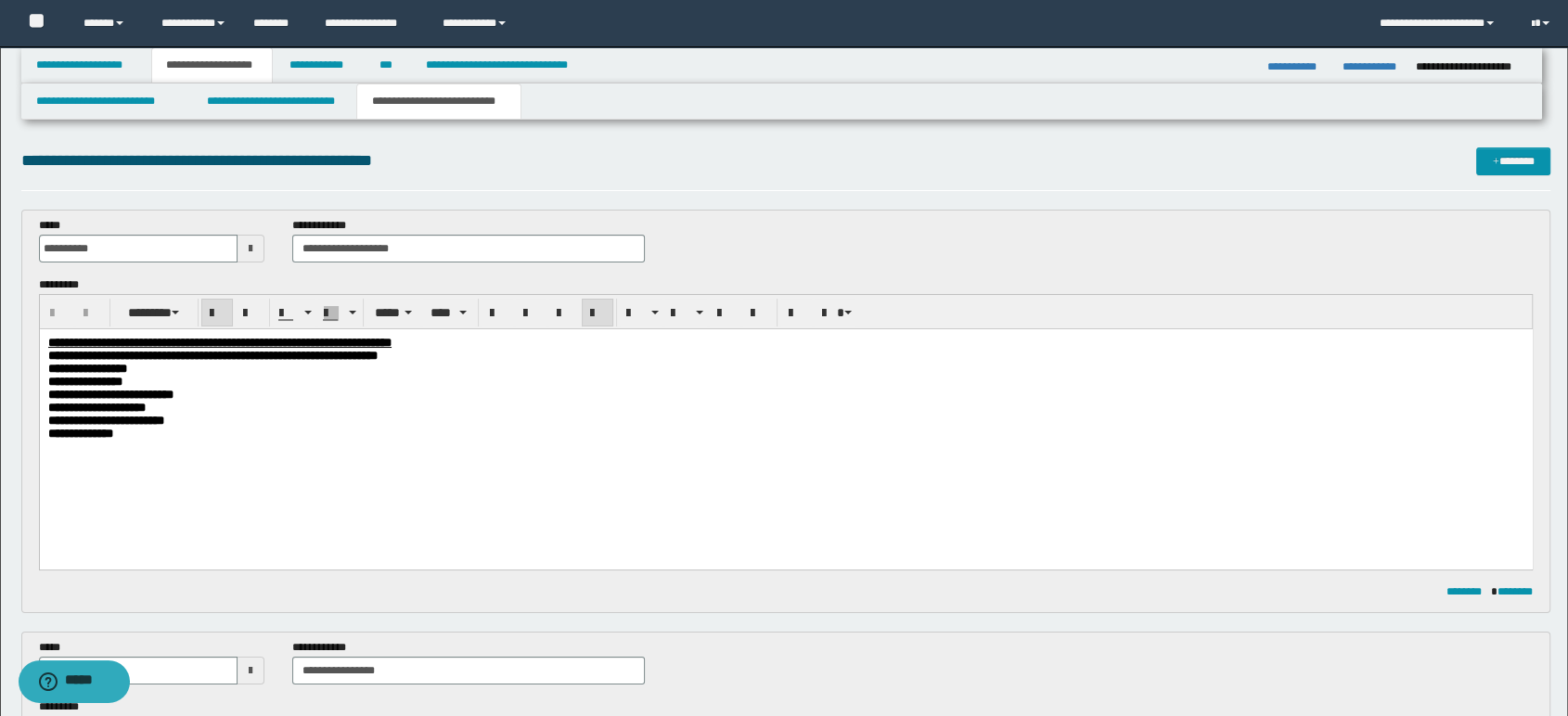 click on "**********" at bounding box center [785, 421] 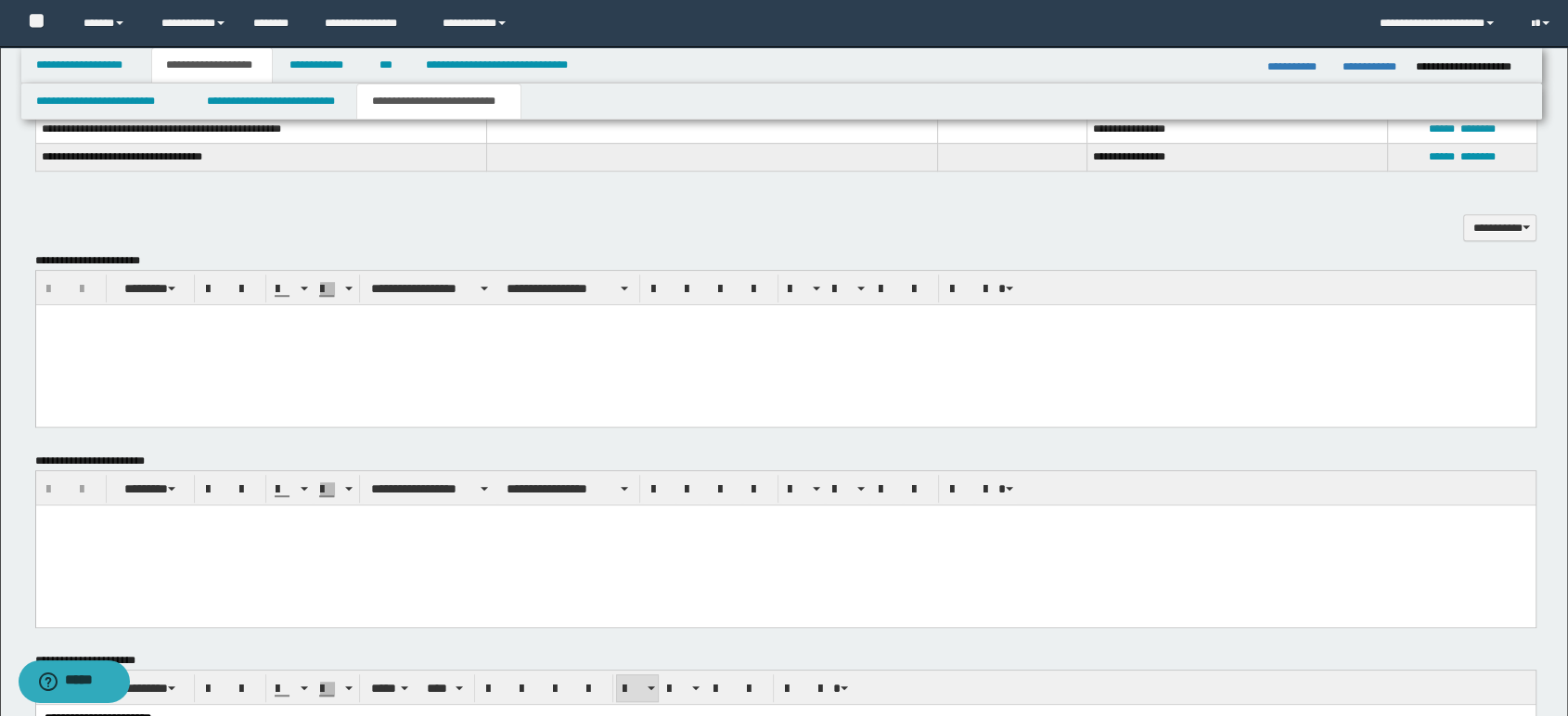 scroll, scrollTop: 1442, scrollLeft: 0, axis: vertical 